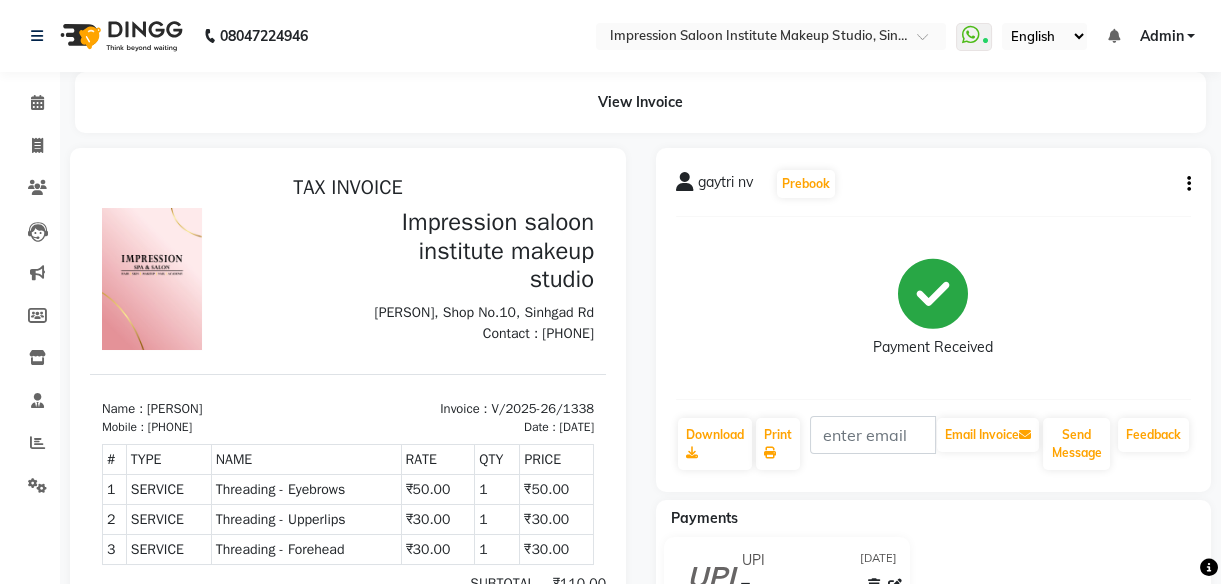 scroll, scrollTop: 0, scrollLeft: 0, axis: both 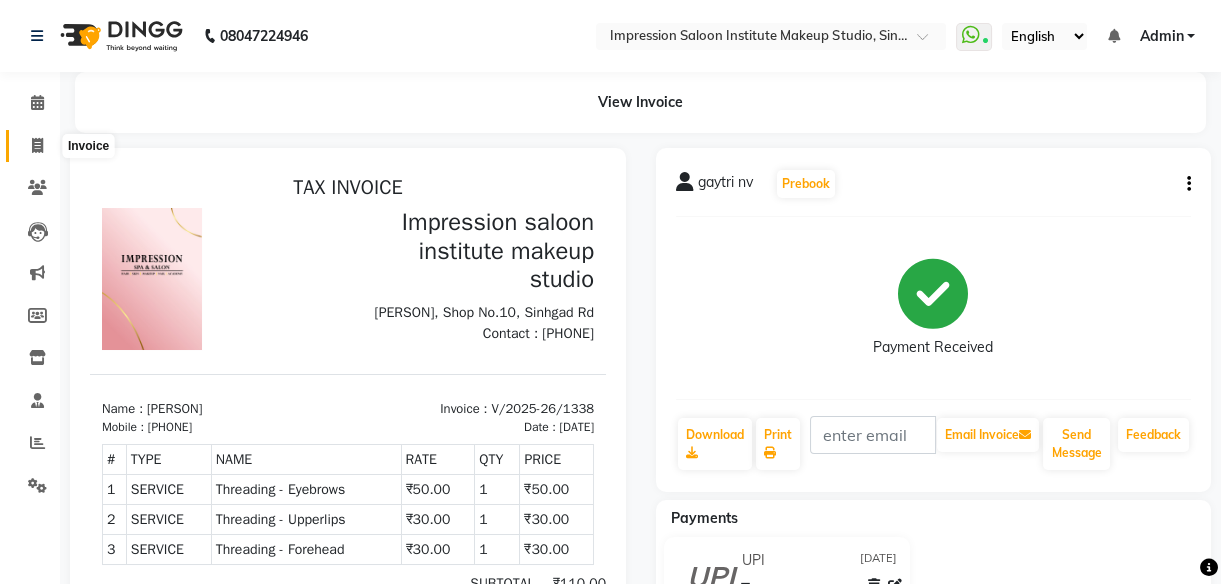 drag, startPoint x: 33, startPoint y: 136, endPoint x: 159, endPoint y: 10, distance: 178.1909 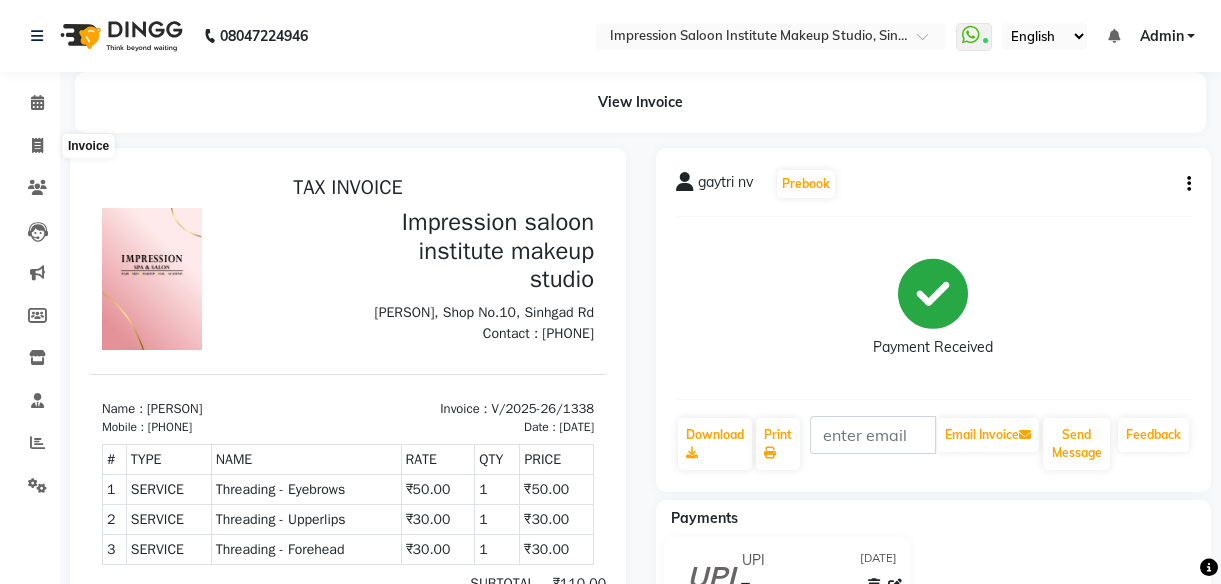 select on "437" 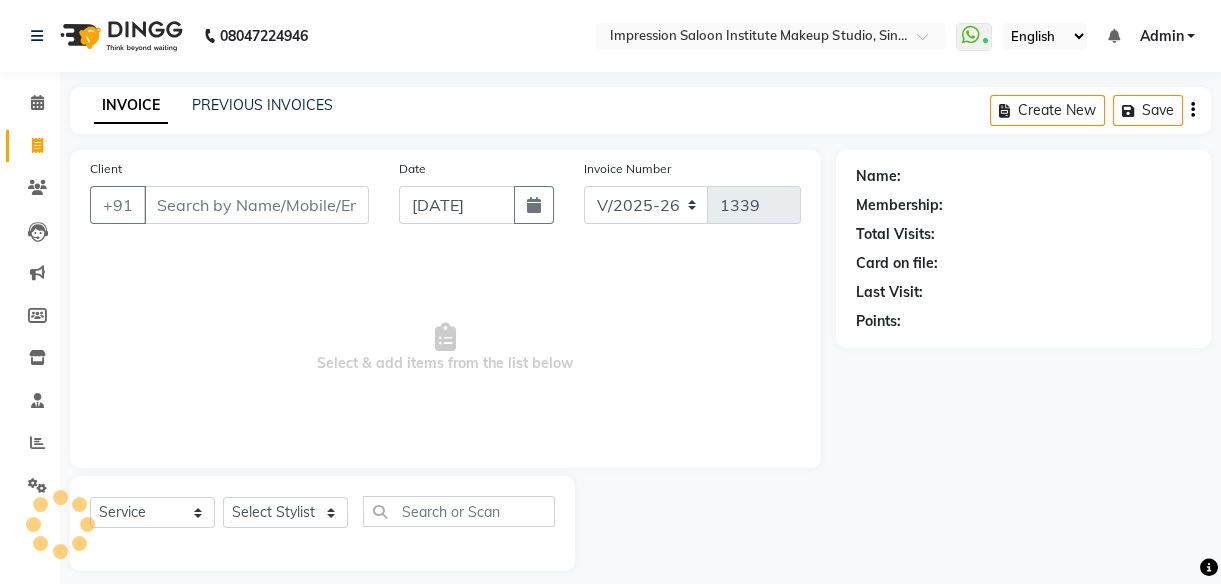 scroll, scrollTop: 18, scrollLeft: 0, axis: vertical 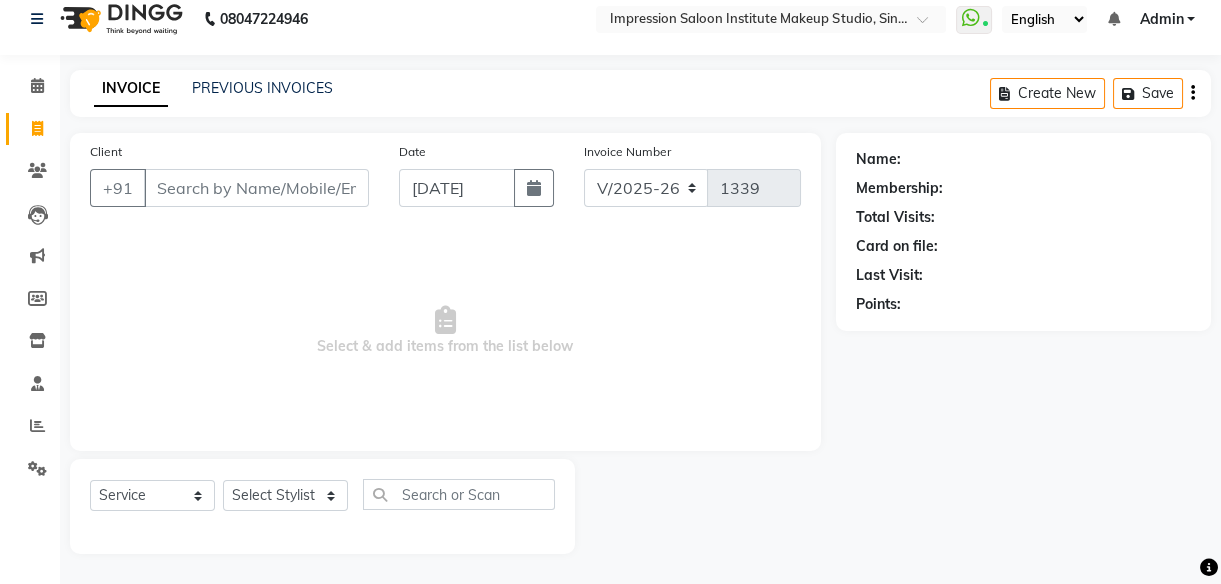 select on "product" 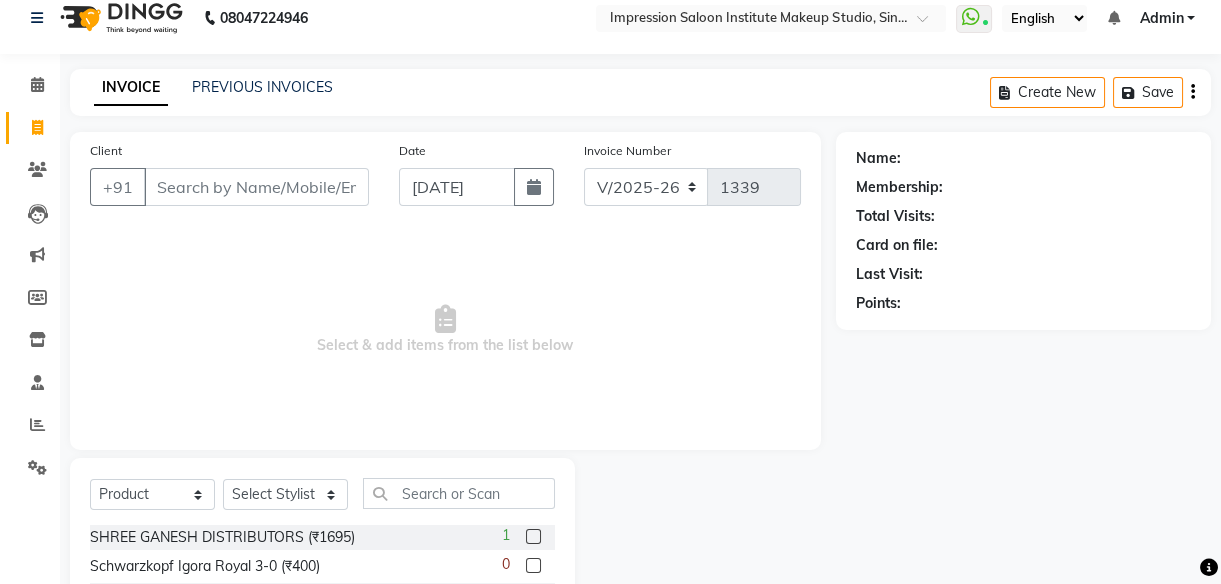 click on "Client" at bounding box center [256, 187] 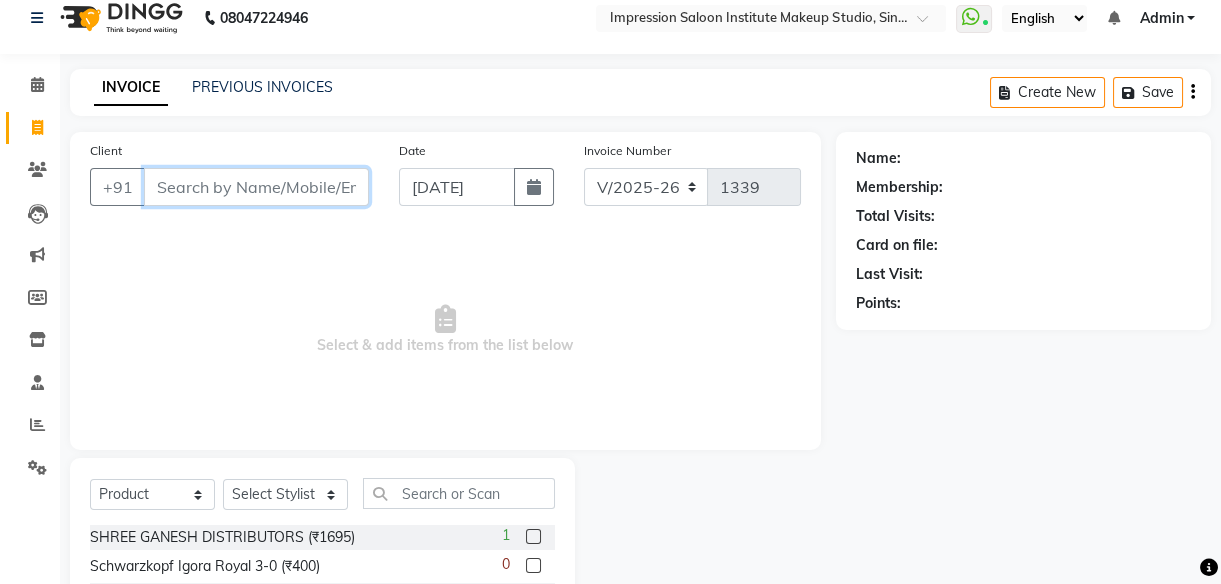 click on "Client" at bounding box center (256, 187) 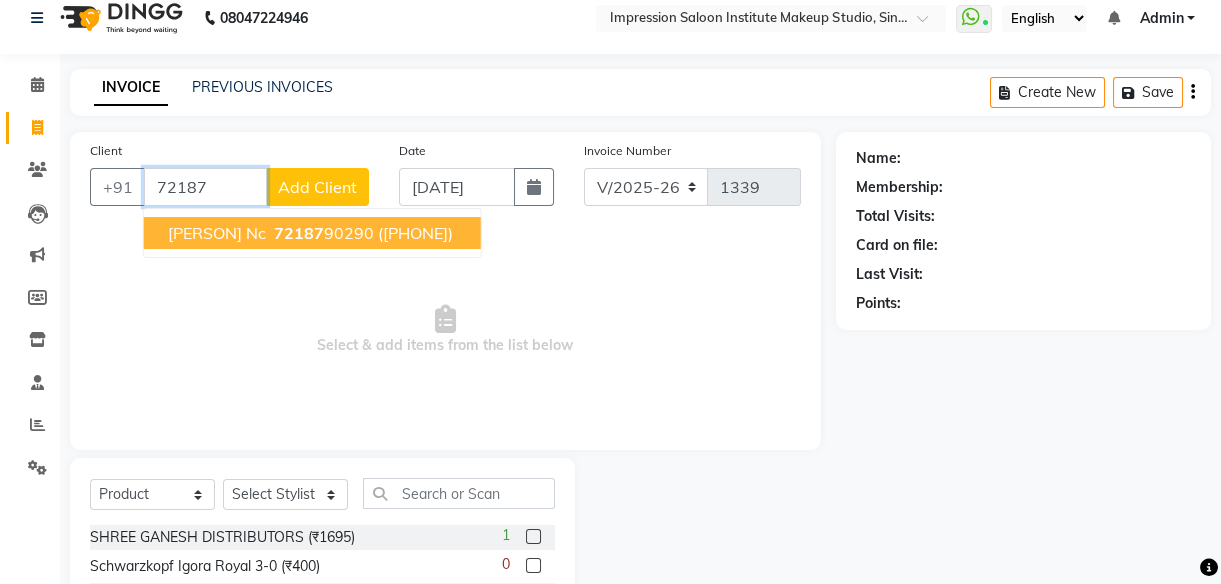 click on "72187" at bounding box center [299, 233] 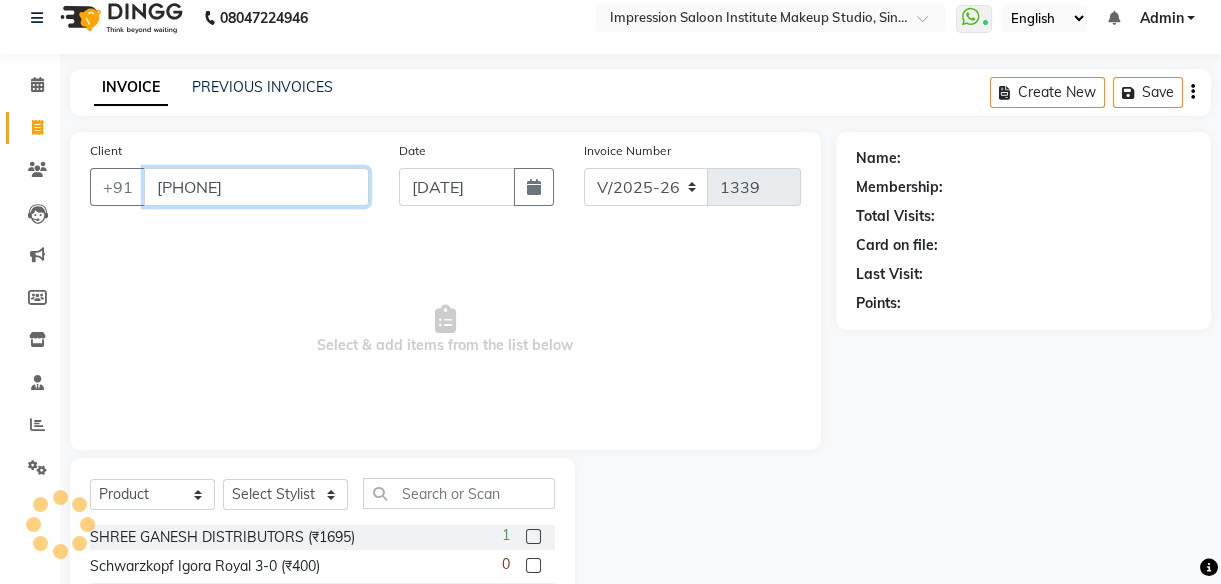 type on "[PHONE]" 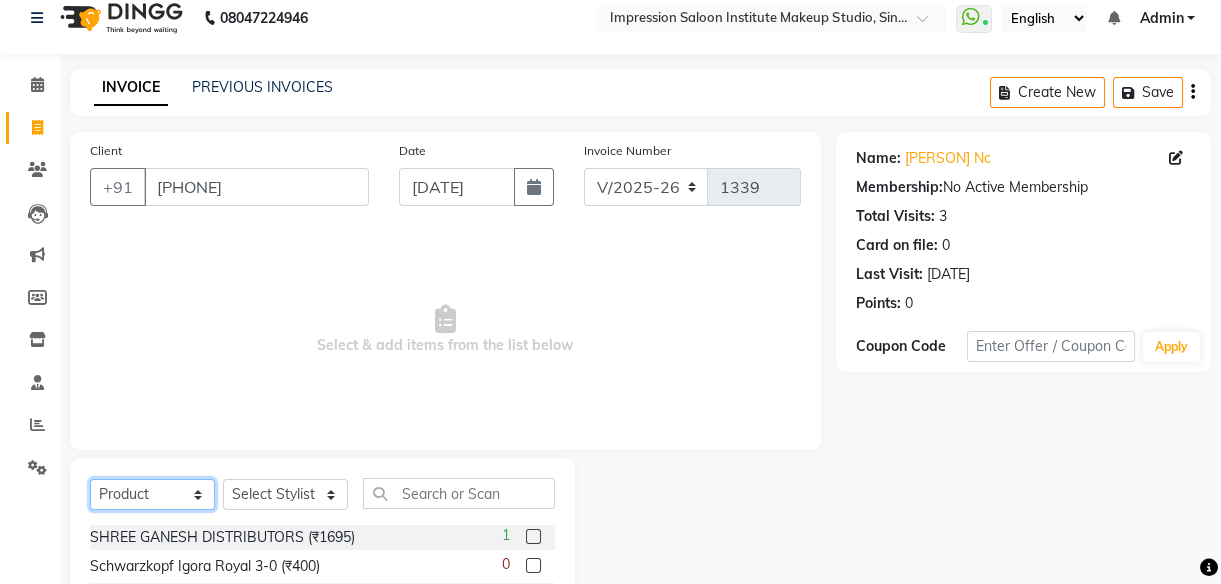 click on "Select  Service  Product  Membership  Package Voucher Prepaid Gift Card" 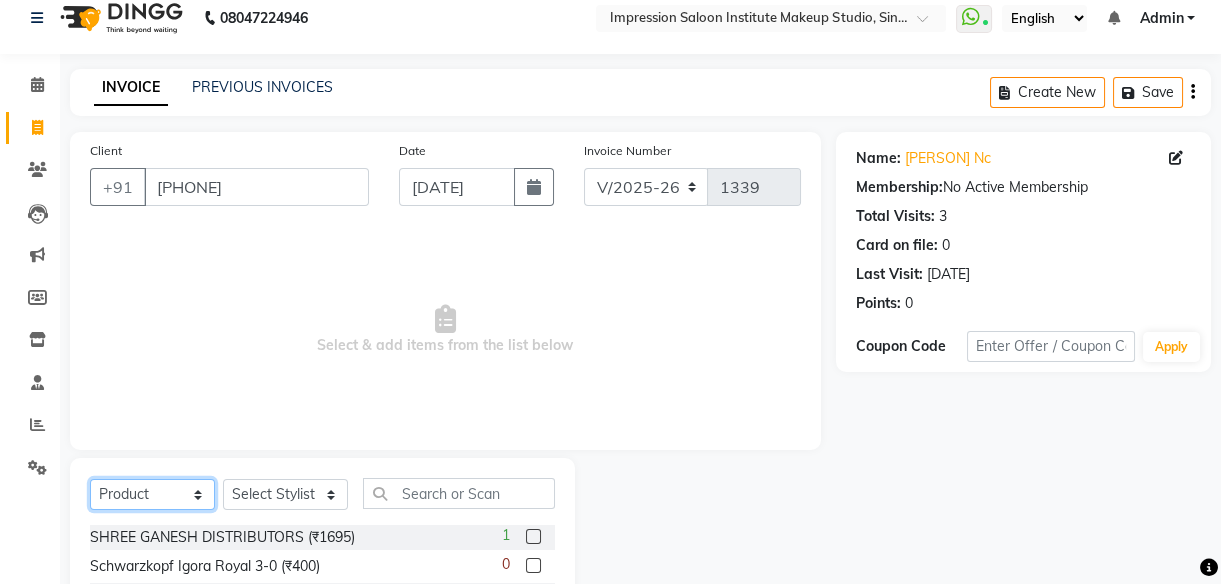 select on "service" 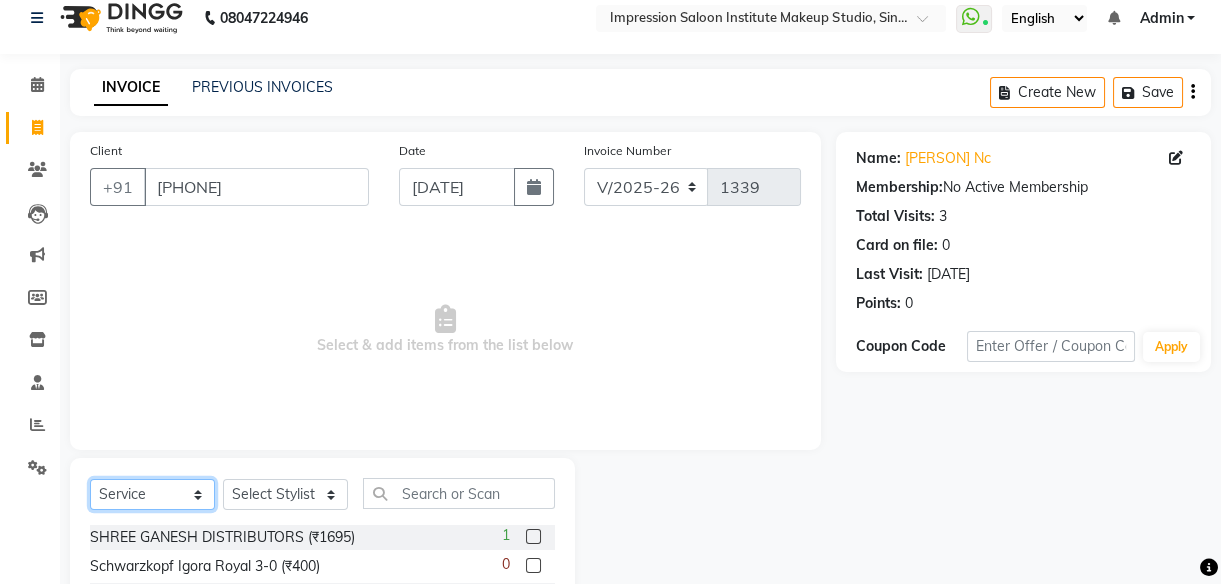 click on "Select  Service  Product  Membership  Package Voucher Prepaid Gift Card" 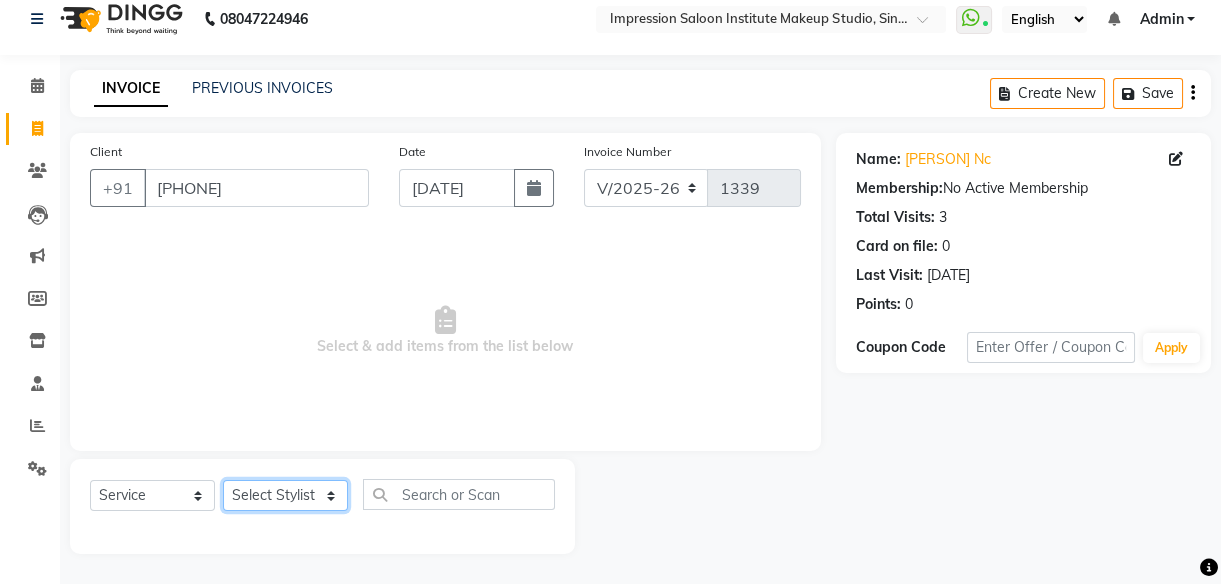 click on "Select Stylist Arjun Front Desk Jyoti Pallavi rushi  Samarh  sandesh Sunita  Trupati" 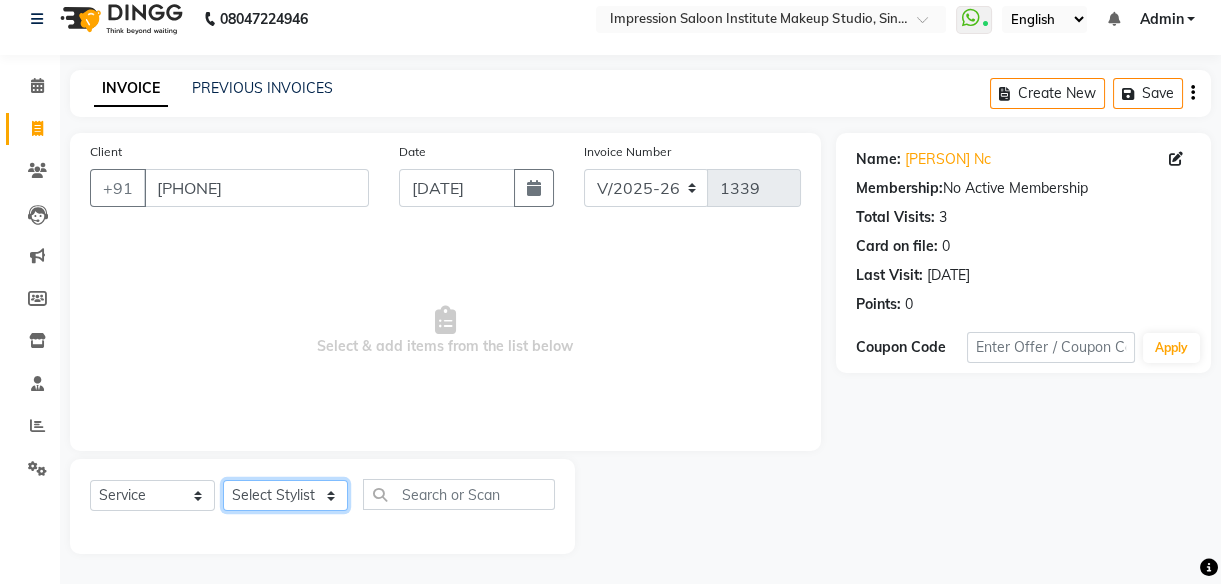 select on "85426" 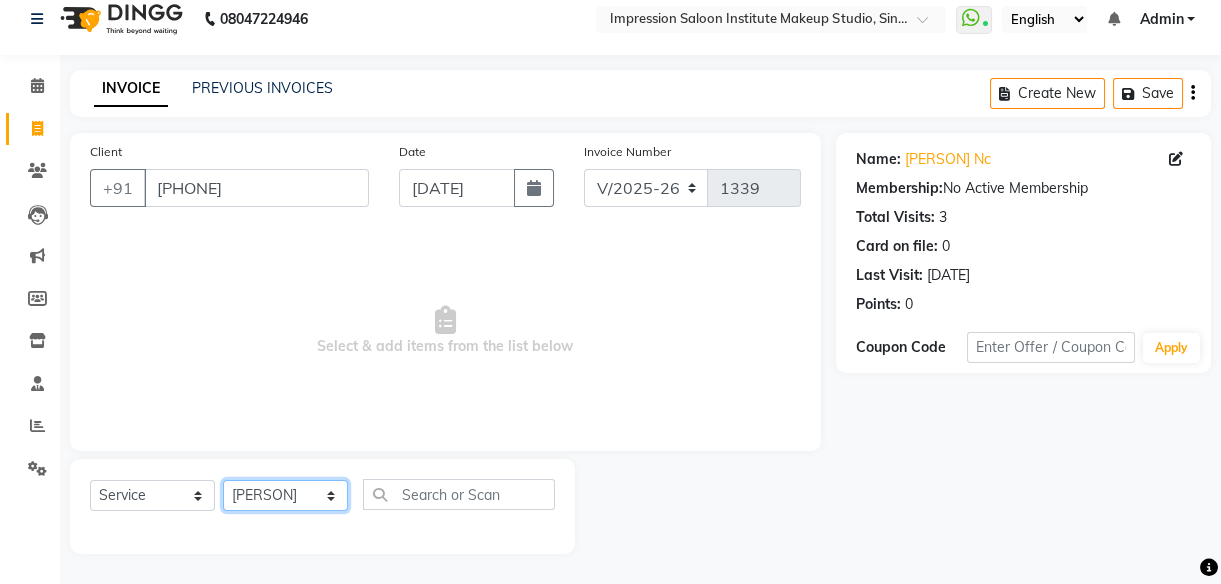 click on "Select Stylist Arjun Front Desk Jyoti Pallavi rushi  Samarh  sandesh Sunita  Trupati" 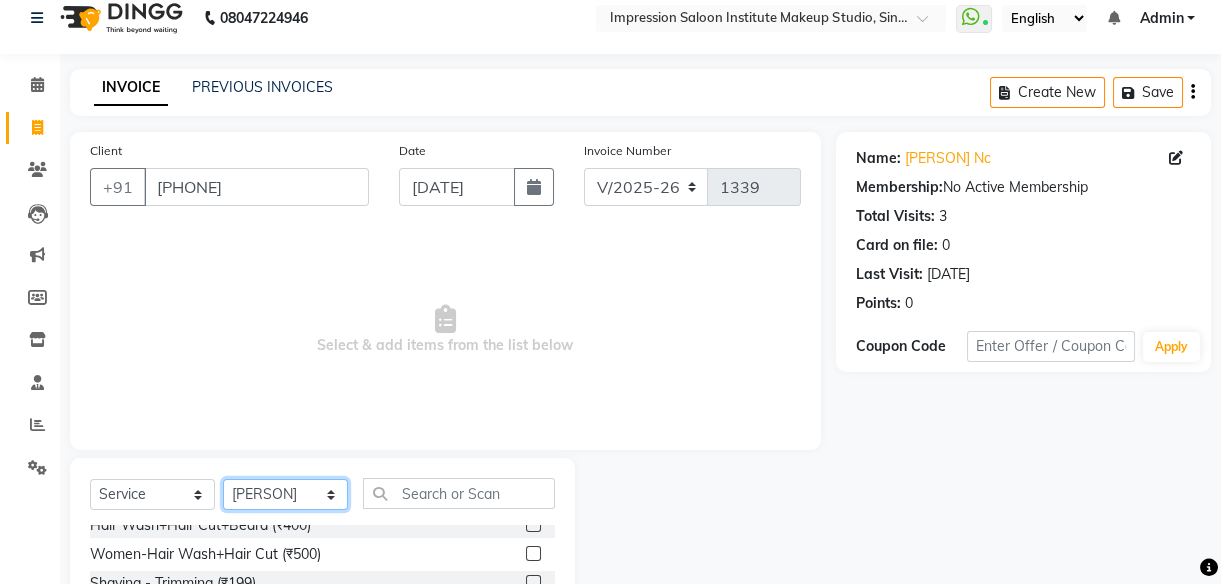 scroll, scrollTop: 126, scrollLeft: 0, axis: vertical 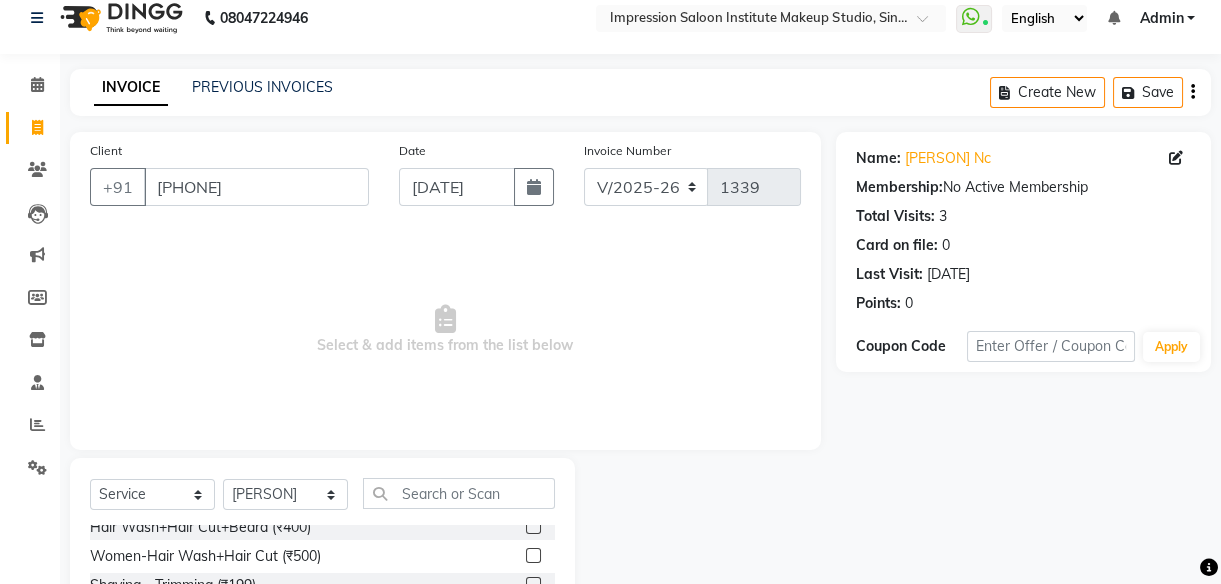 click 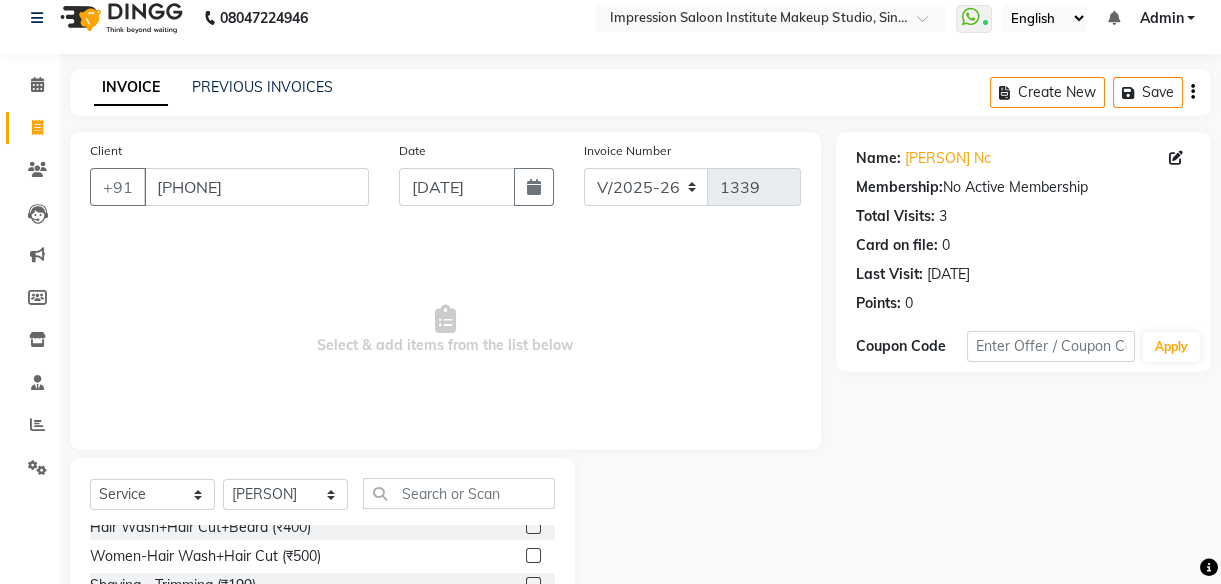 click at bounding box center (532, 556) 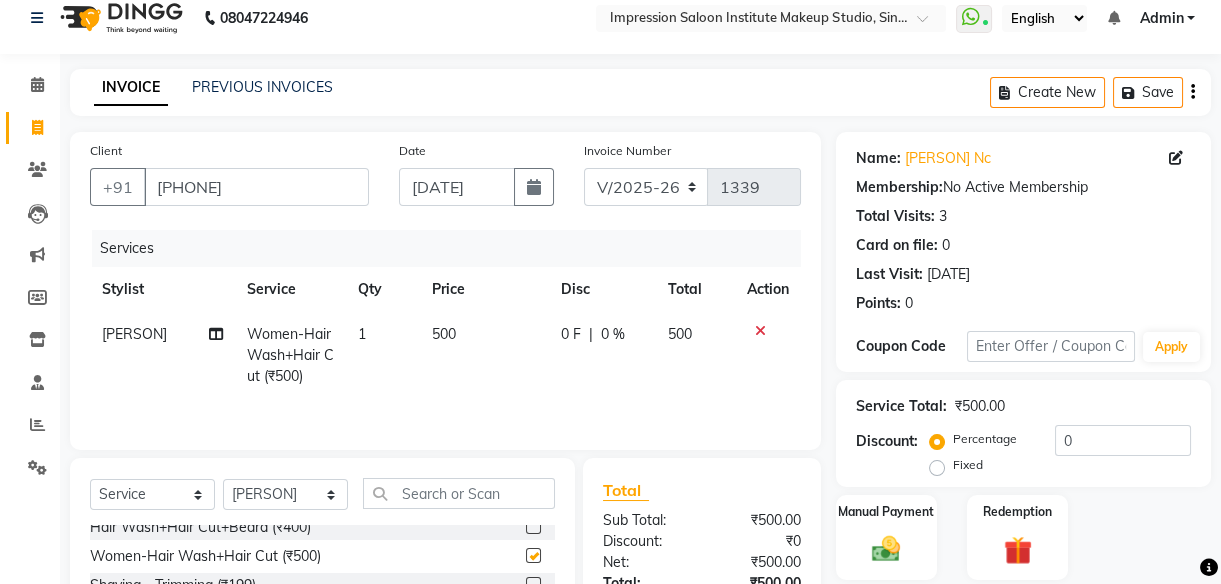 checkbox on "false" 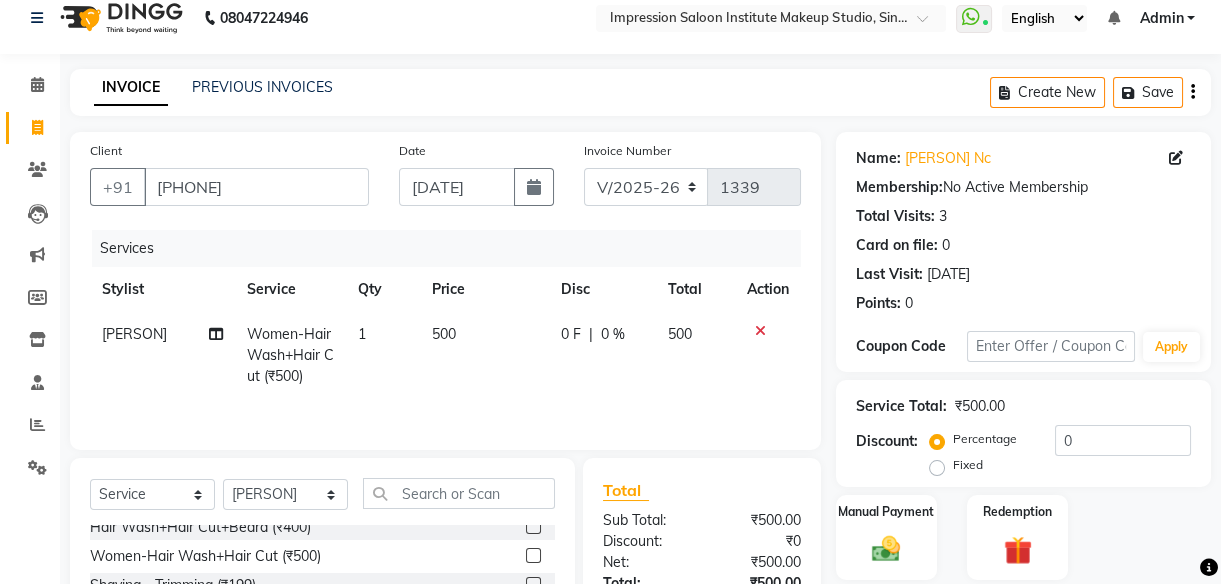 click on "500" 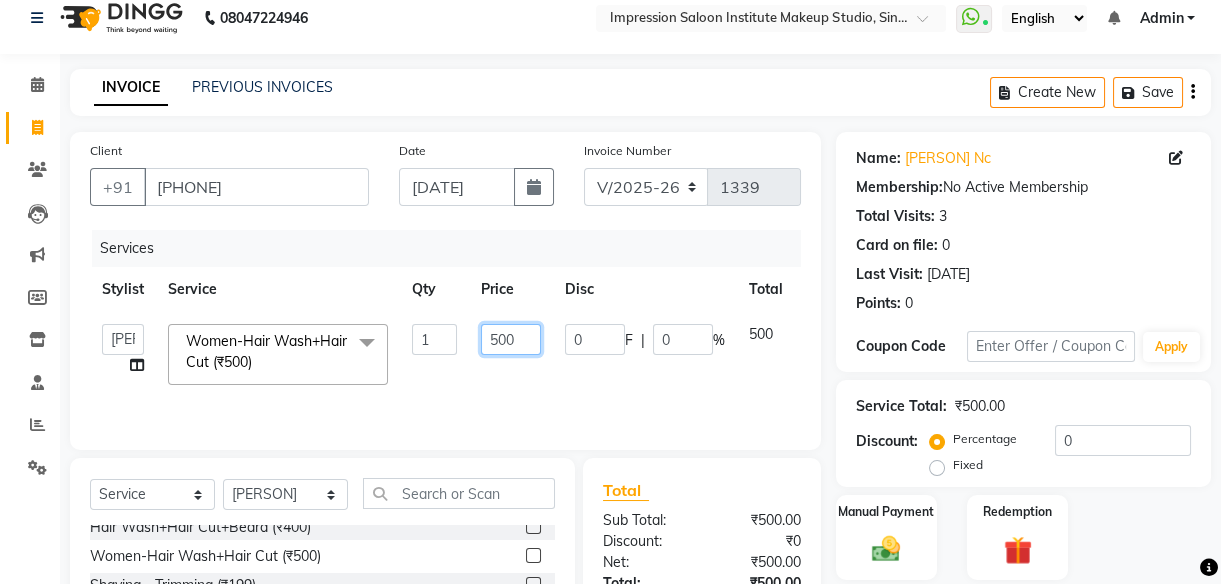 click on "500" 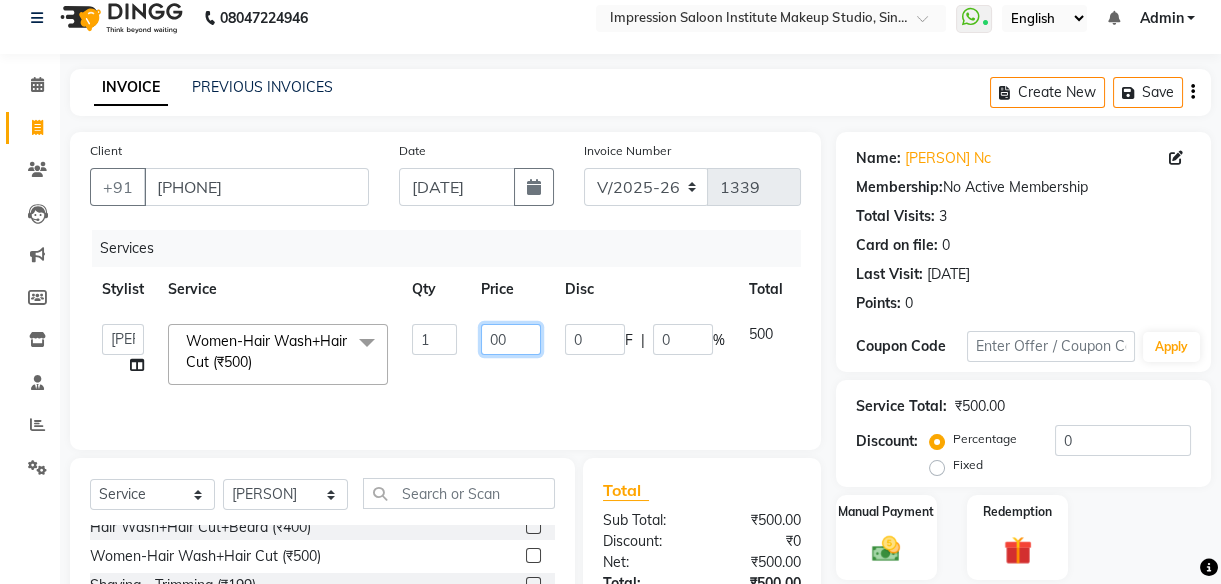 type on "600" 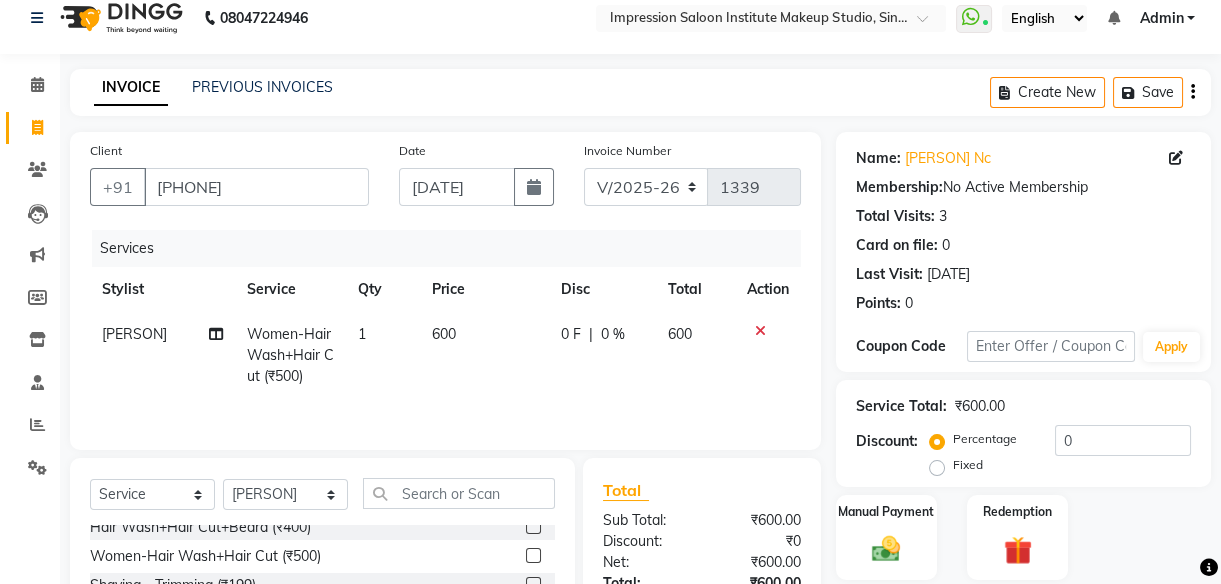 click on "600" 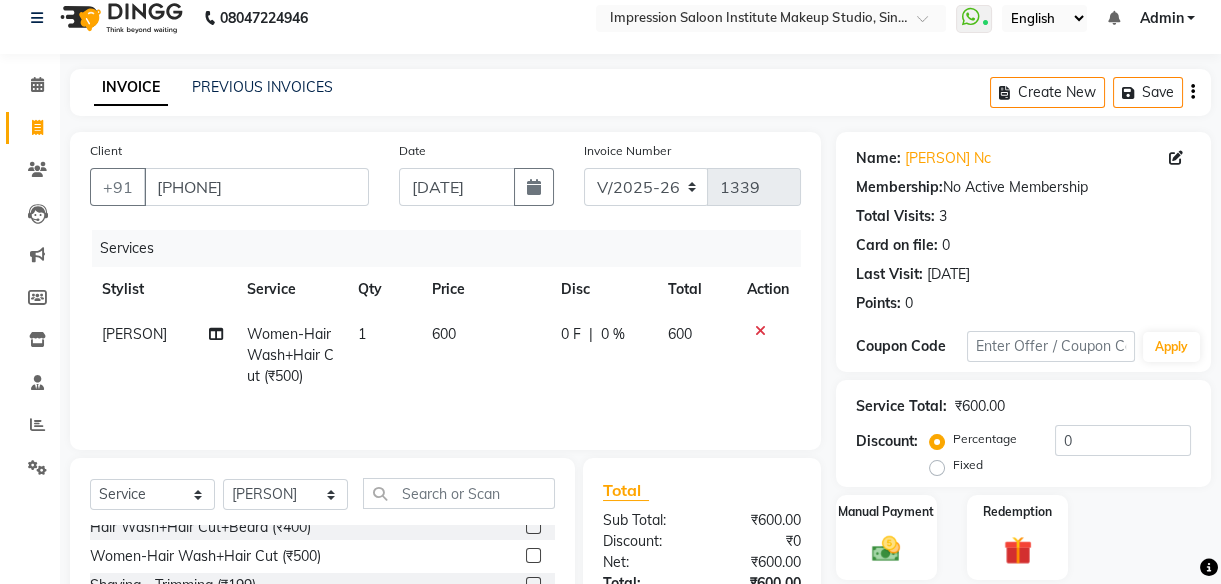 select on "85426" 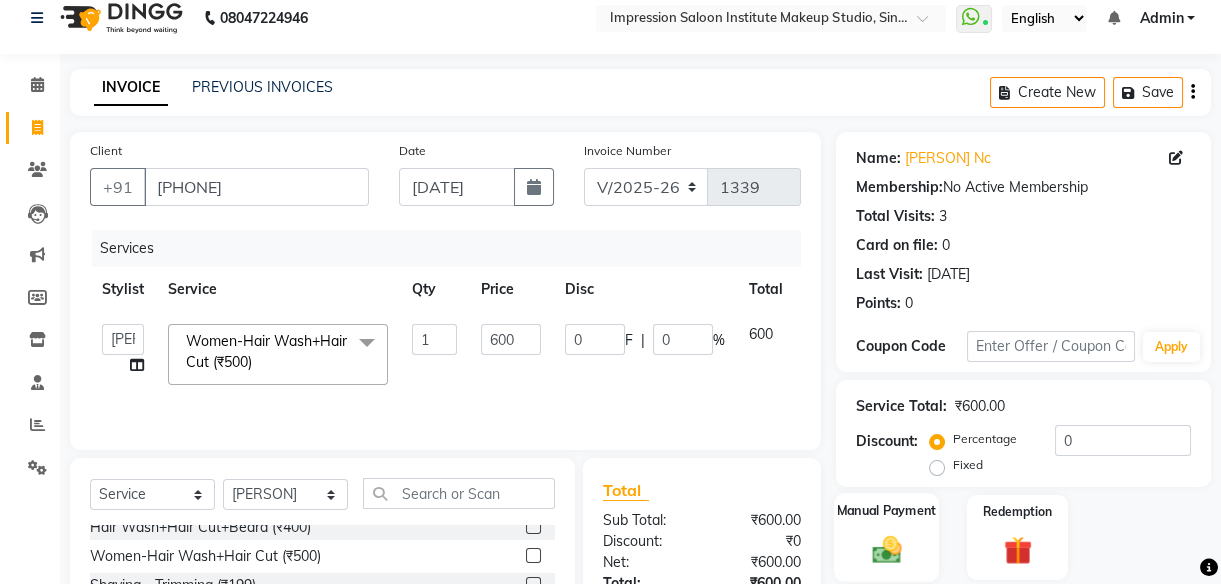 click 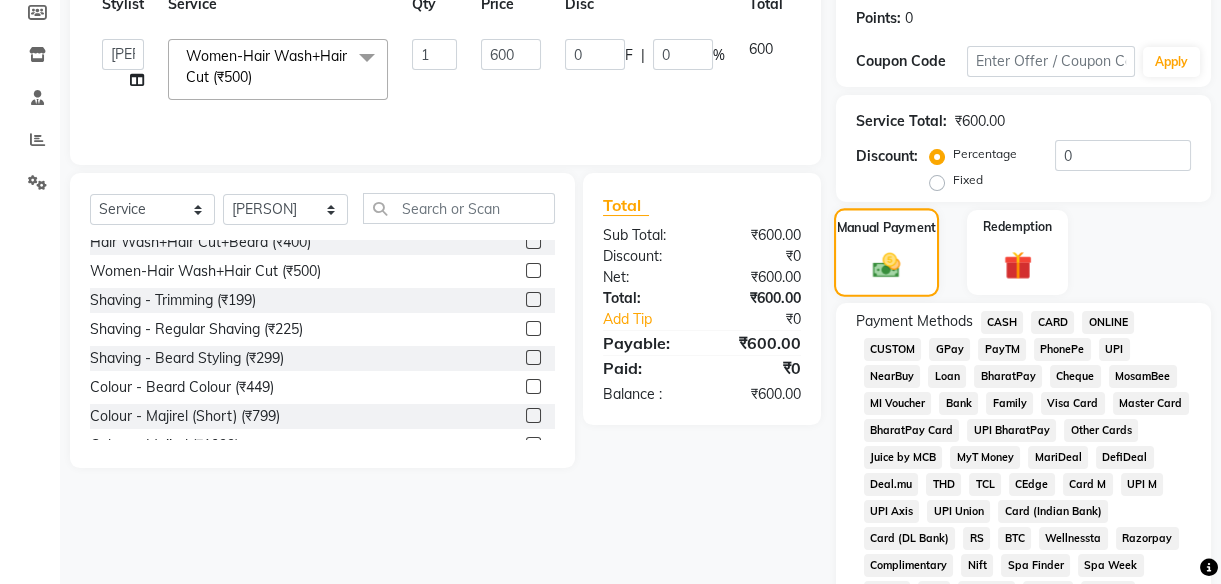 scroll, scrollTop: 302, scrollLeft: 0, axis: vertical 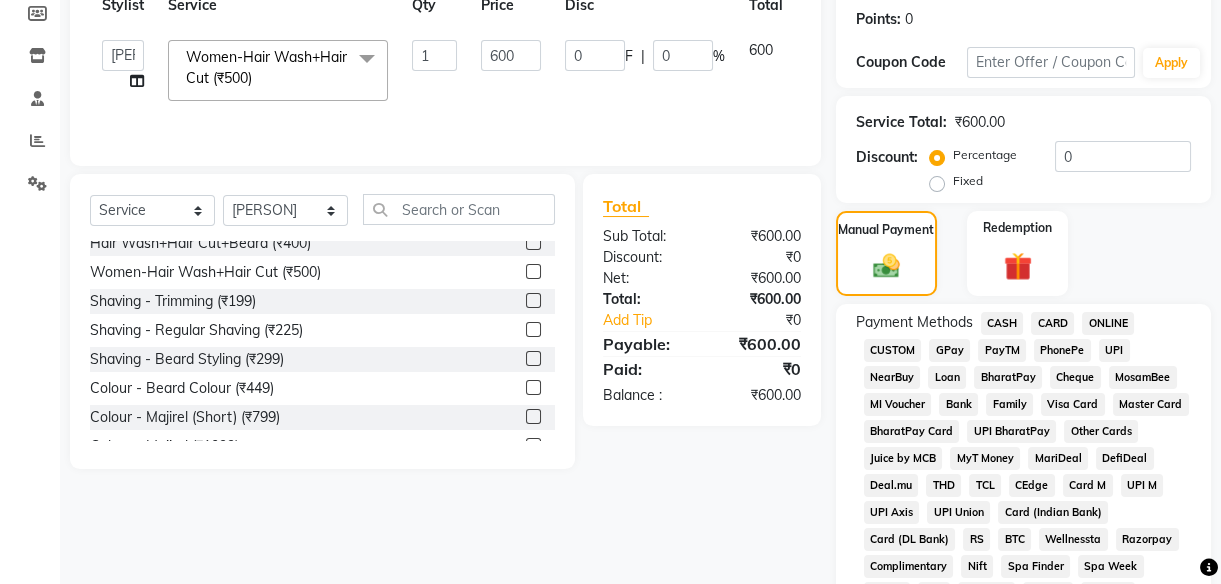 click on "CASH" 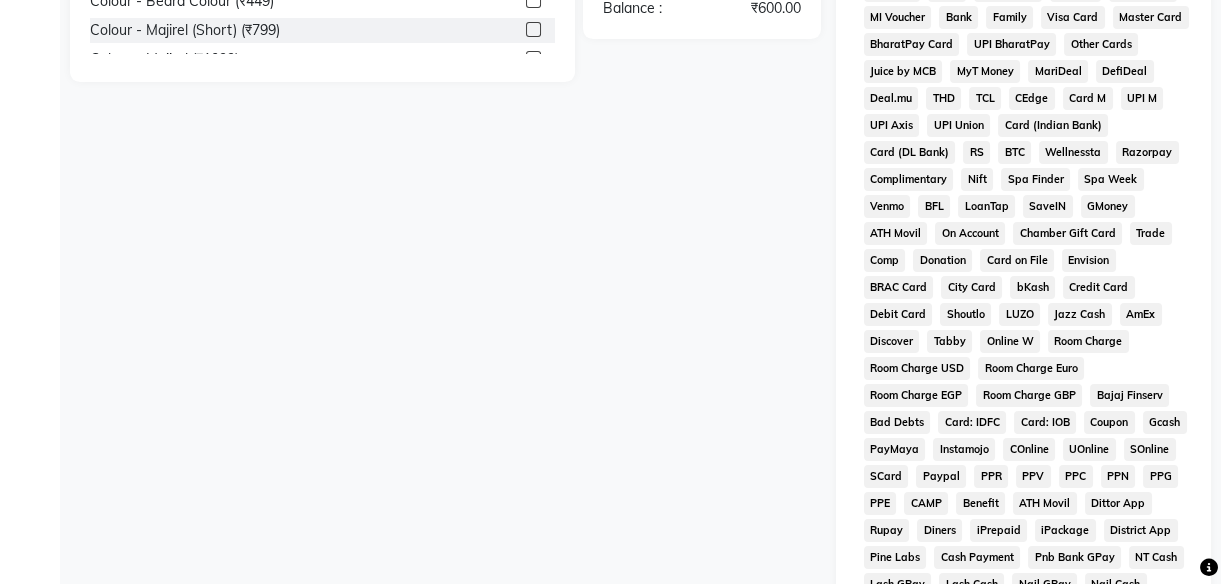 scroll, scrollTop: 1020, scrollLeft: 0, axis: vertical 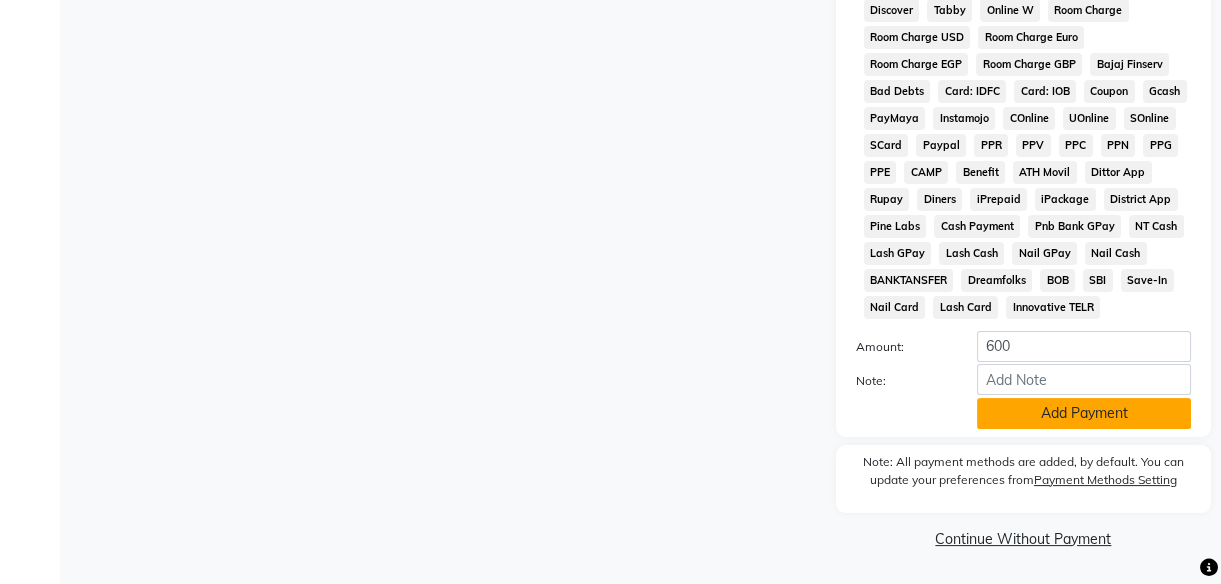 click on "Add Payment" 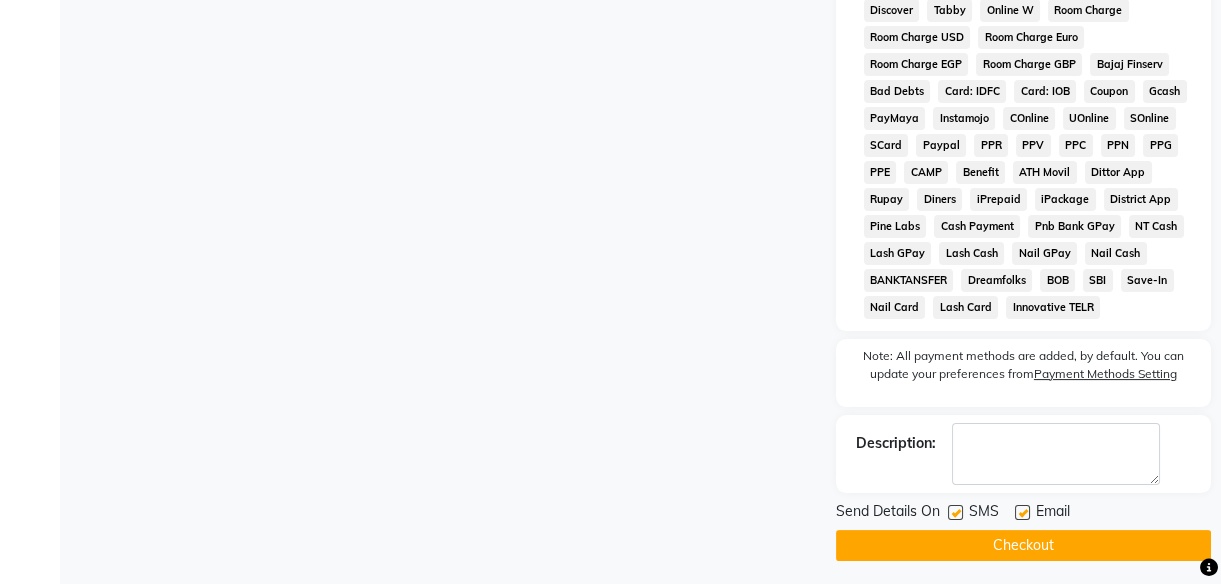 click 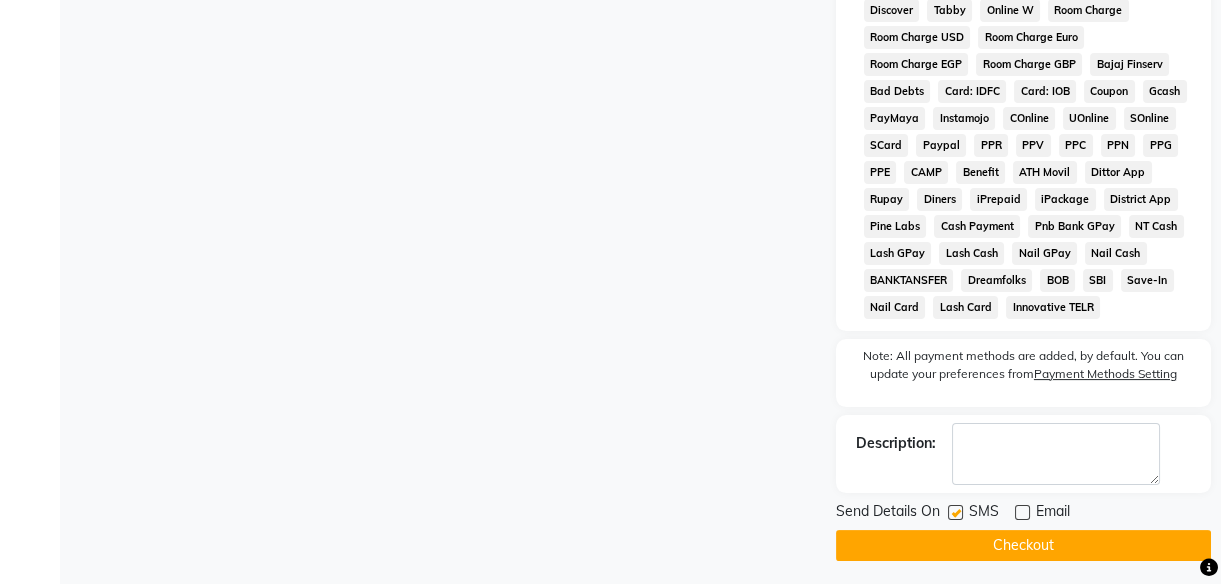 click on "SMS" 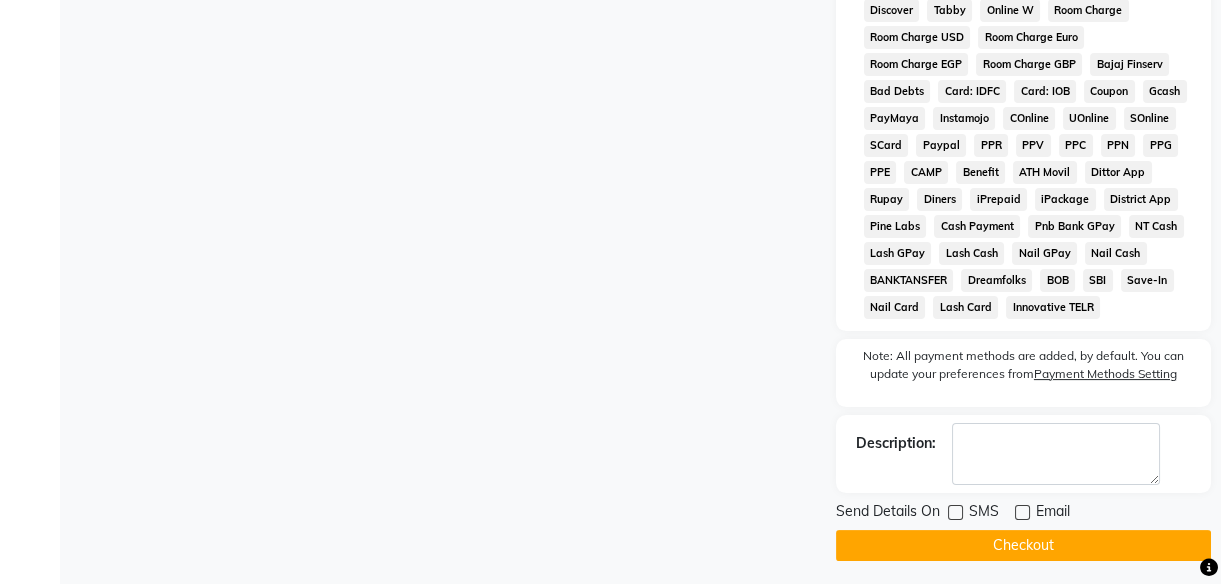 click on "Checkout" 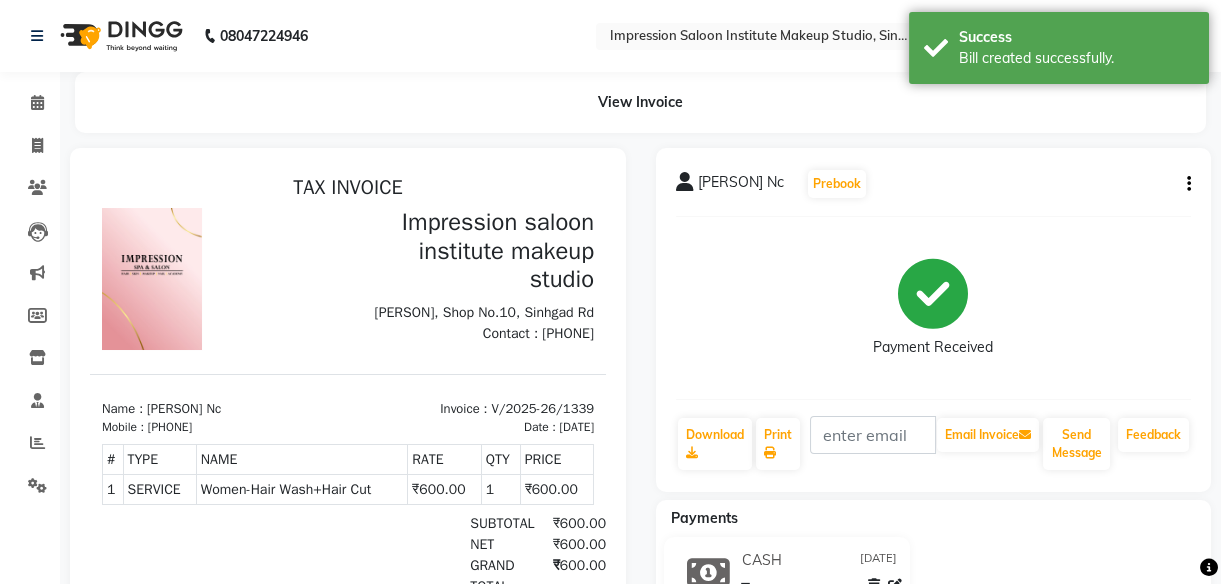 scroll, scrollTop: 0, scrollLeft: 0, axis: both 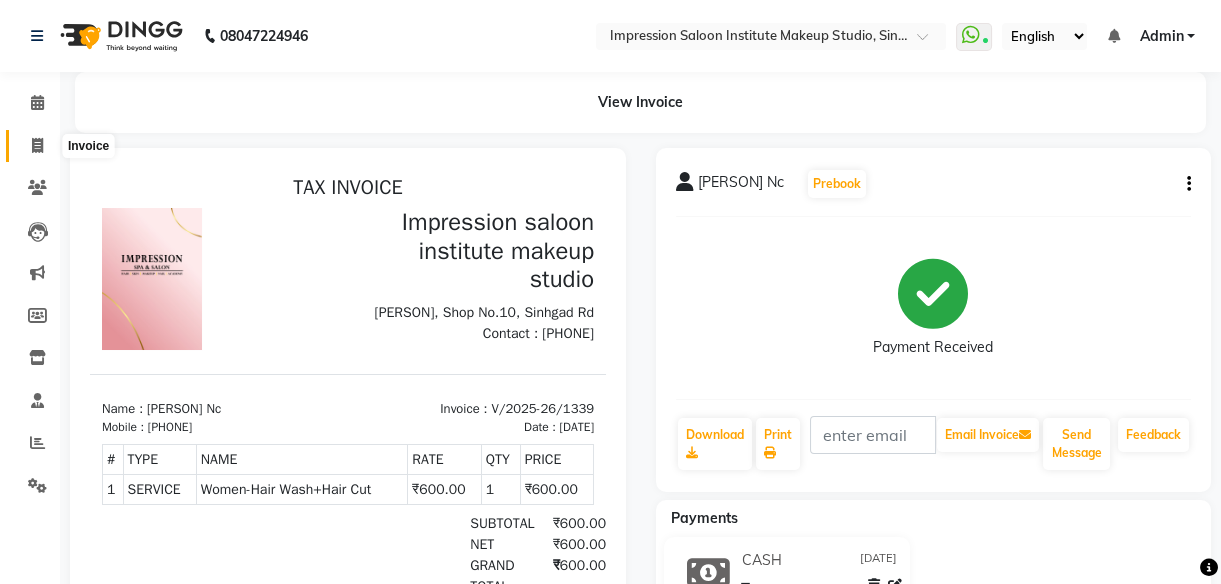 click 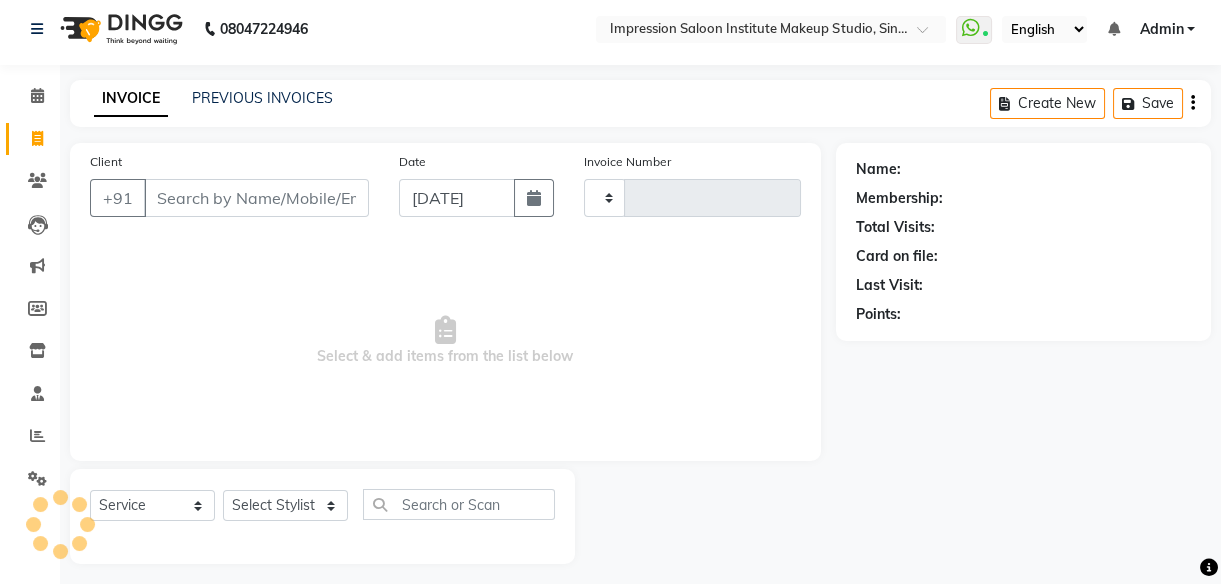 type on "1340" 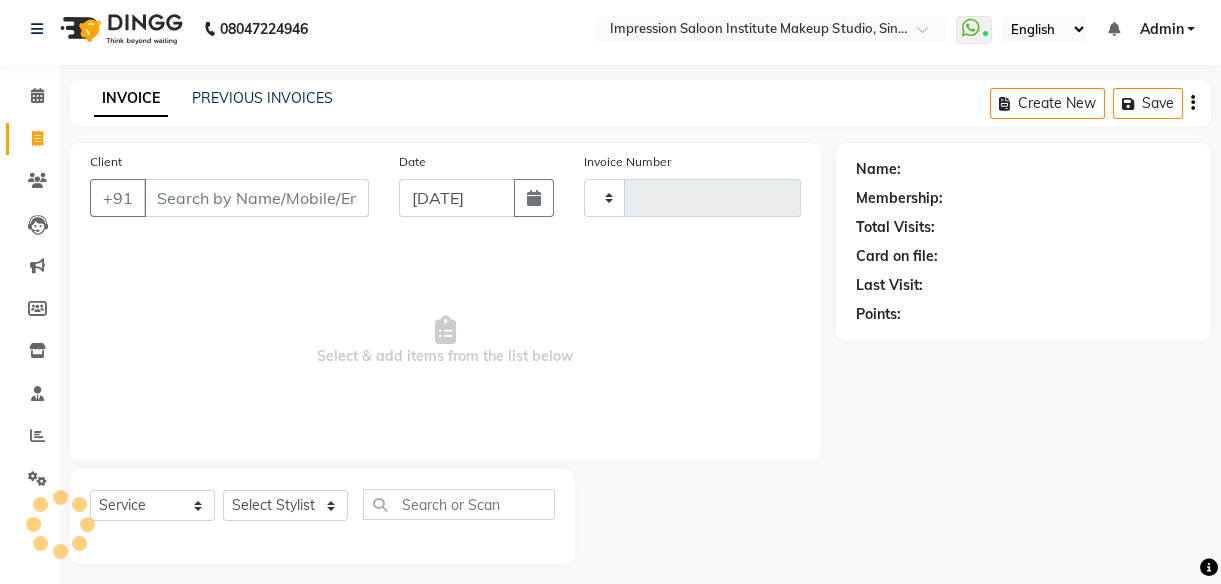 select on "437" 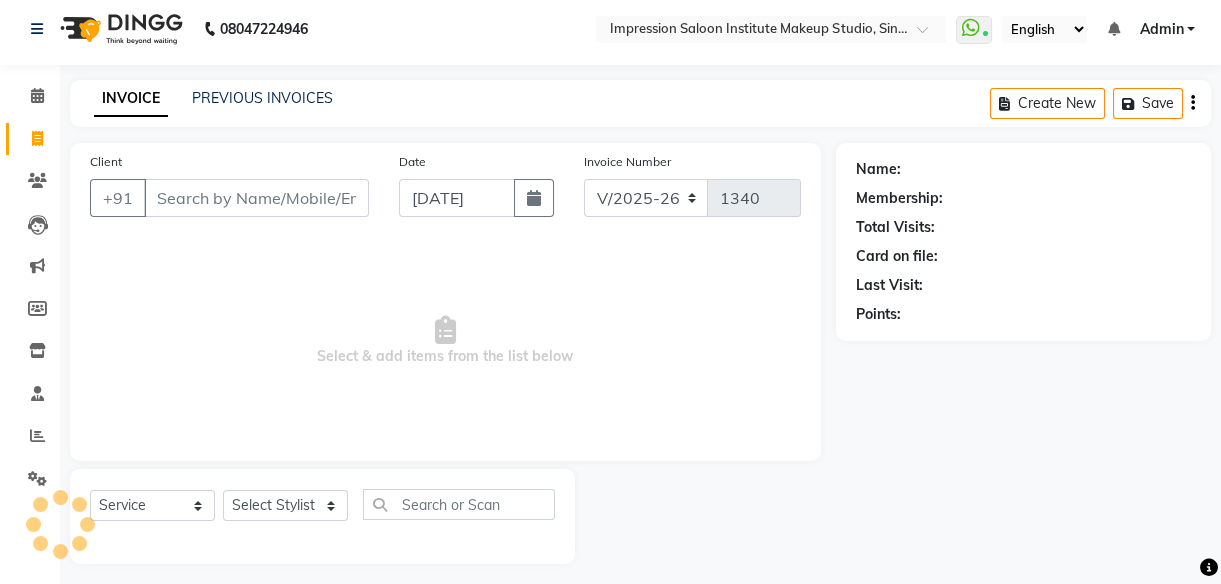scroll, scrollTop: 18, scrollLeft: 0, axis: vertical 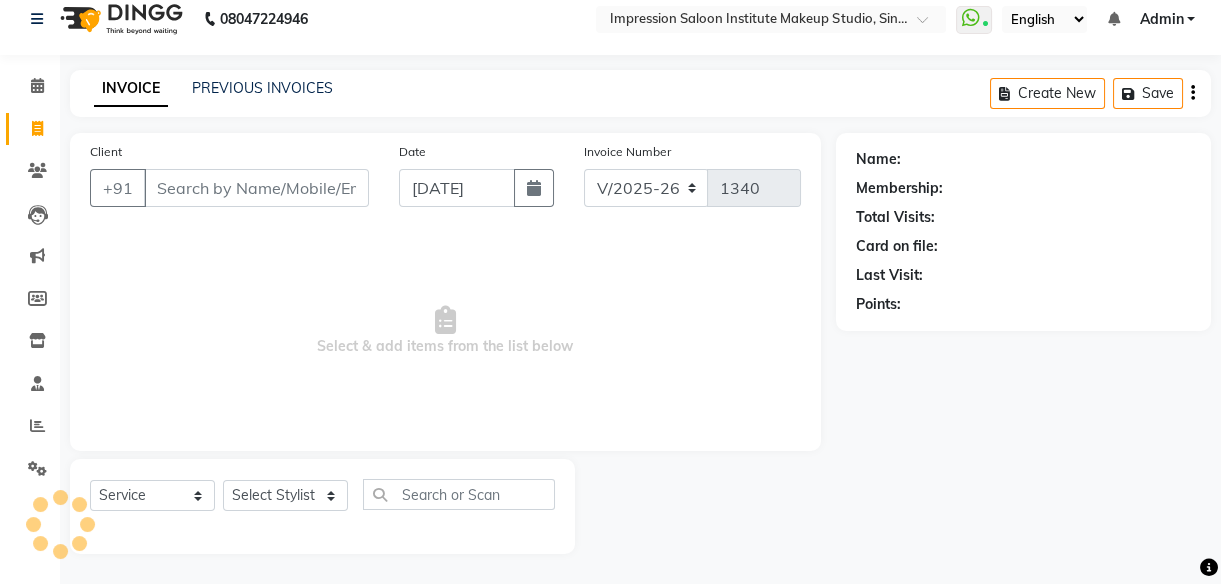click on "Client" at bounding box center (256, 188) 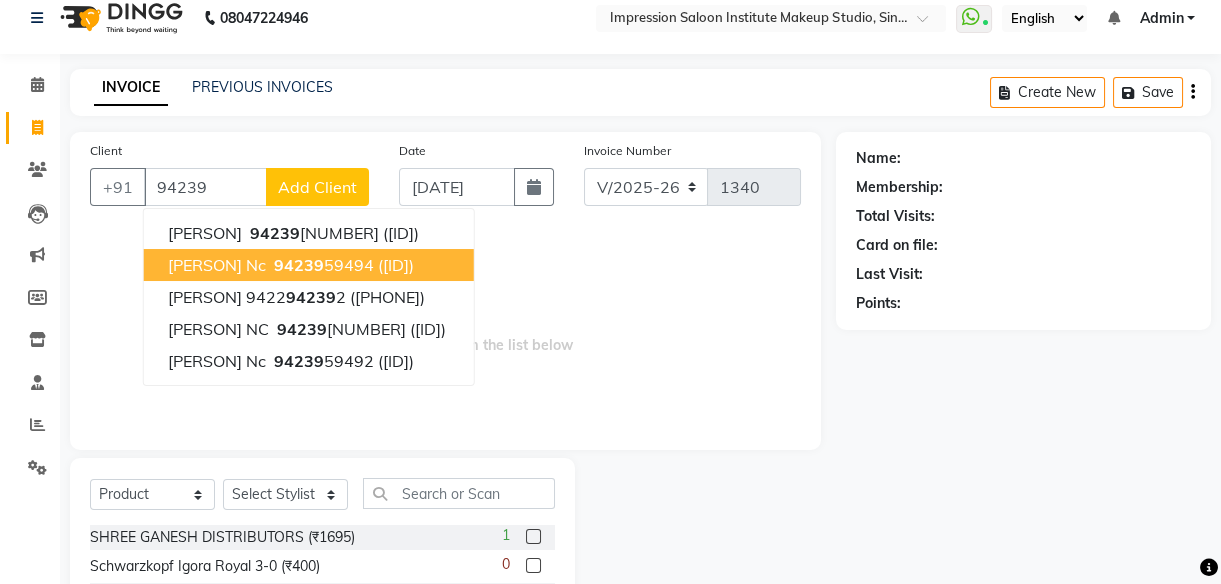 click on "[PERSON] Nc" at bounding box center (217, 265) 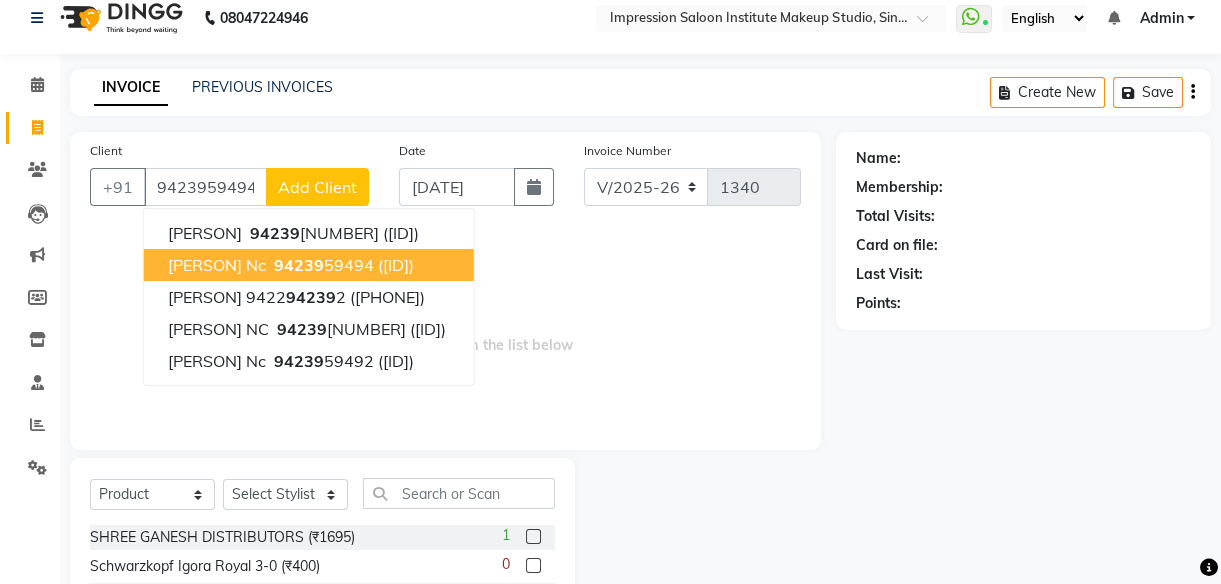 type on "9423959494" 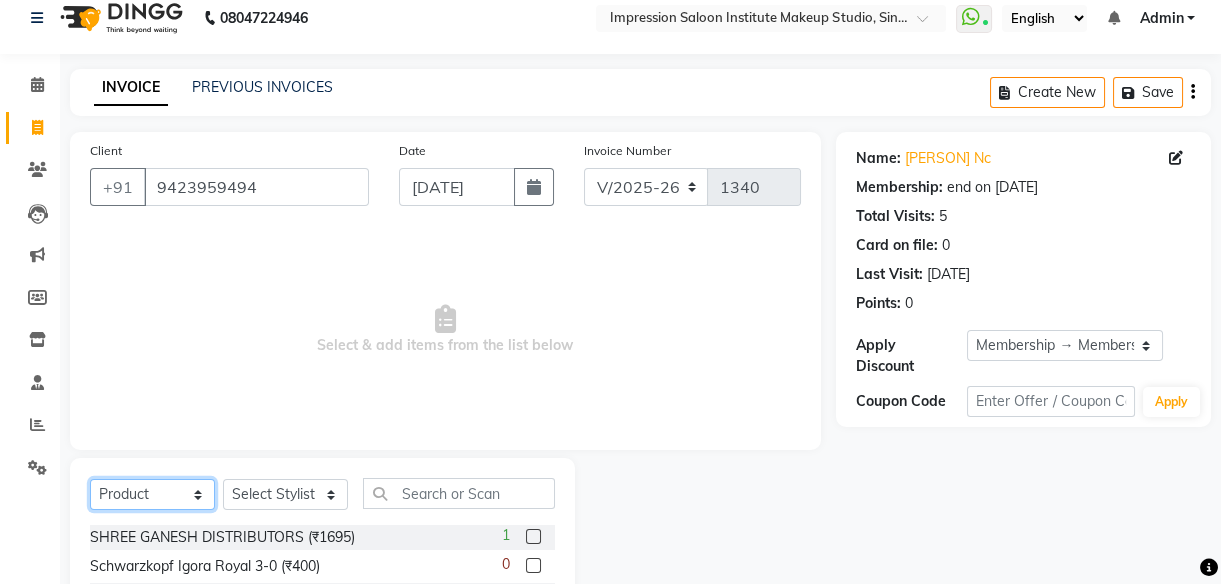 click on "Select  Service  Product  Membership  Package Voucher Prepaid Gift Card" 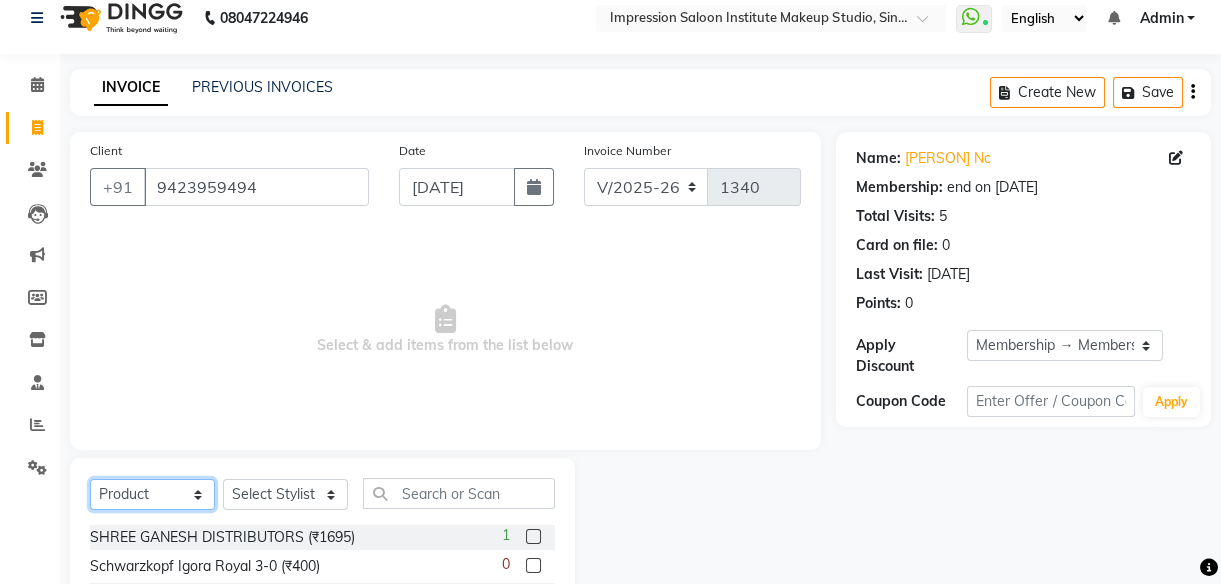 select on "service" 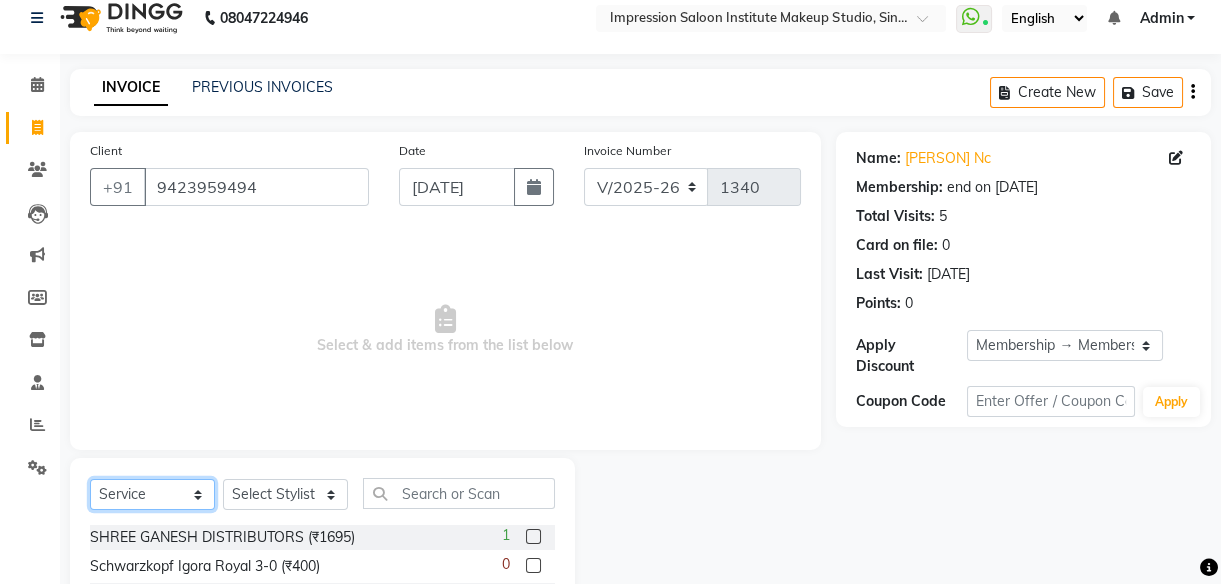 click on "Select  Service  Product  Membership  Package Voucher Prepaid Gift Card" 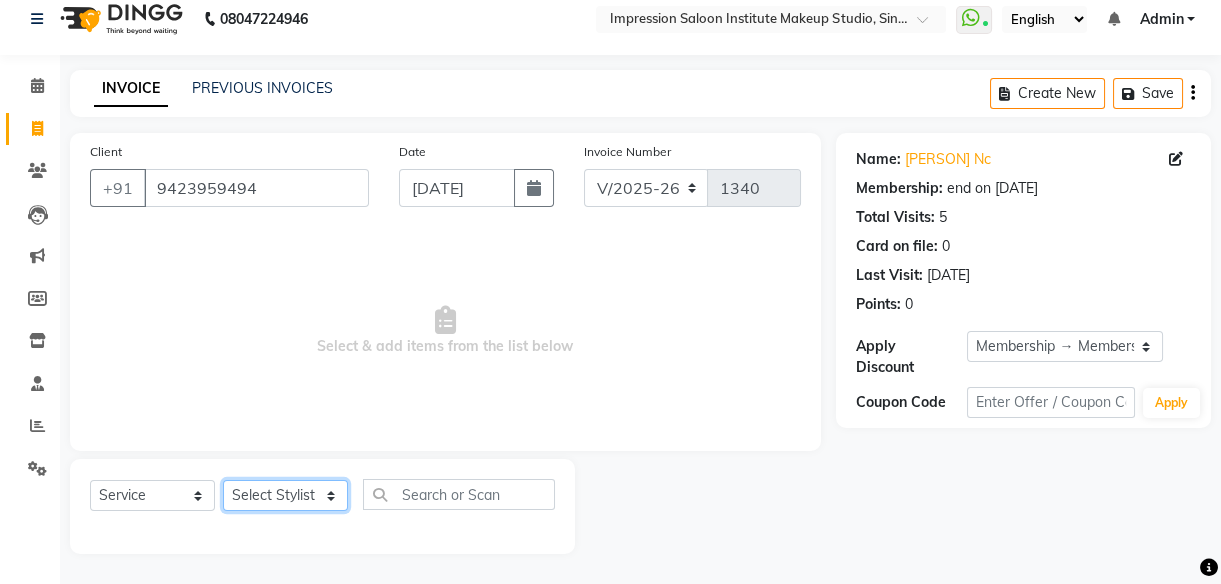 click on "Select Stylist Arjun Front Desk Jyoti Pallavi rushi  Samarh  sandesh Sunita  Trupati" 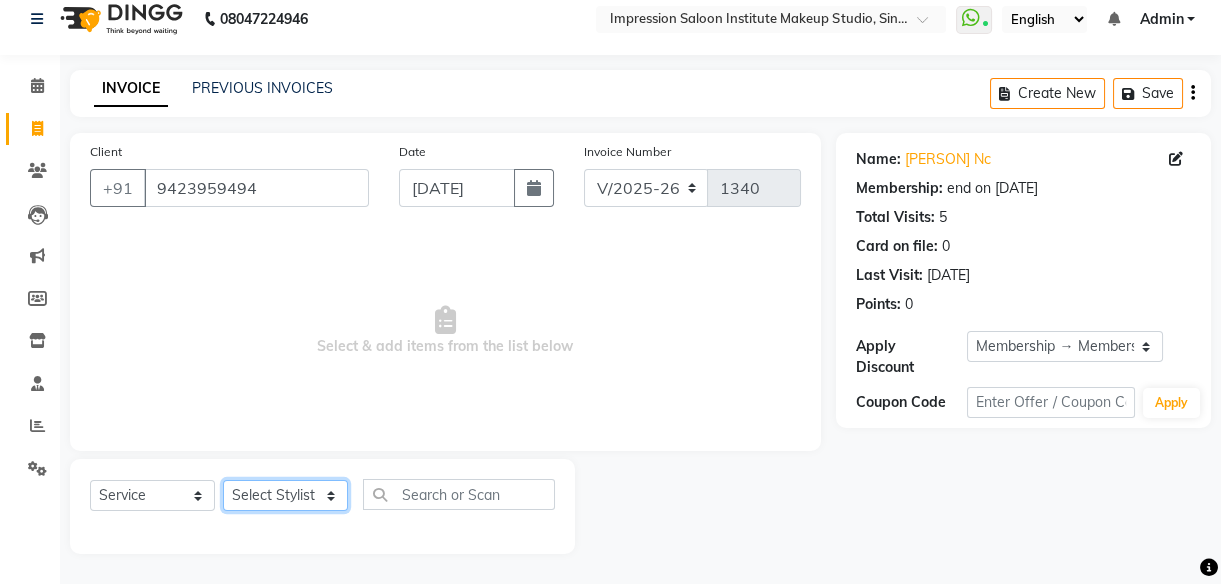 select on "49707" 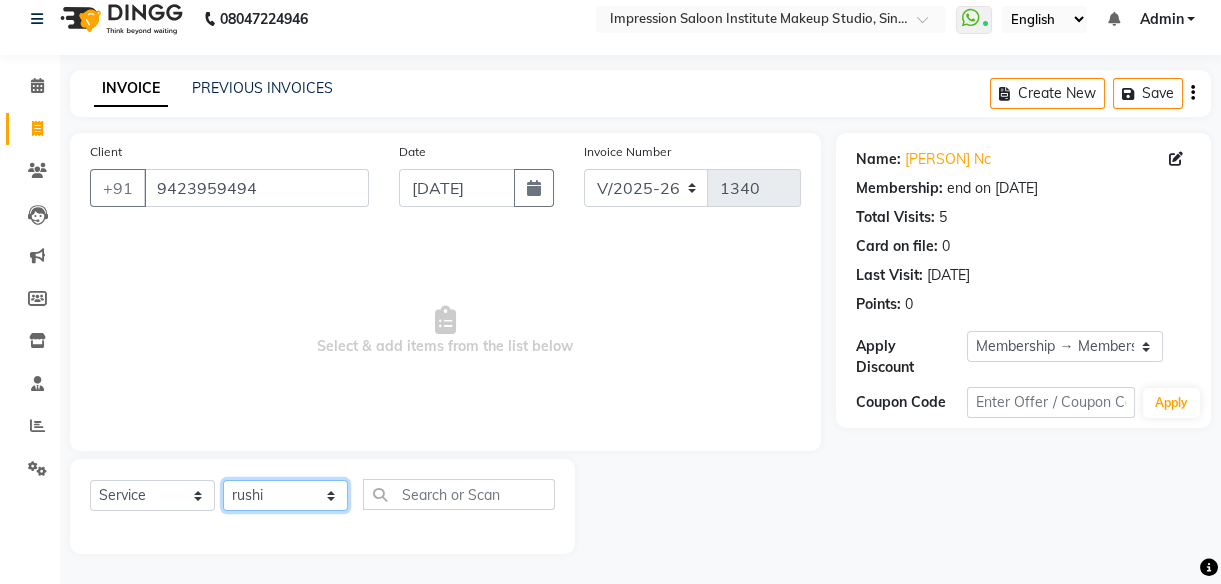 click on "Select Stylist Arjun Front Desk Jyoti Pallavi rushi  Samarh  sandesh Sunita  Trupati" 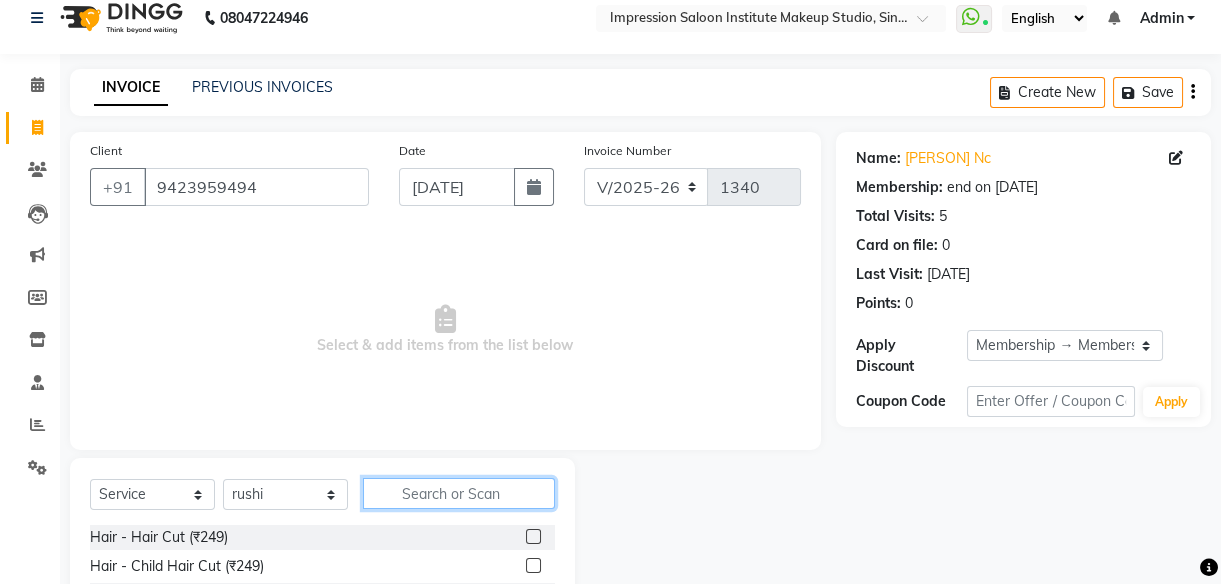 click 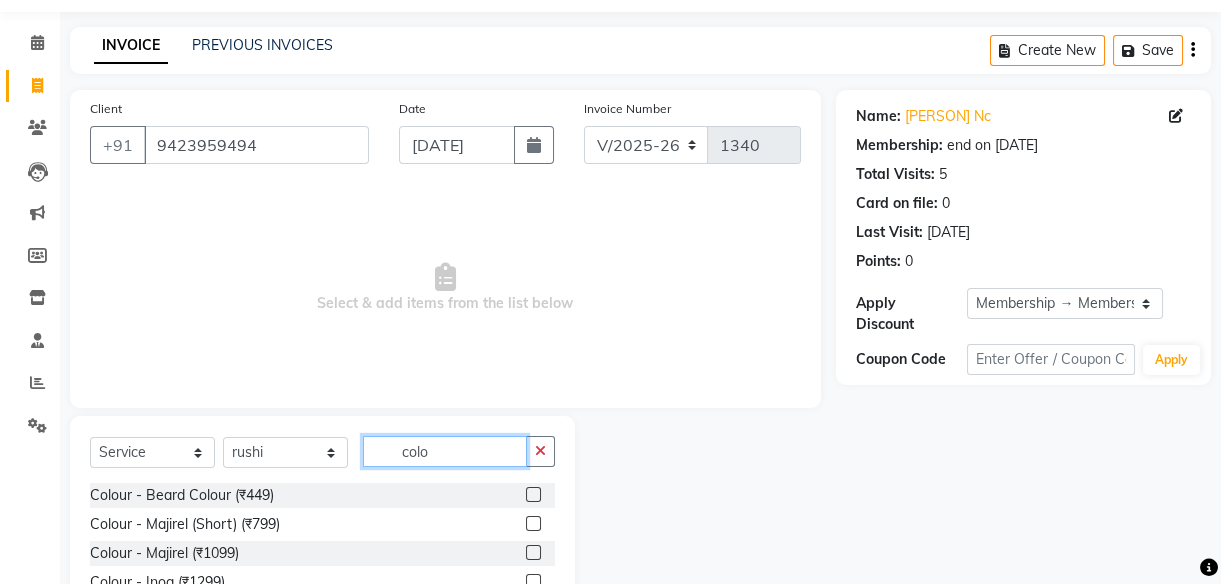 scroll, scrollTop: 63, scrollLeft: 0, axis: vertical 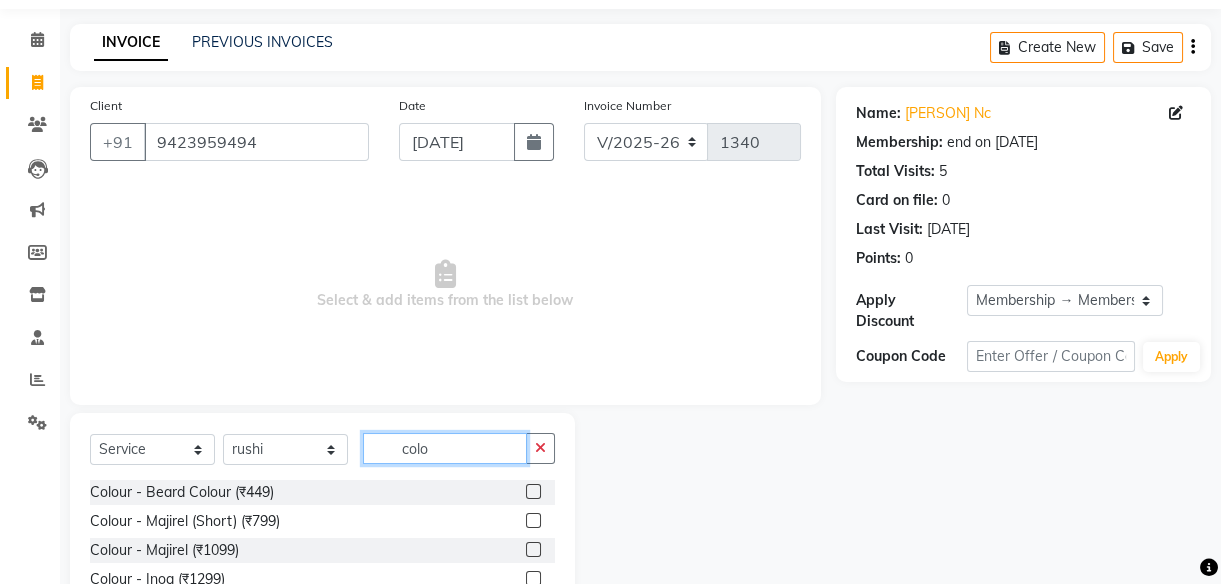 type on "colo" 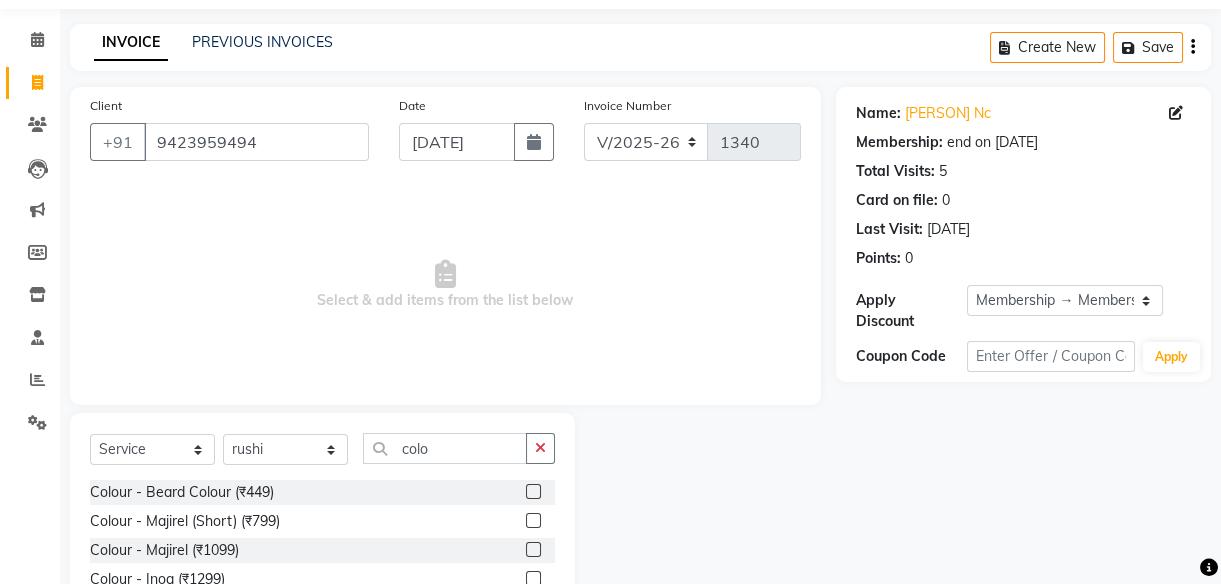 click 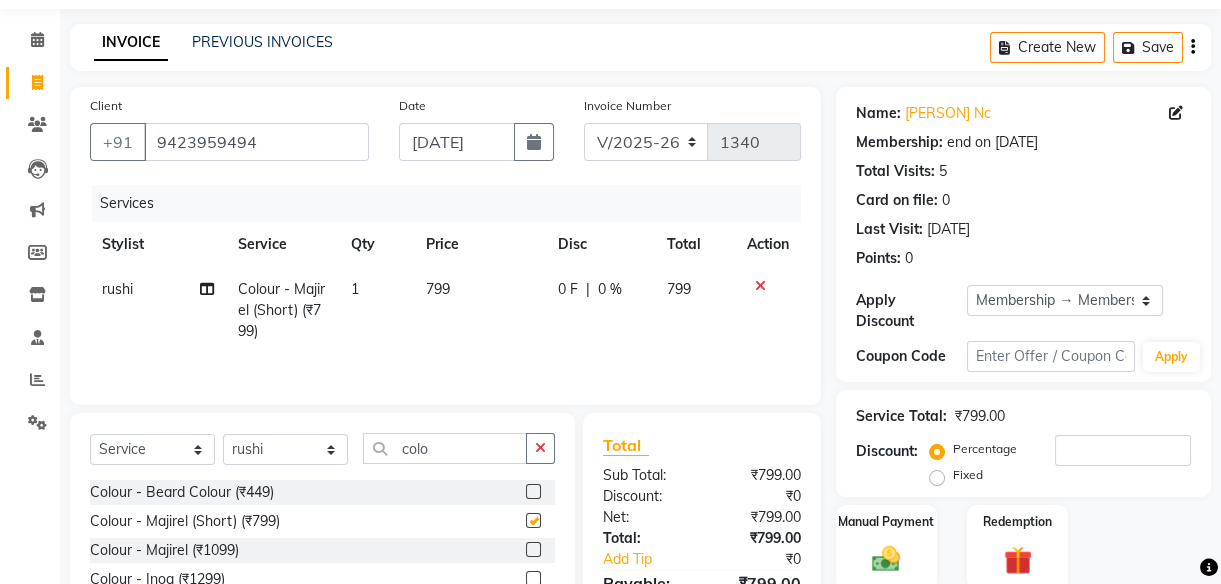 checkbox on "false" 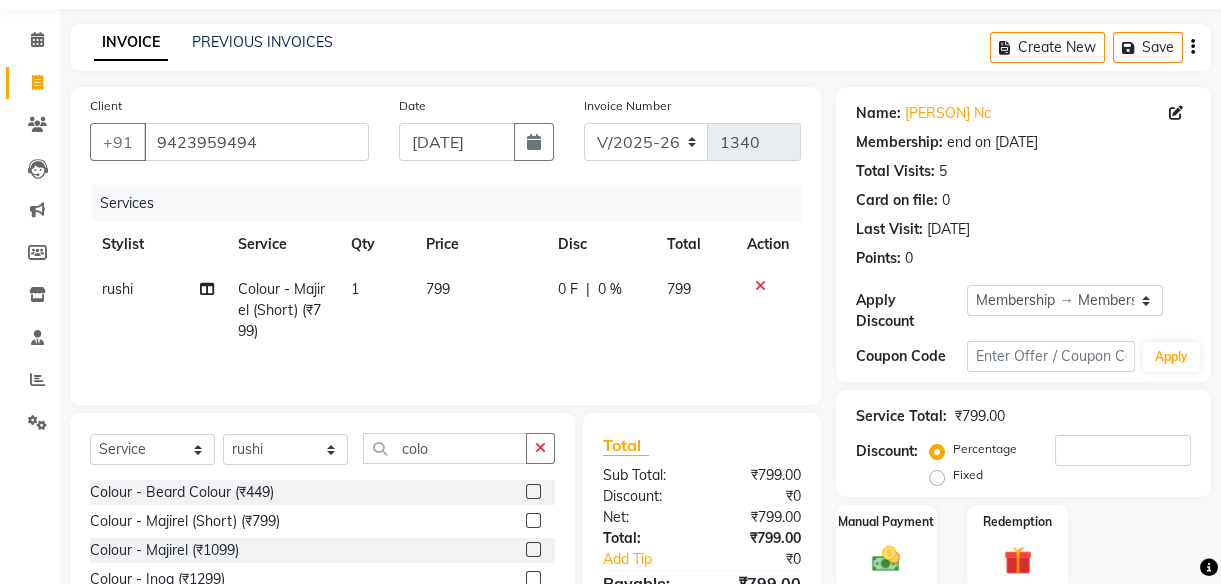 click on "799" 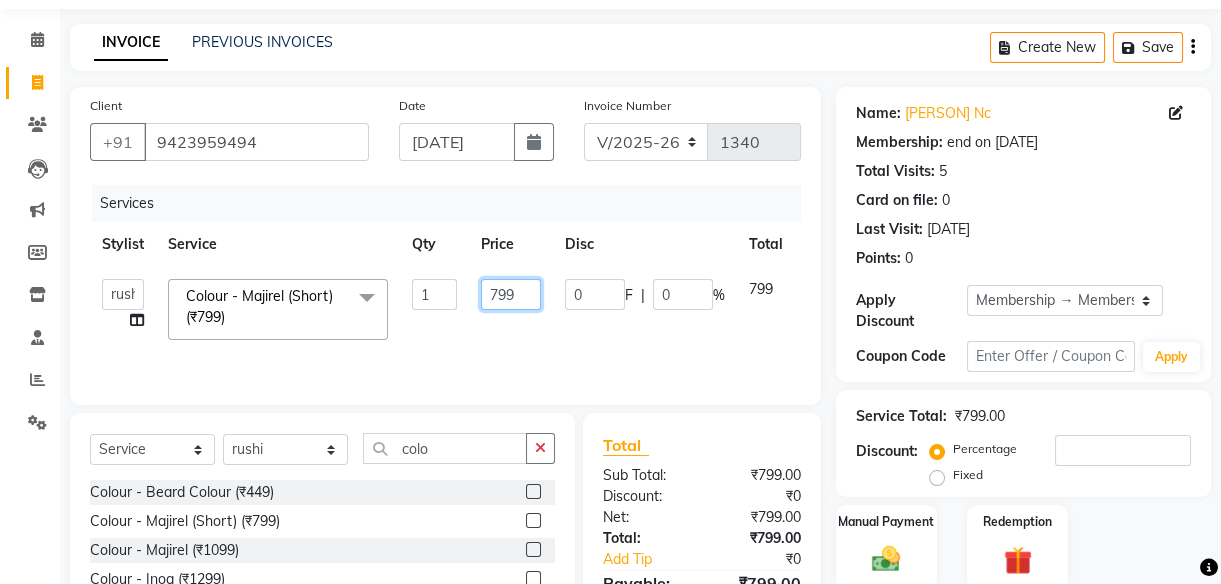 click on "799" 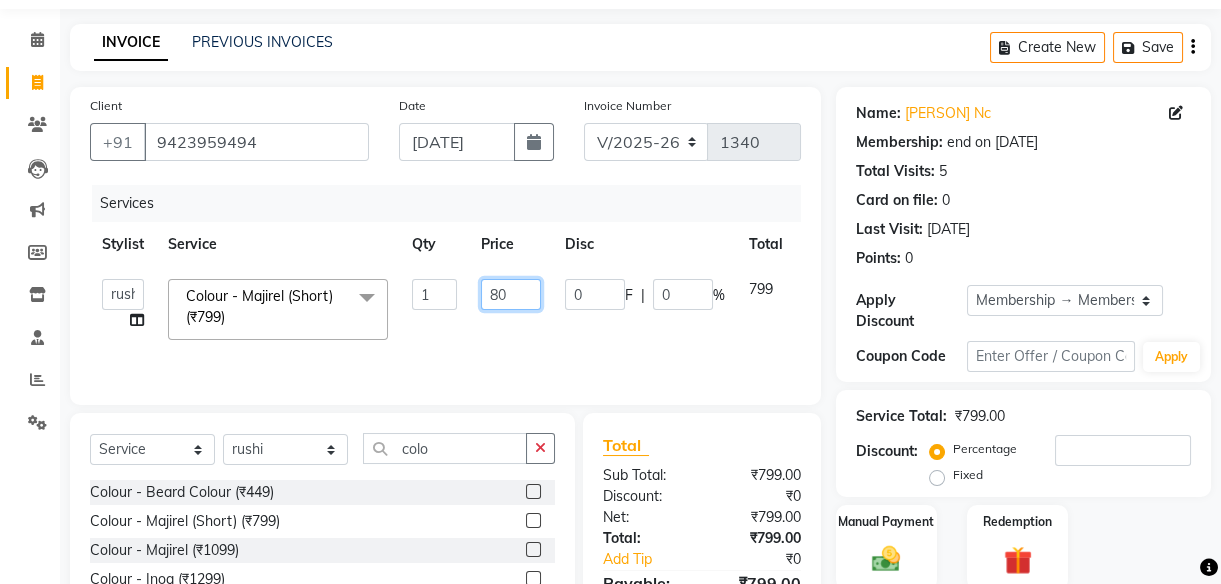 type on "800" 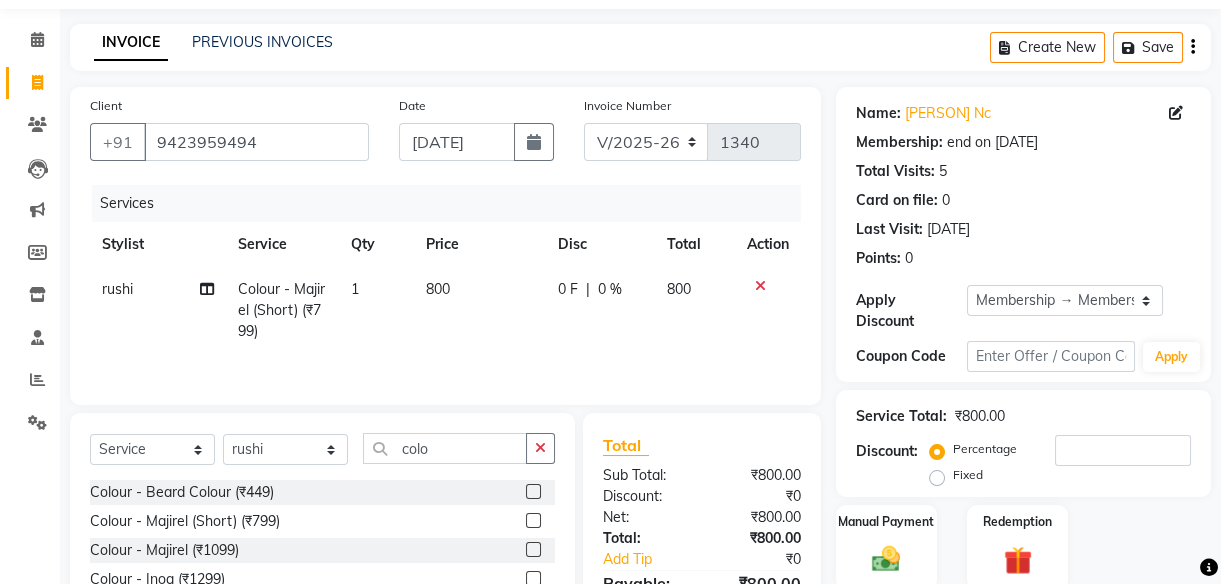 click on "800" 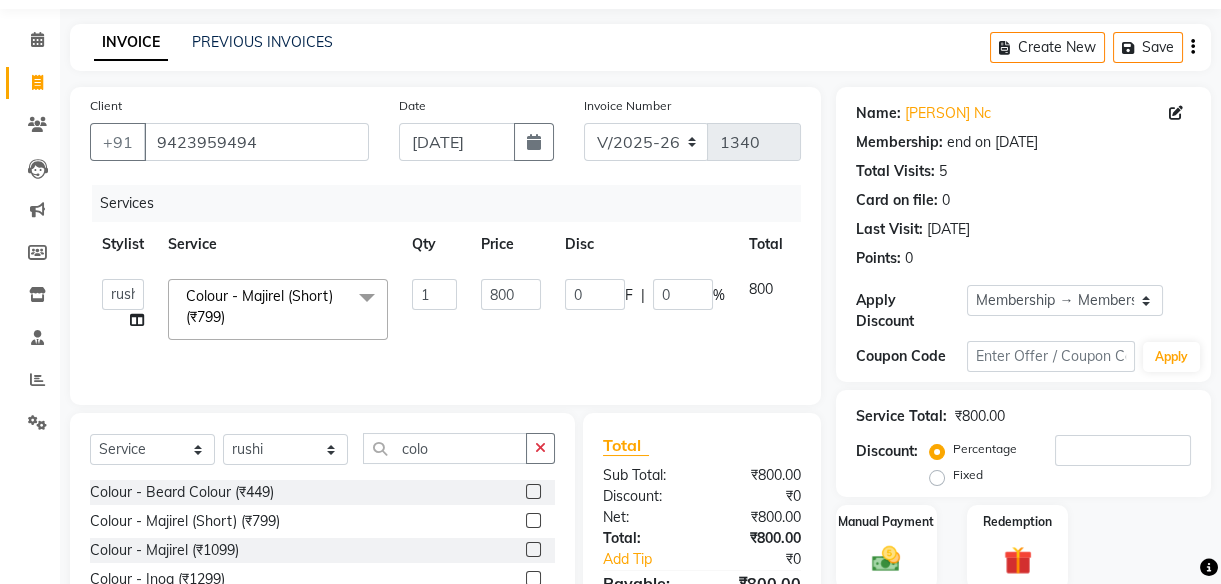scroll, scrollTop: 218, scrollLeft: 0, axis: vertical 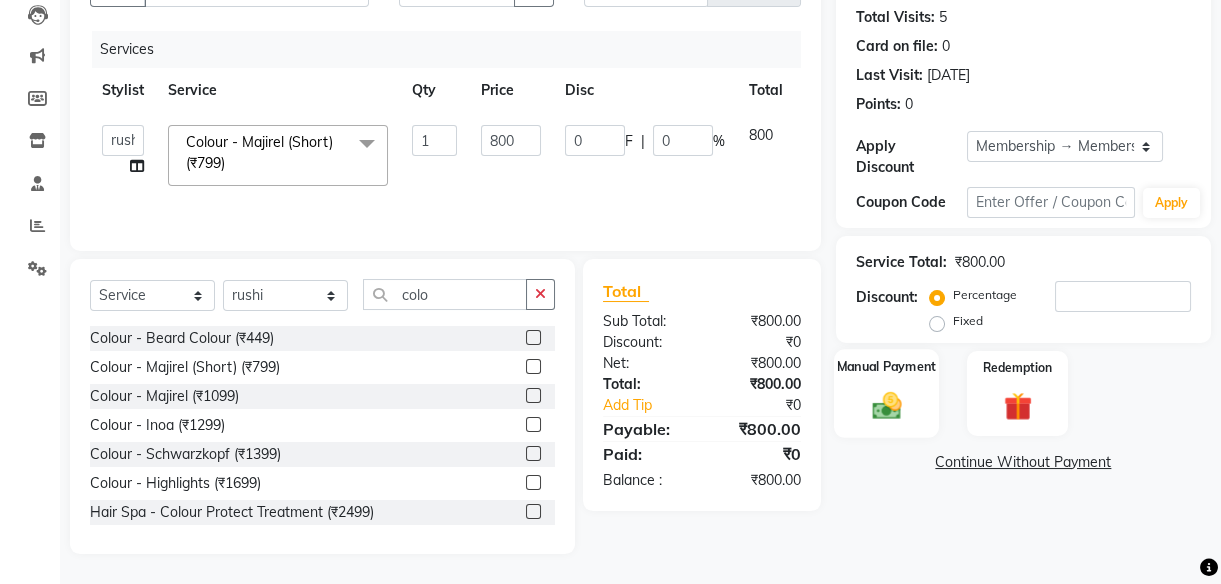 click 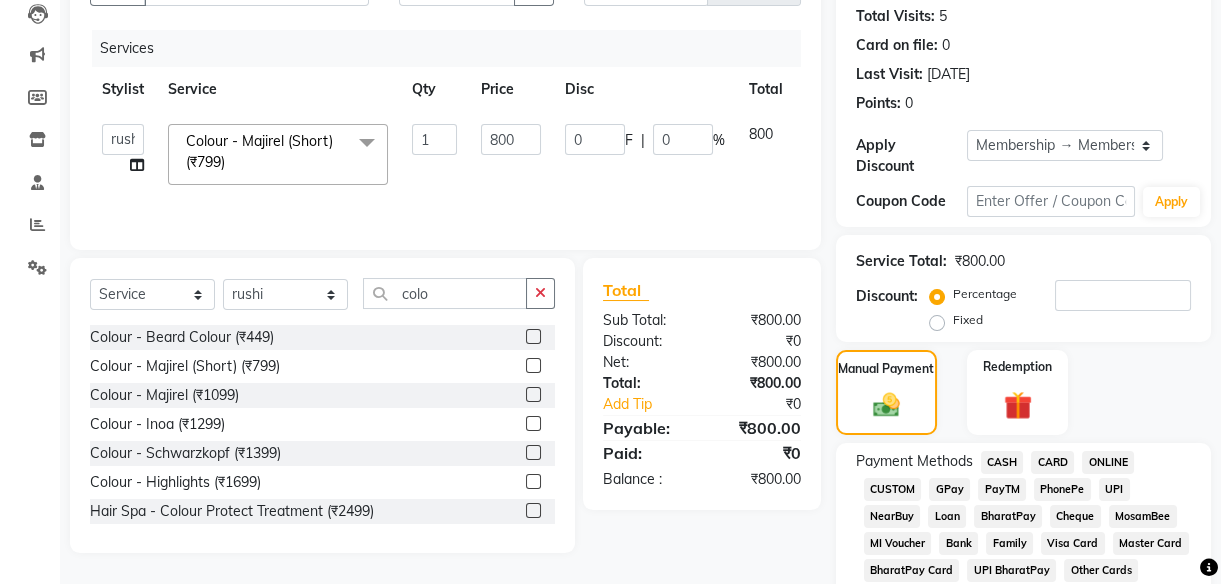 click on "UPI" 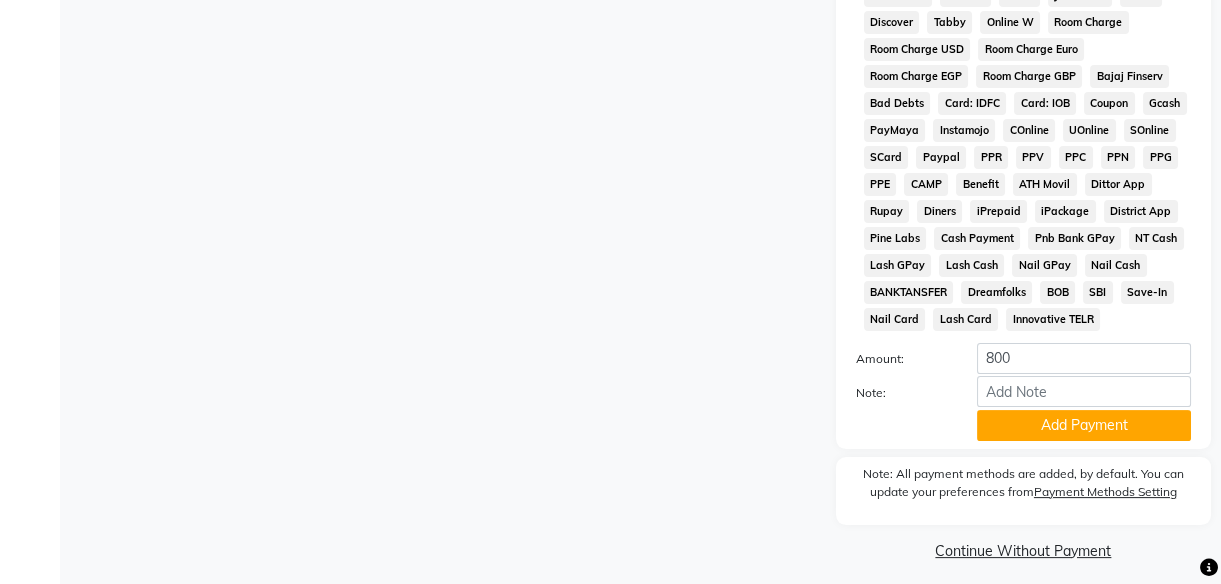 scroll, scrollTop: 1074, scrollLeft: 0, axis: vertical 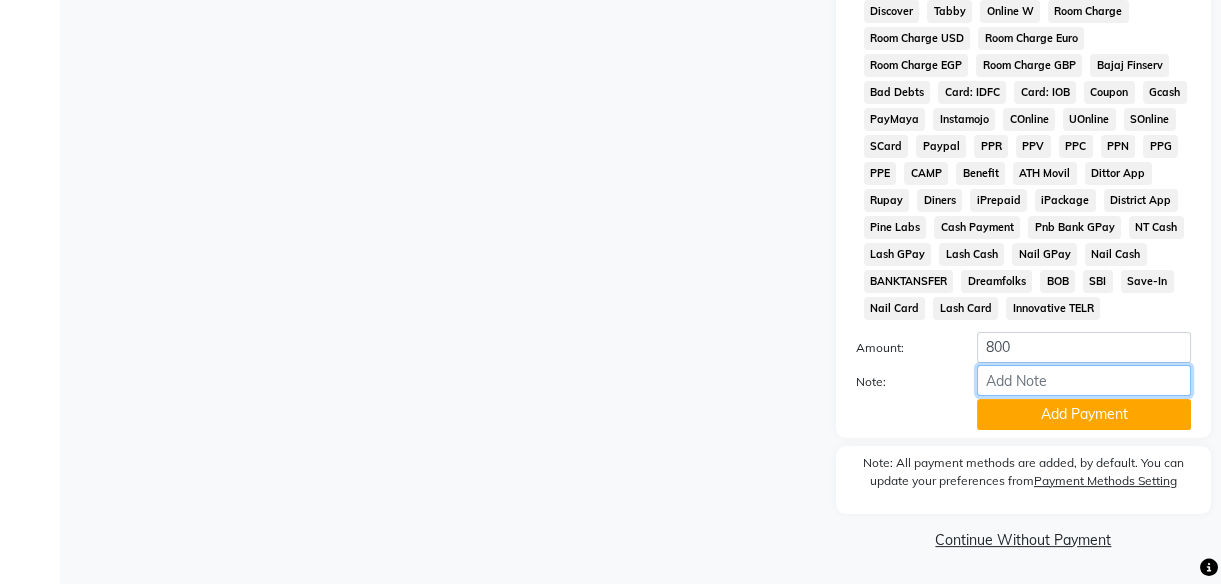 click on "Note:" at bounding box center [1084, 380] 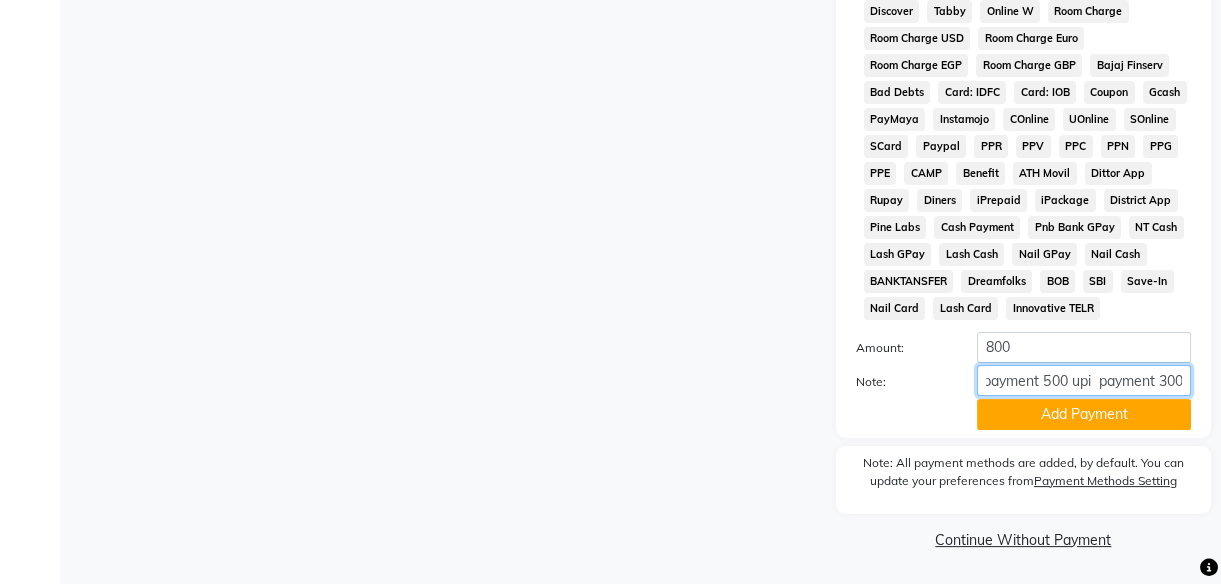 scroll, scrollTop: 0, scrollLeft: 44, axis: horizontal 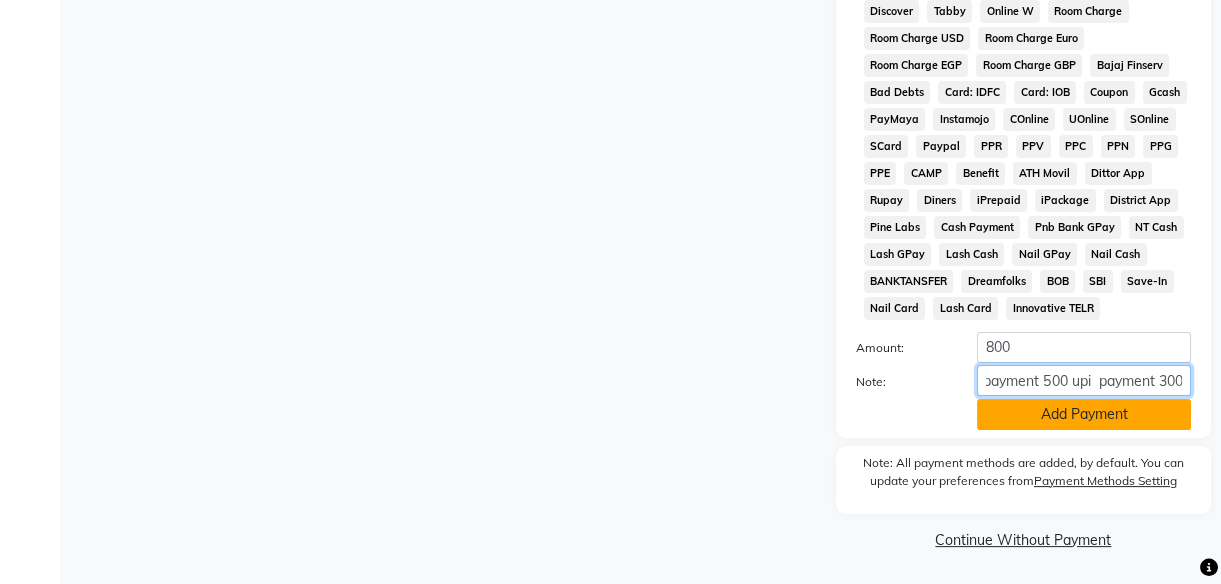type on "cash payment 500 upi  payment 300" 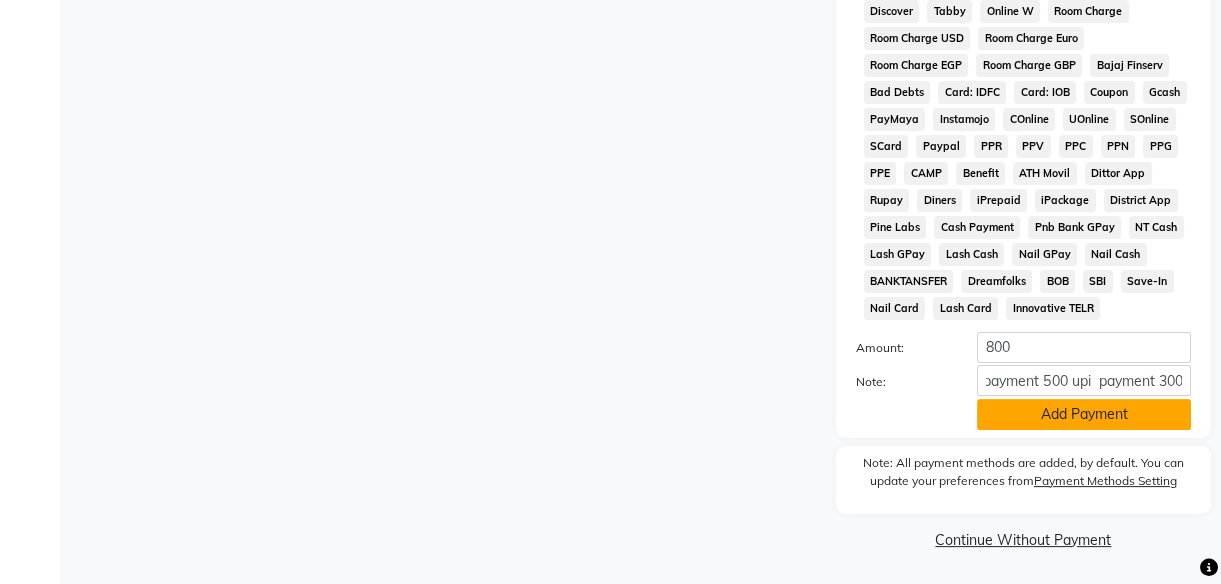 scroll, scrollTop: 0, scrollLeft: 0, axis: both 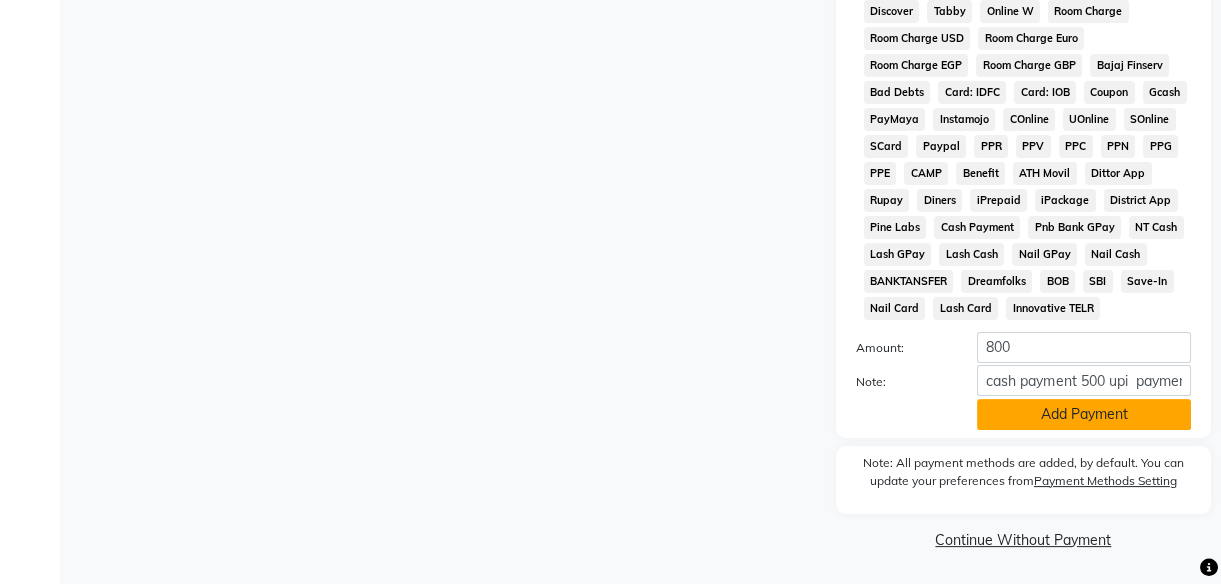 click on "Add Payment" 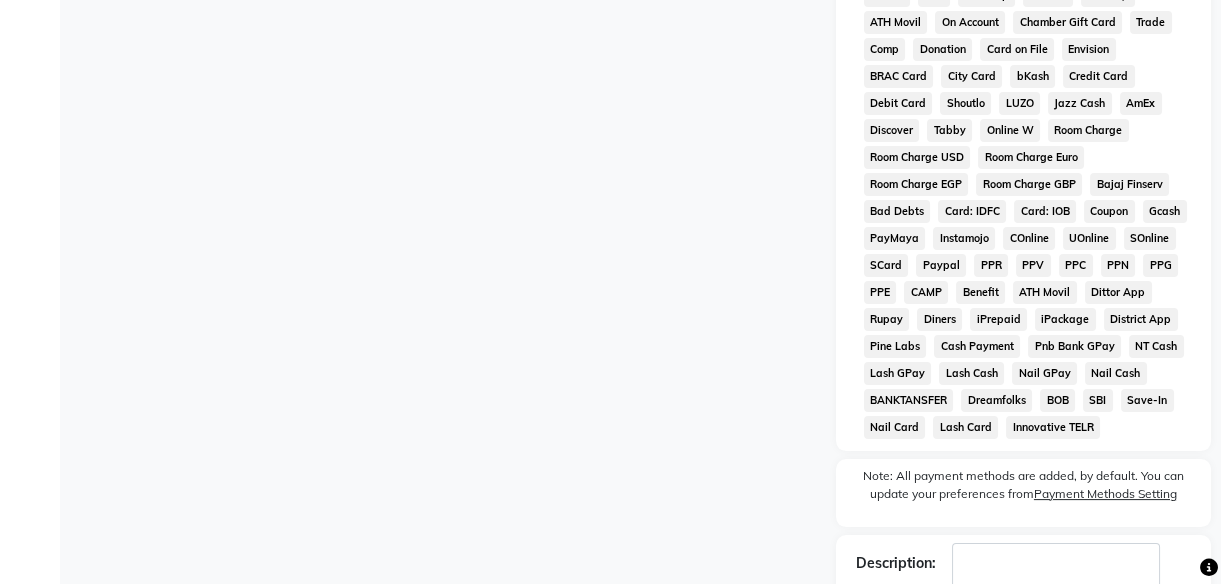 scroll, scrollTop: 1080, scrollLeft: 0, axis: vertical 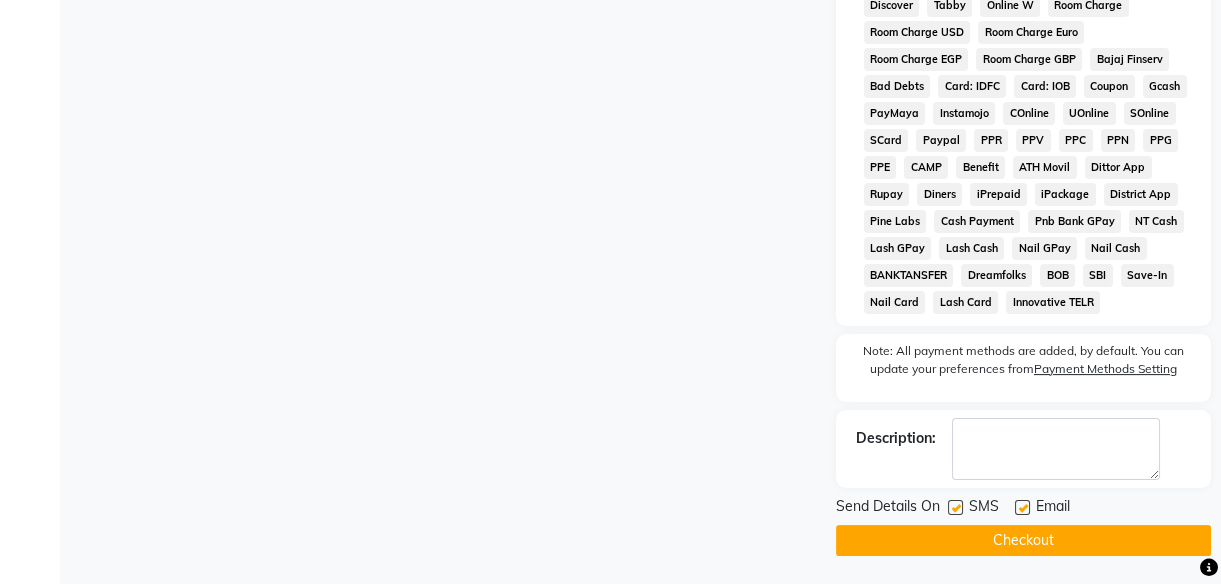 click 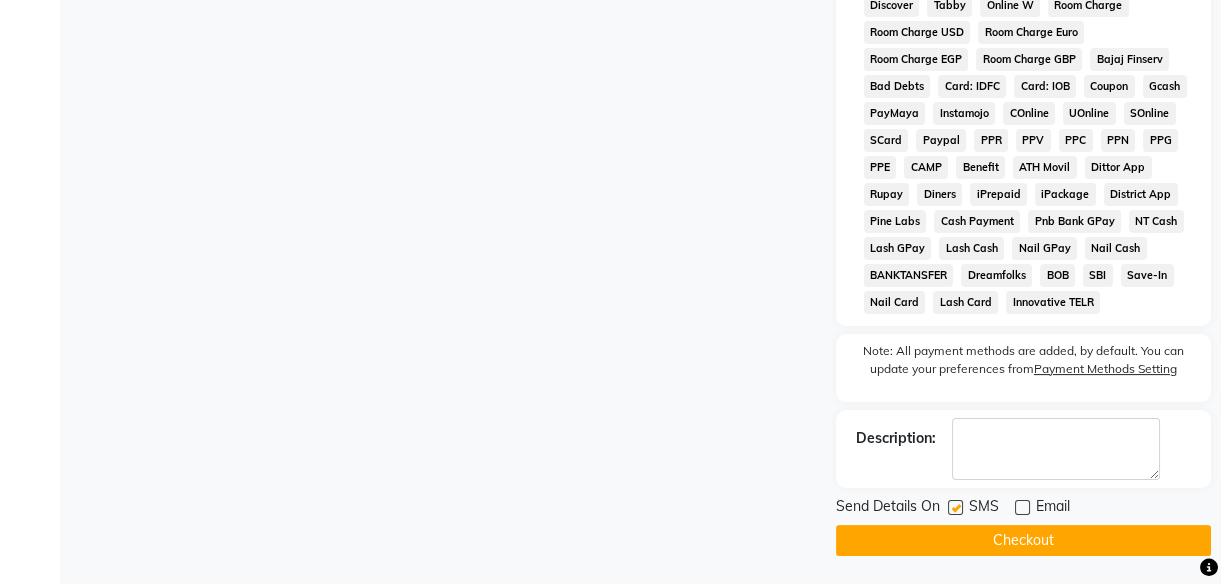 click 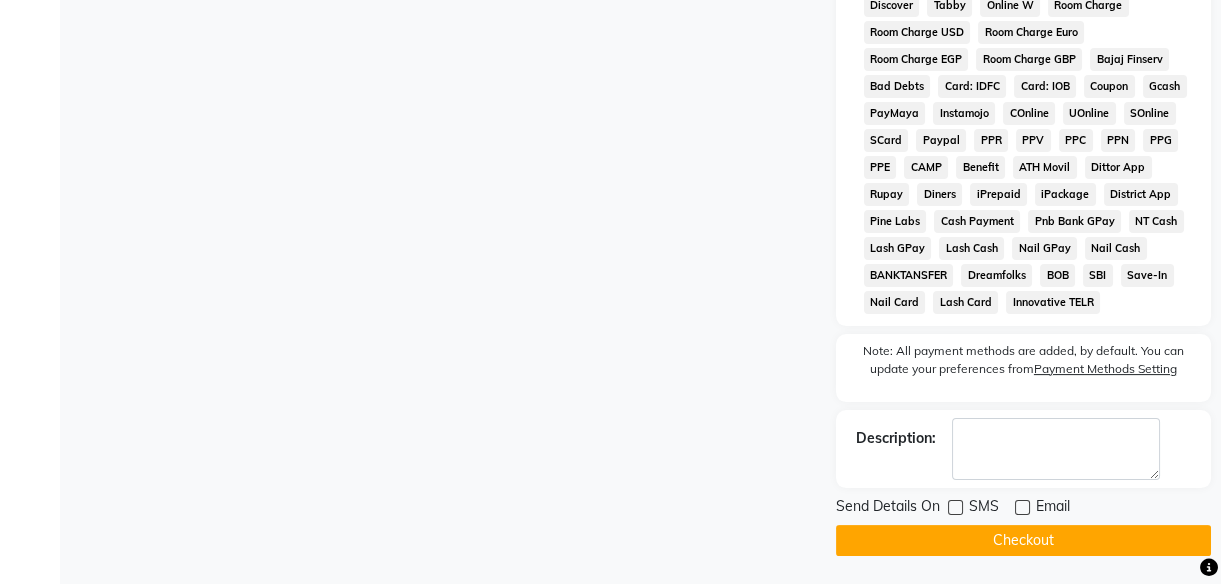 click on "Checkout" 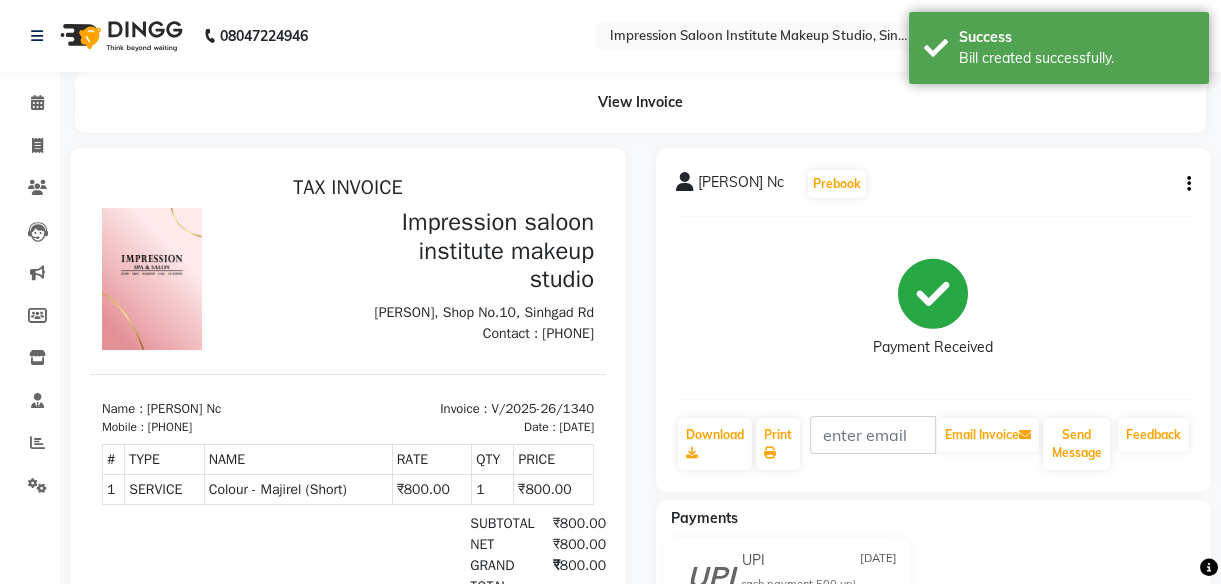 scroll, scrollTop: 0, scrollLeft: 0, axis: both 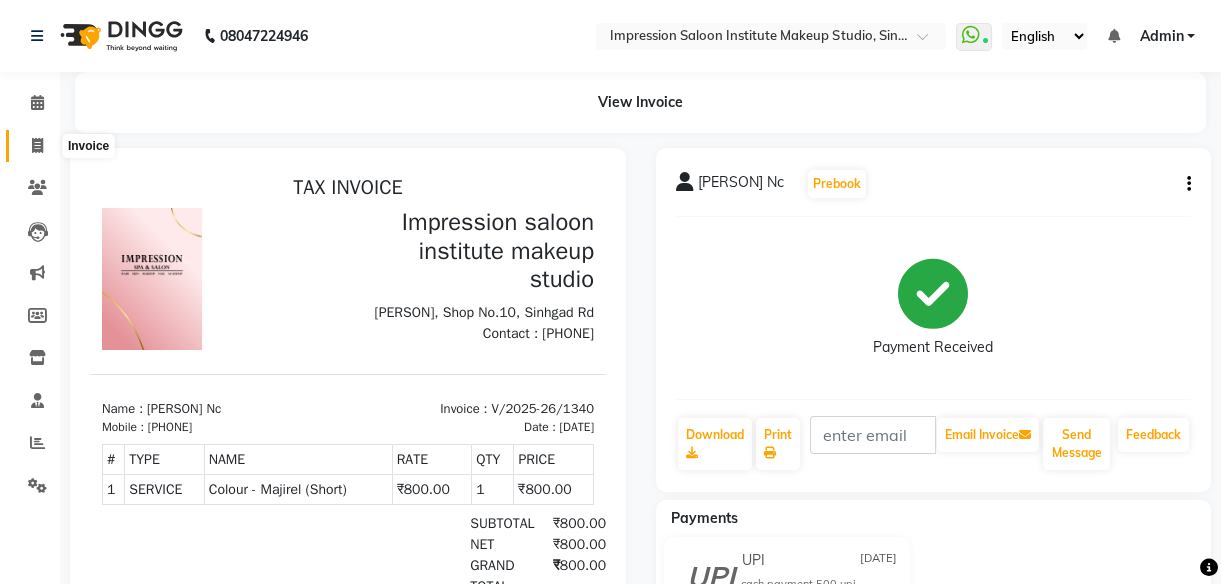 click 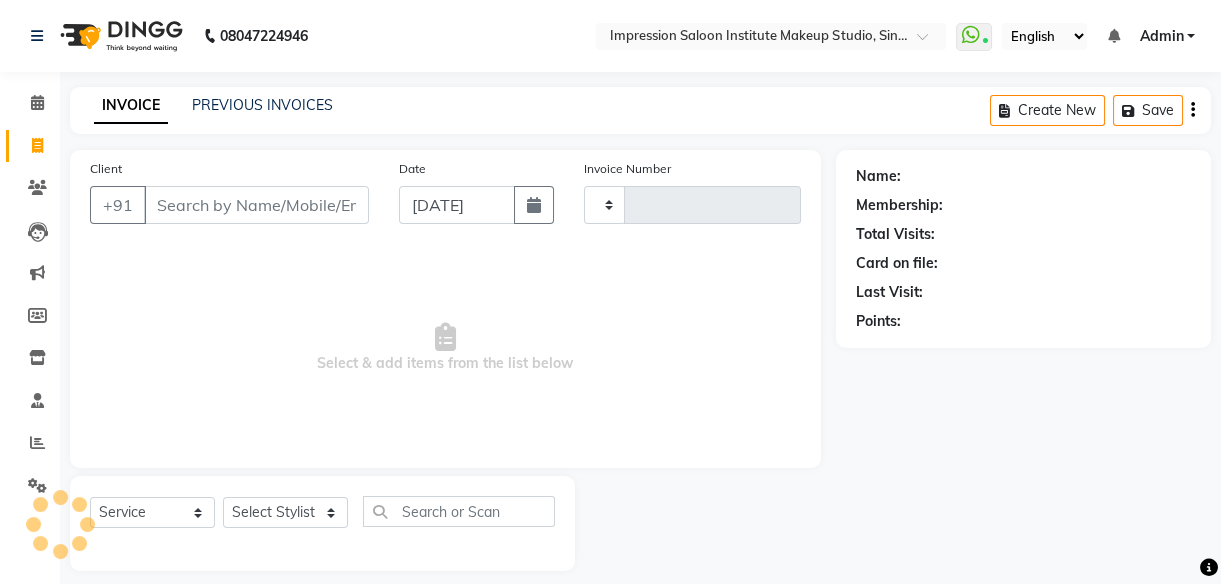 type on "1341" 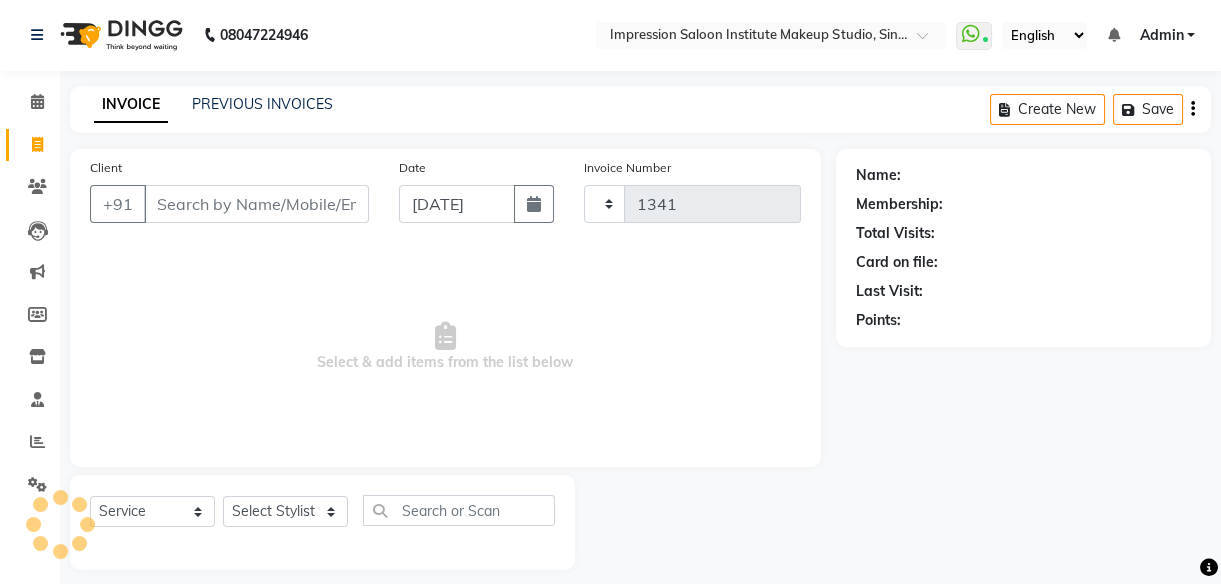 select on "437" 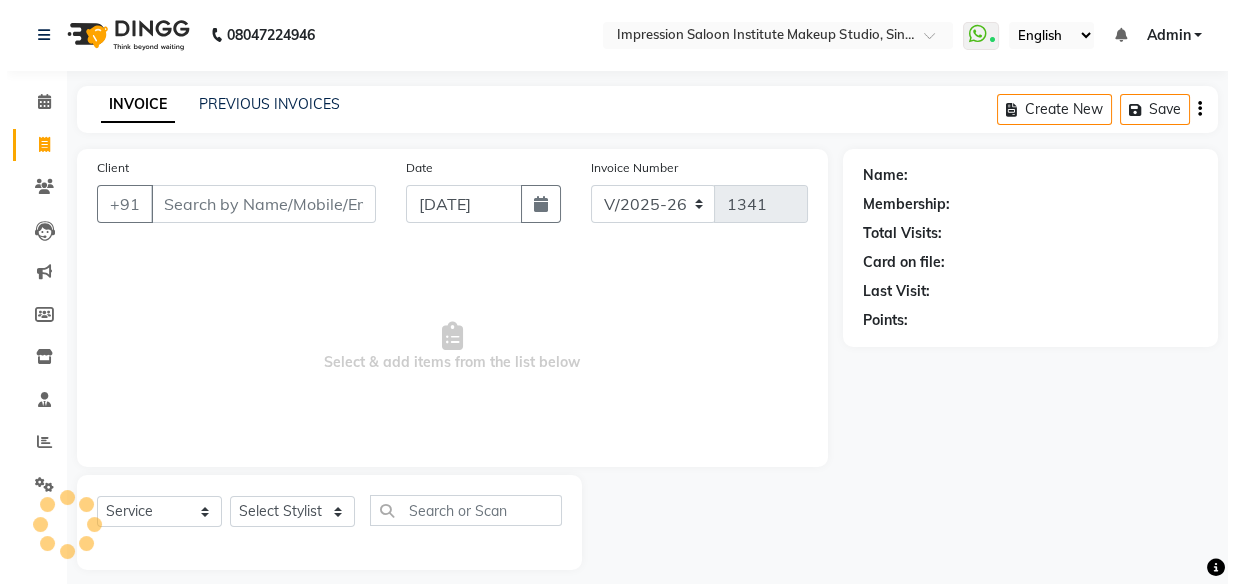 scroll, scrollTop: 18, scrollLeft: 0, axis: vertical 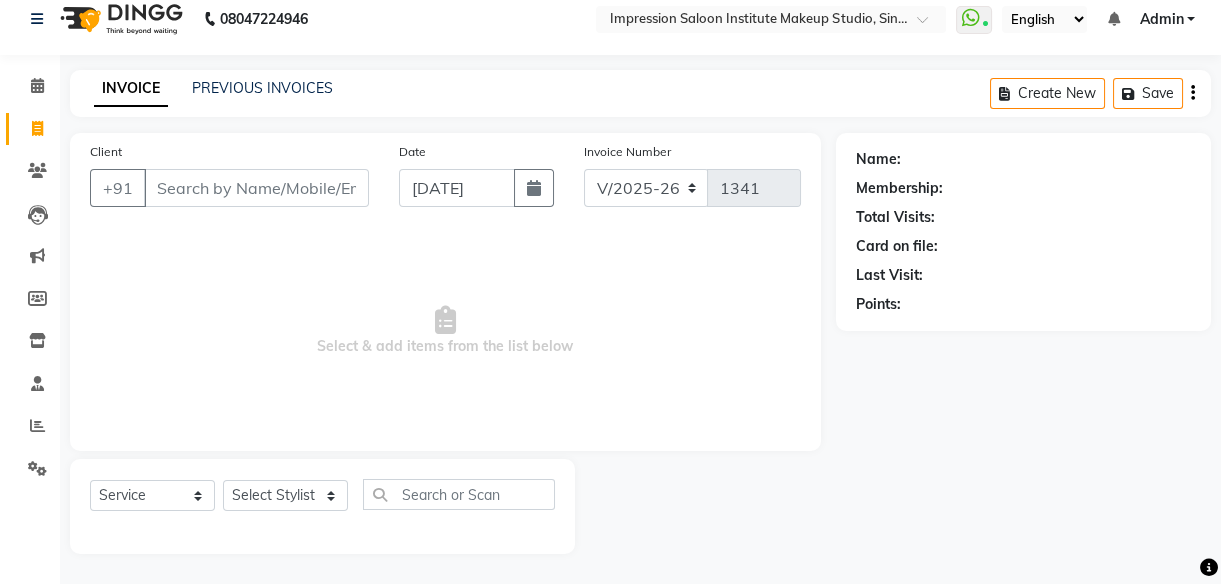click on "Client" at bounding box center [256, 188] 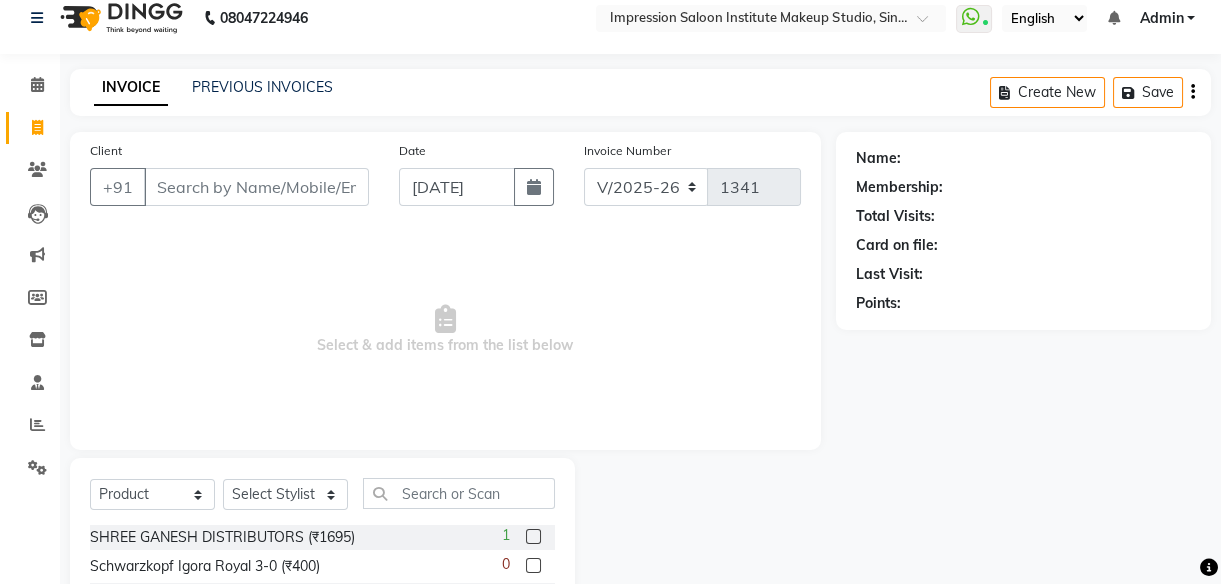 click on "Client" at bounding box center [256, 187] 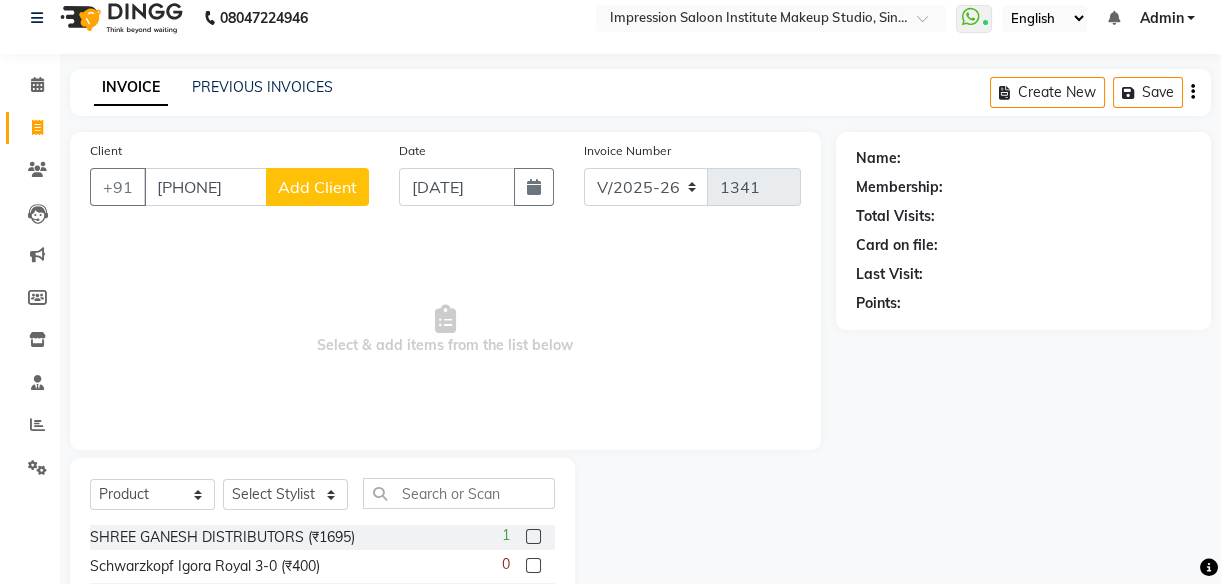type on "[PHONE]" 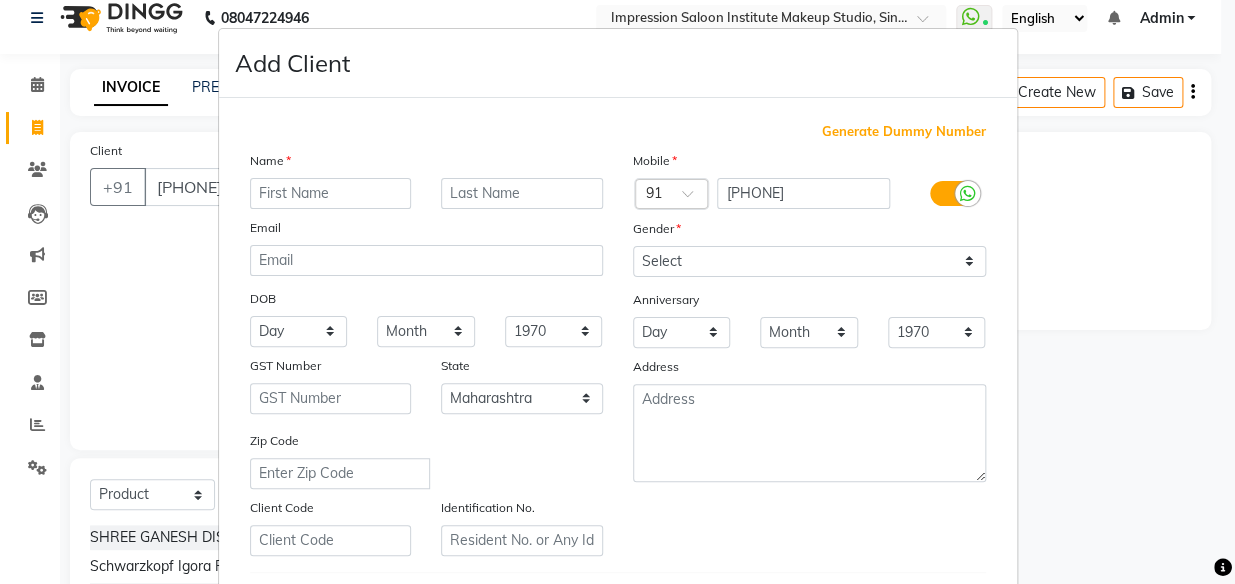 click at bounding box center (331, 193) 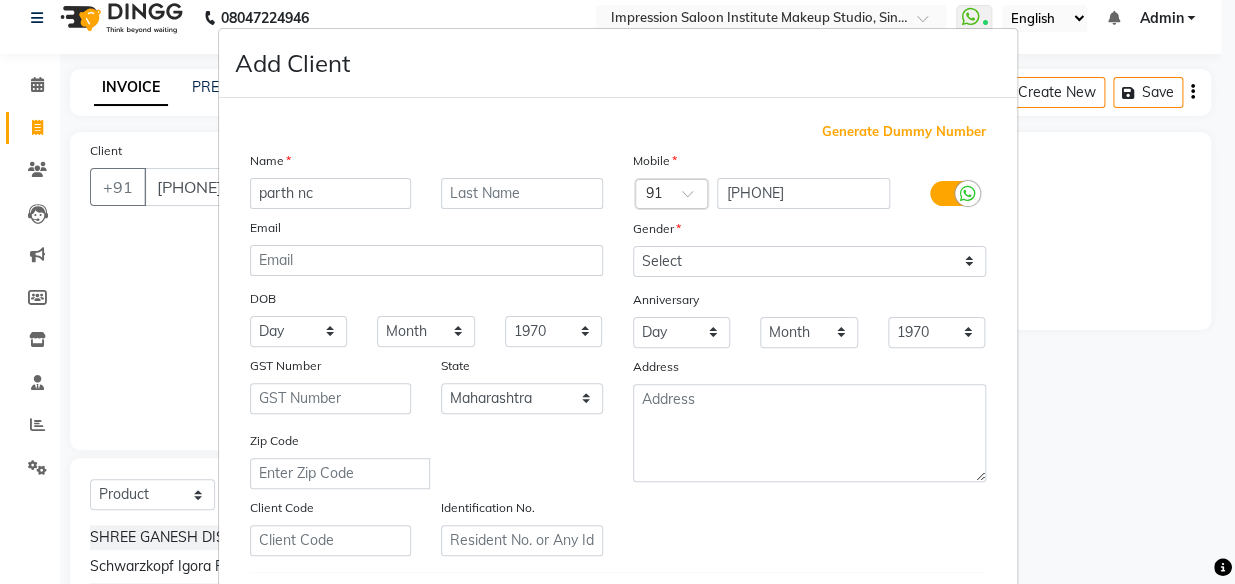type on "parth nc" 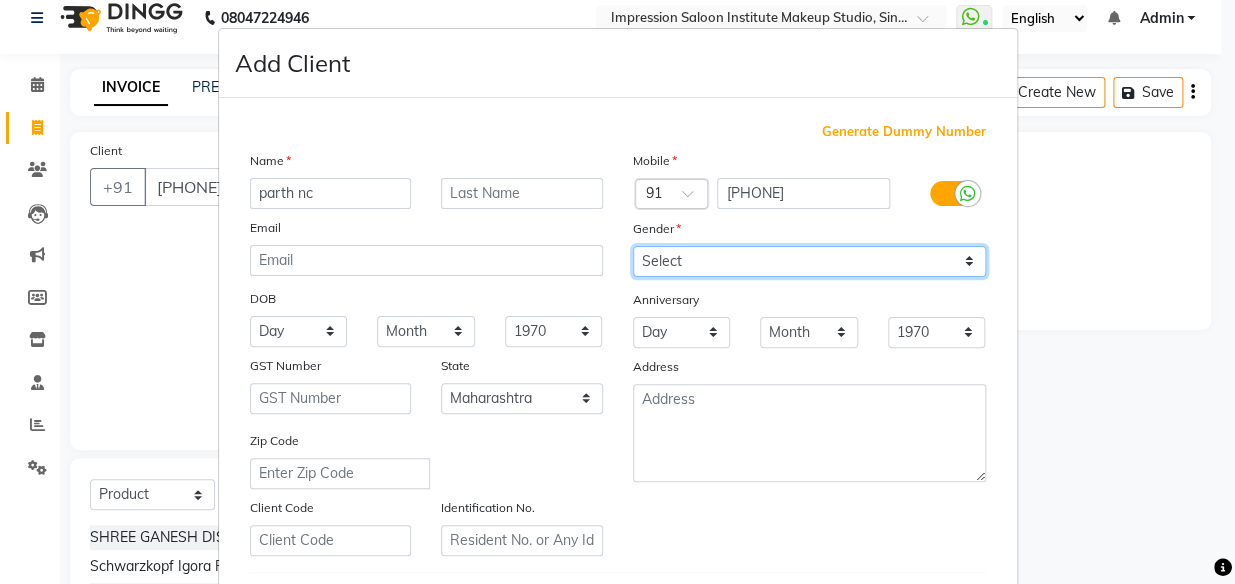 click on "Select Male Female Other Prefer Not To Say" at bounding box center [809, 261] 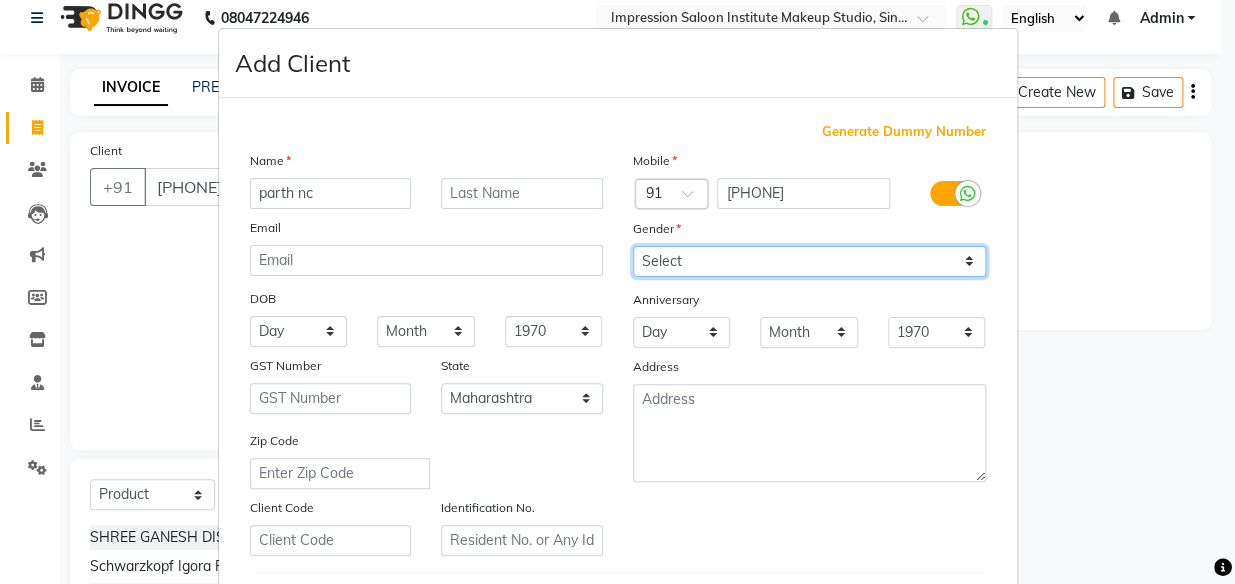 select on "male" 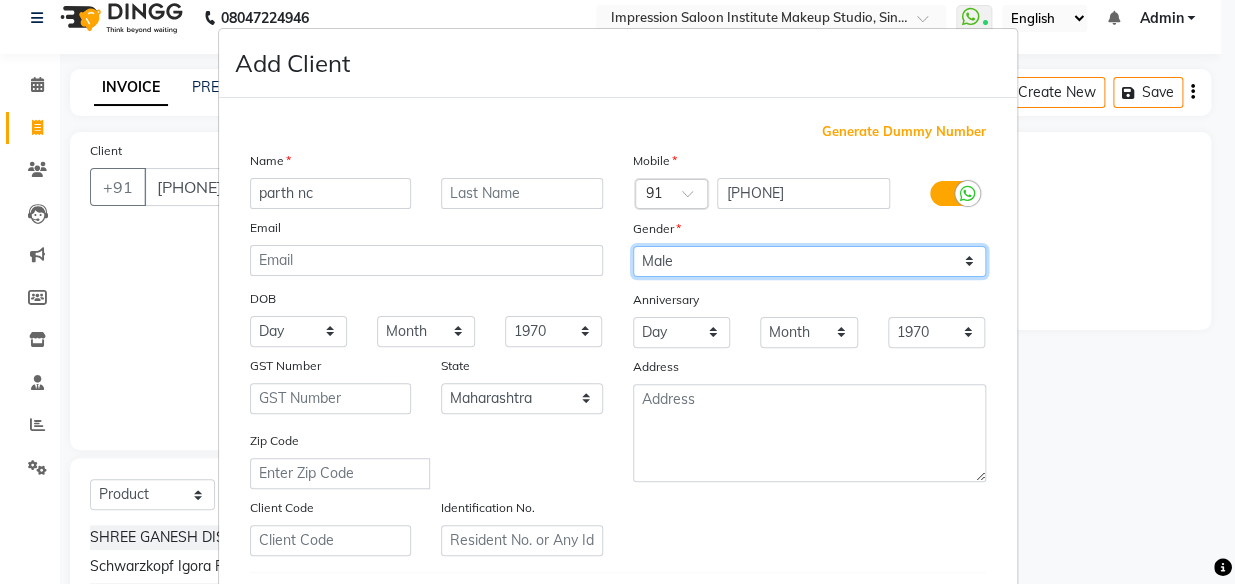 click on "Select Male Female Other Prefer Not To Say" at bounding box center [809, 261] 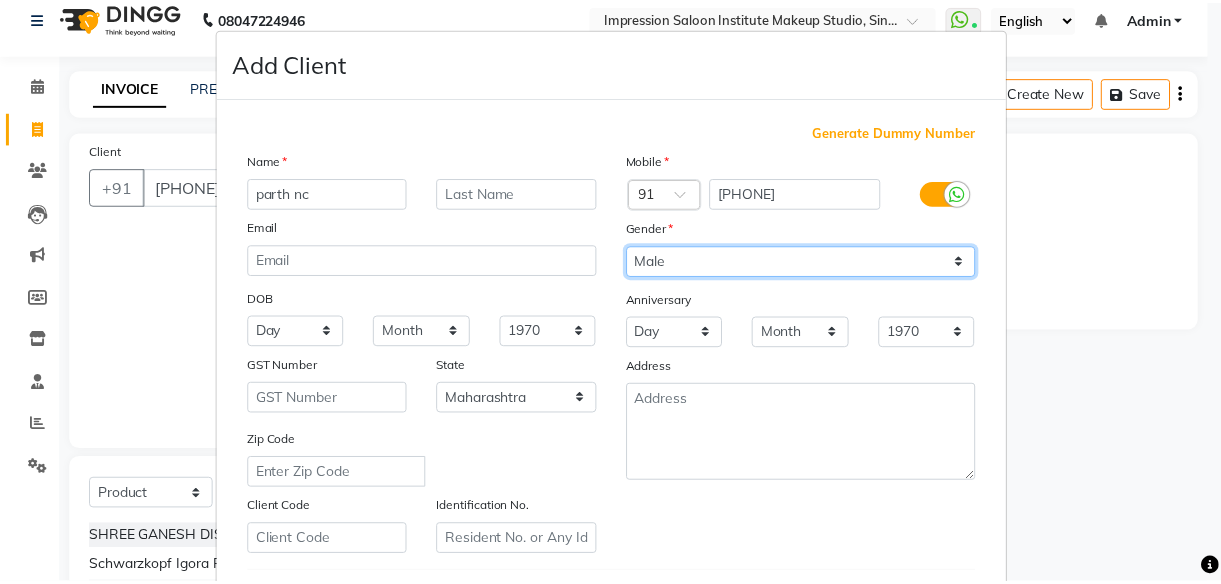 scroll, scrollTop: 345, scrollLeft: 0, axis: vertical 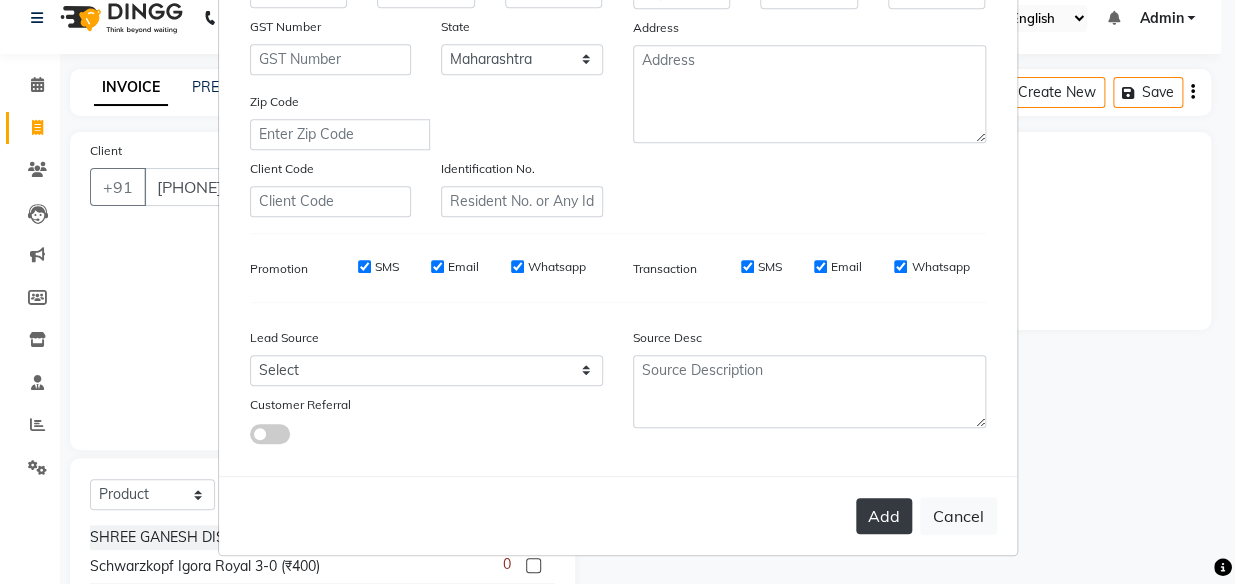 click on "Add" at bounding box center [884, 516] 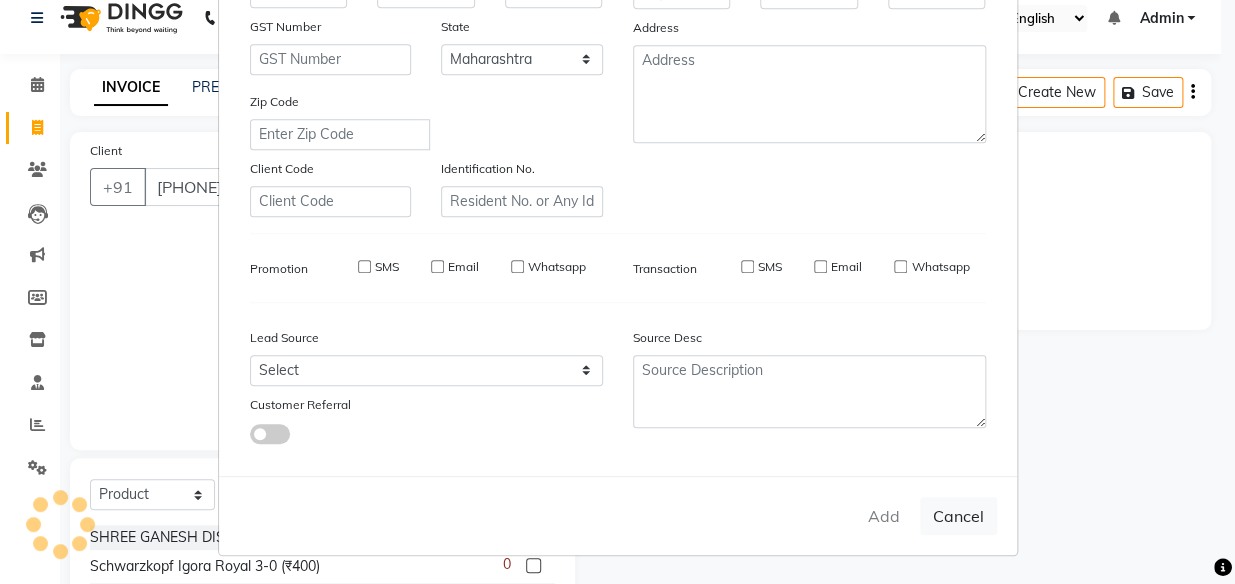 type 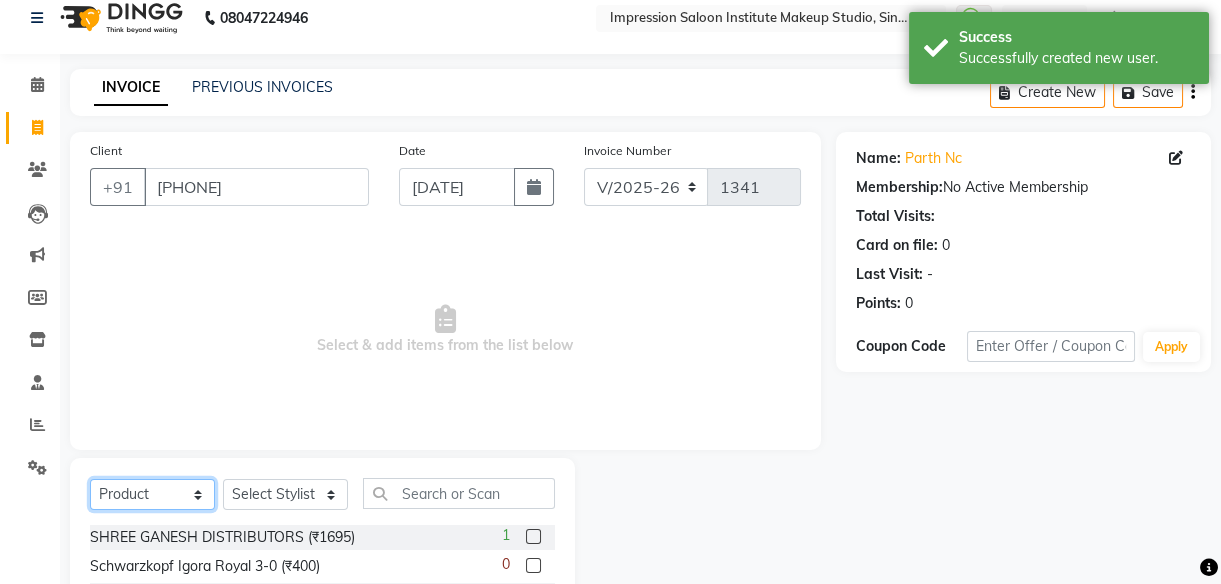 click on "Select  Service  Product  Membership  Package Voucher Prepaid Gift Card" 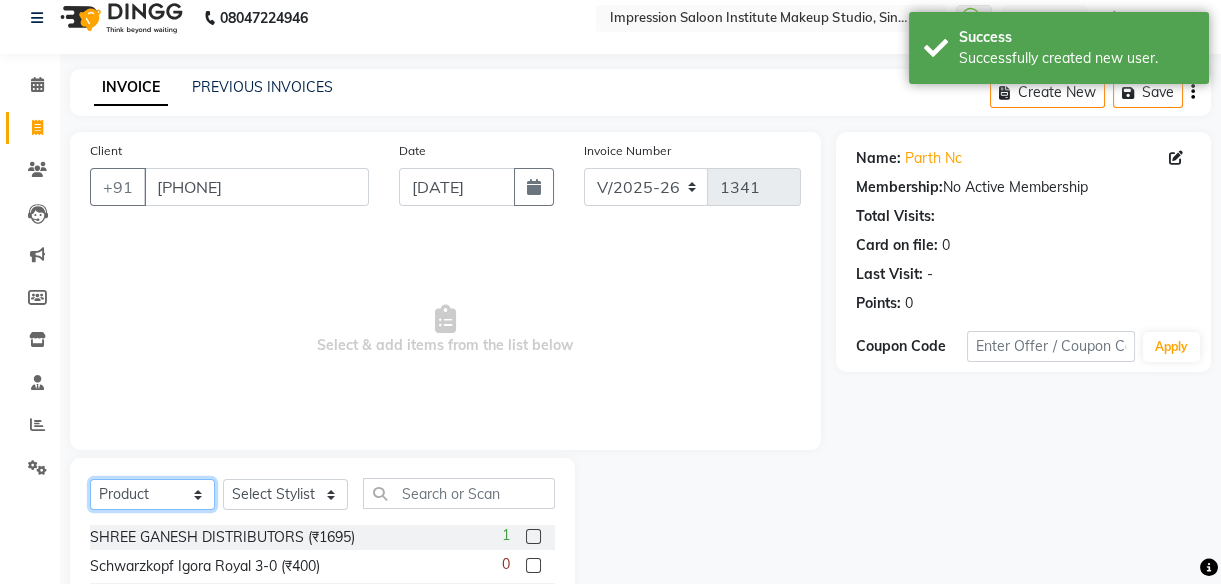 select on "service" 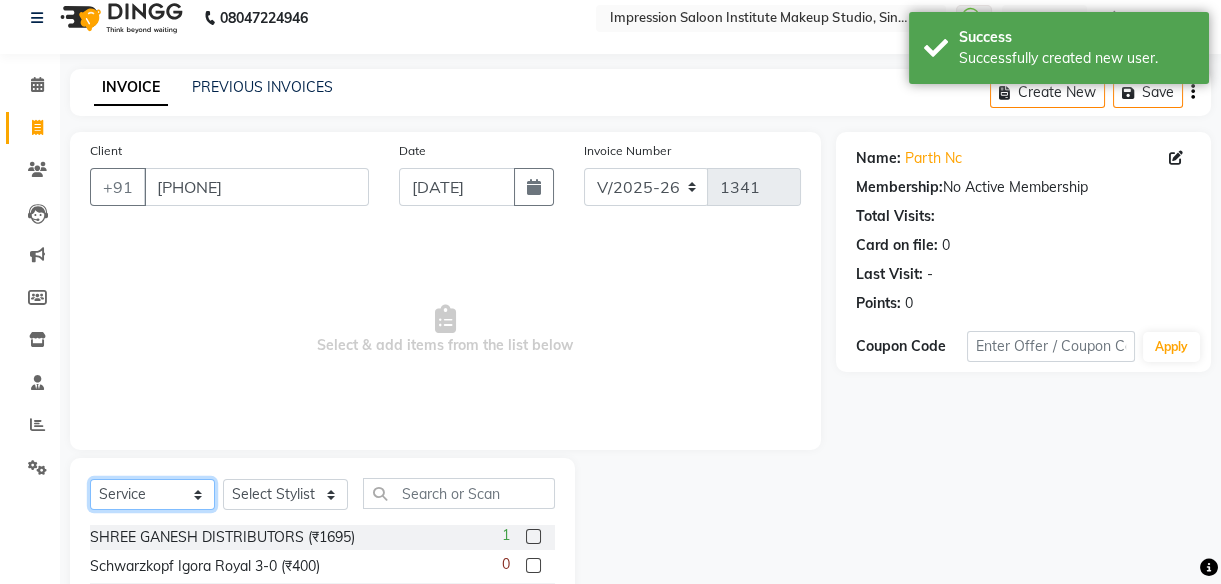 click on "Select  Service  Product  Membership  Package Voucher Prepaid Gift Card" 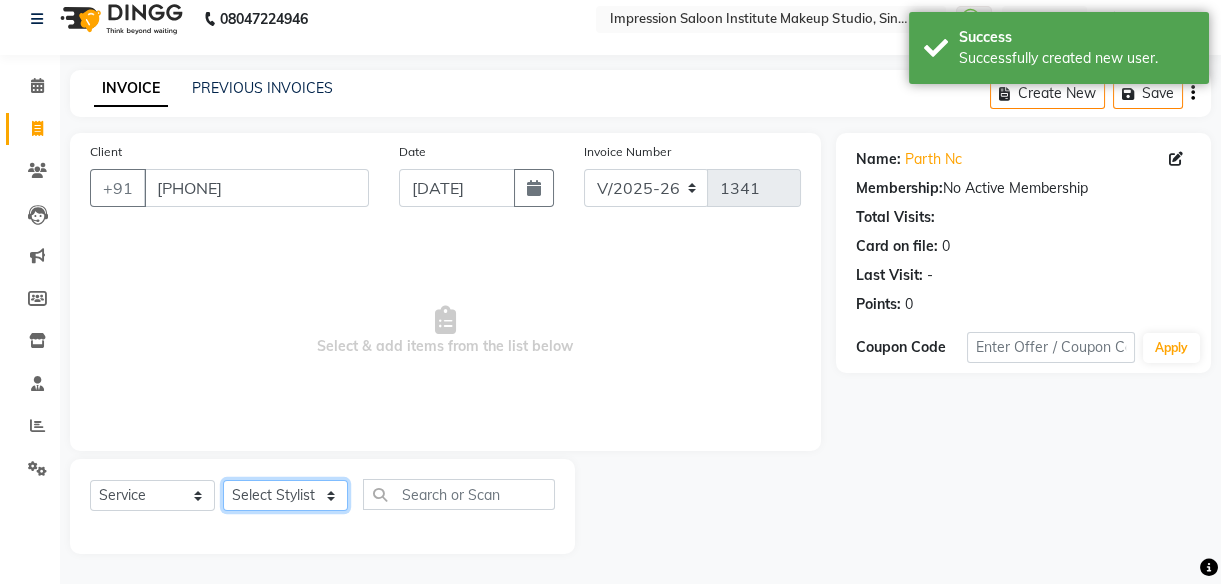 click on "Select Stylist Arjun Front Desk Jyoti Pallavi rushi  Samarh  sandesh Sunita  Trupati" 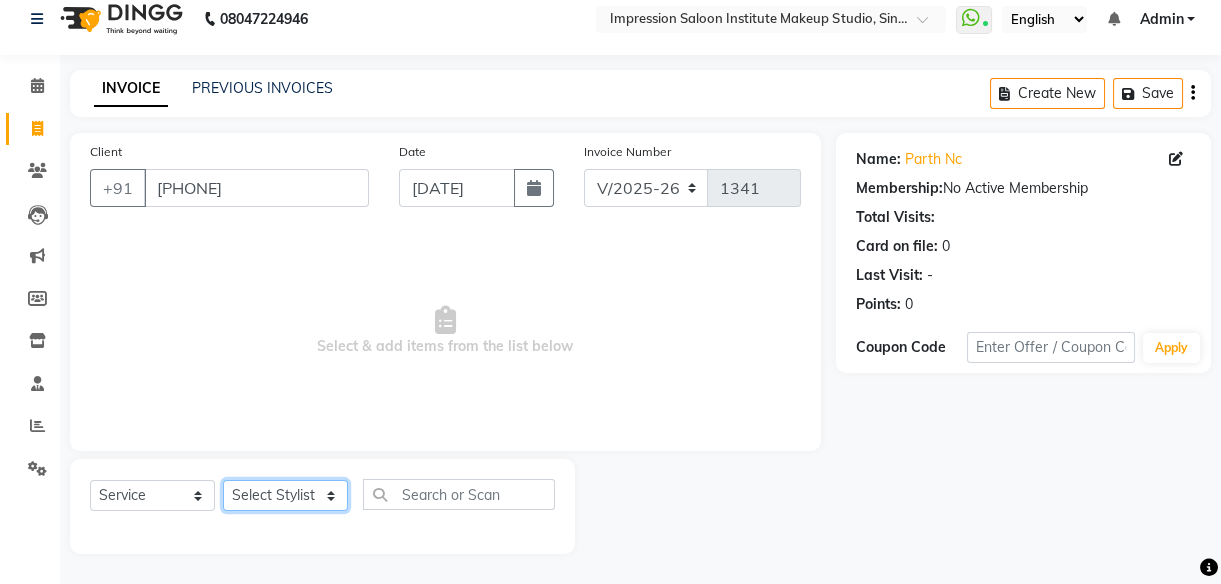 select on "49707" 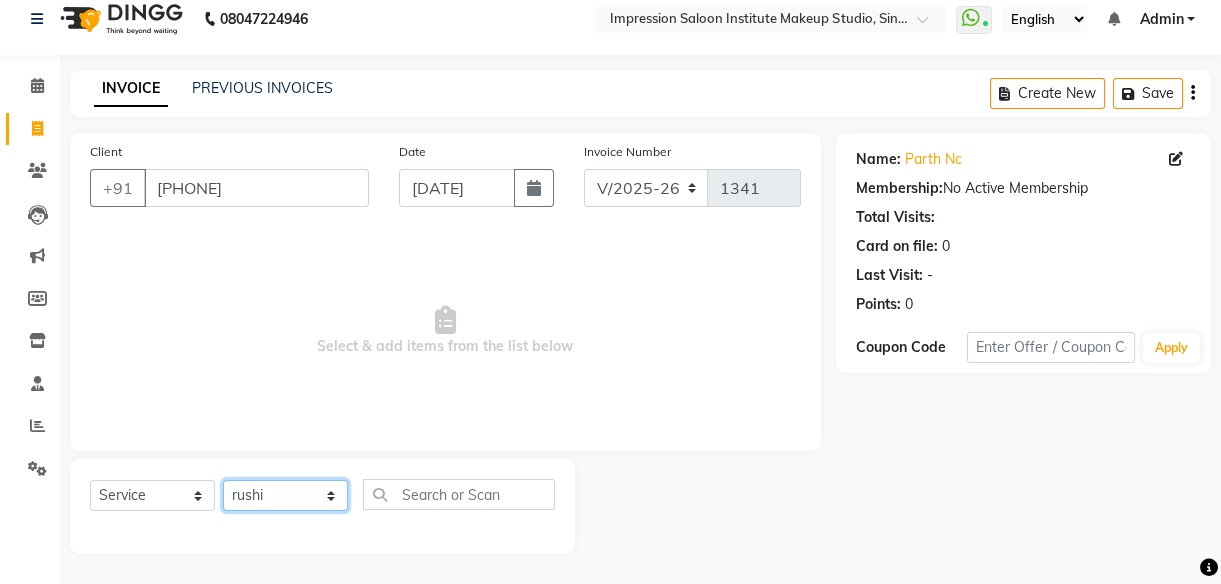 click on "Select Stylist Arjun Front Desk Jyoti Pallavi rushi  Samarh  sandesh Sunita  Trupati" 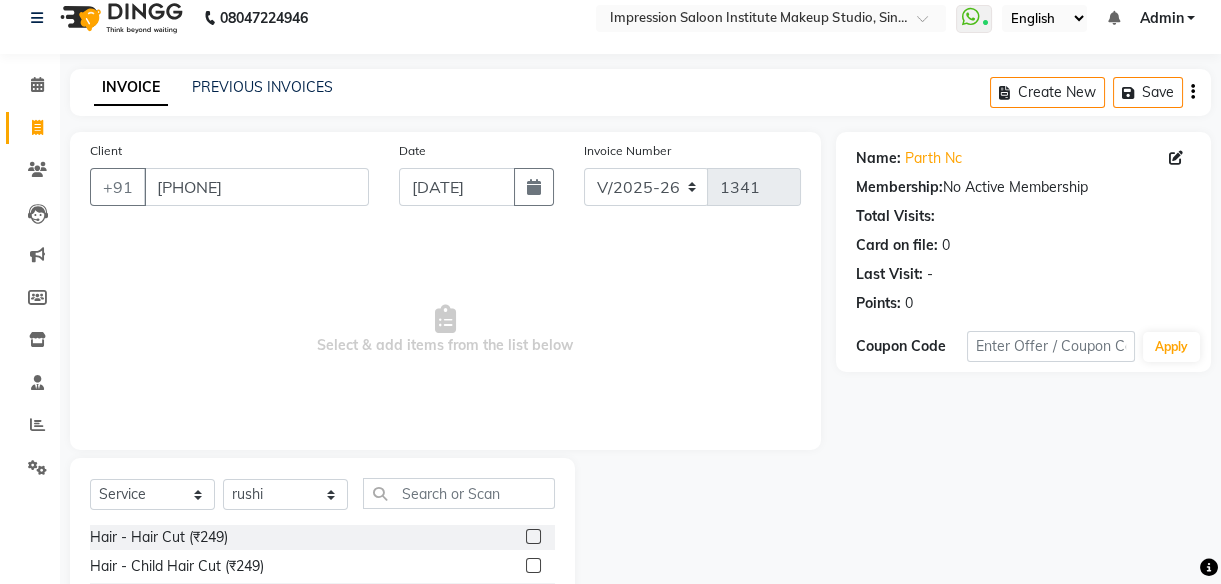 click 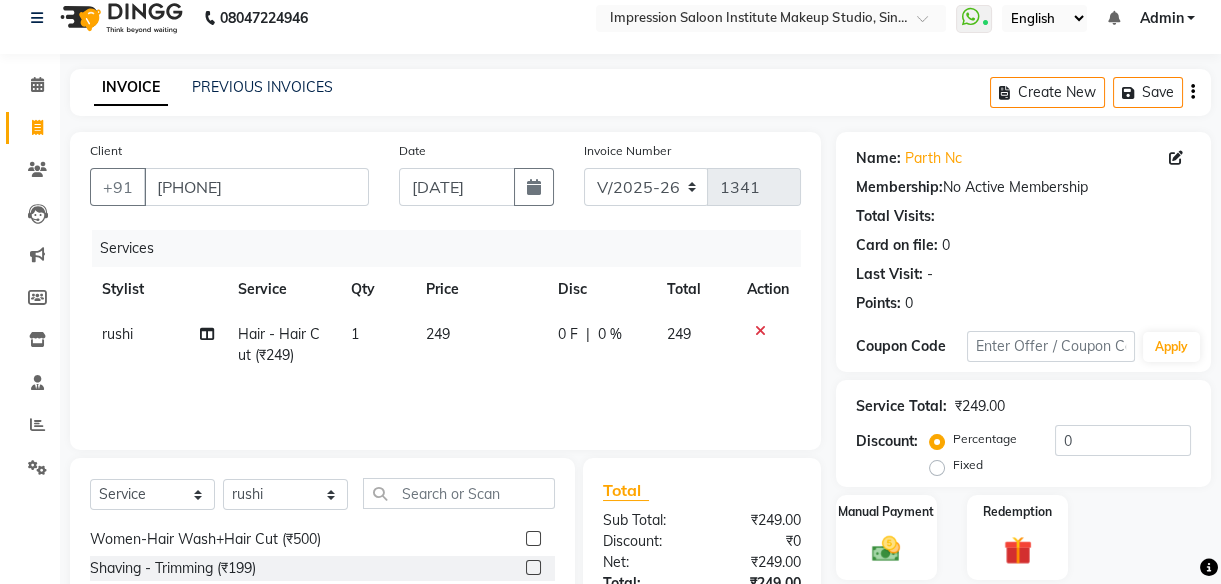 checkbox on "false" 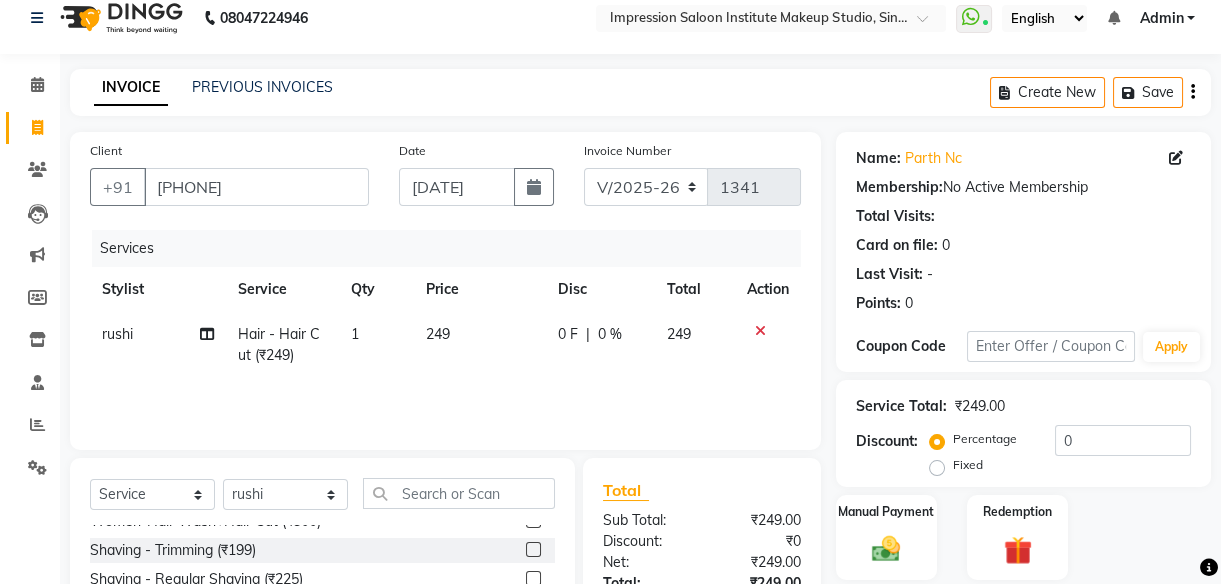 scroll, scrollTop: 162, scrollLeft: 0, axis: vertical 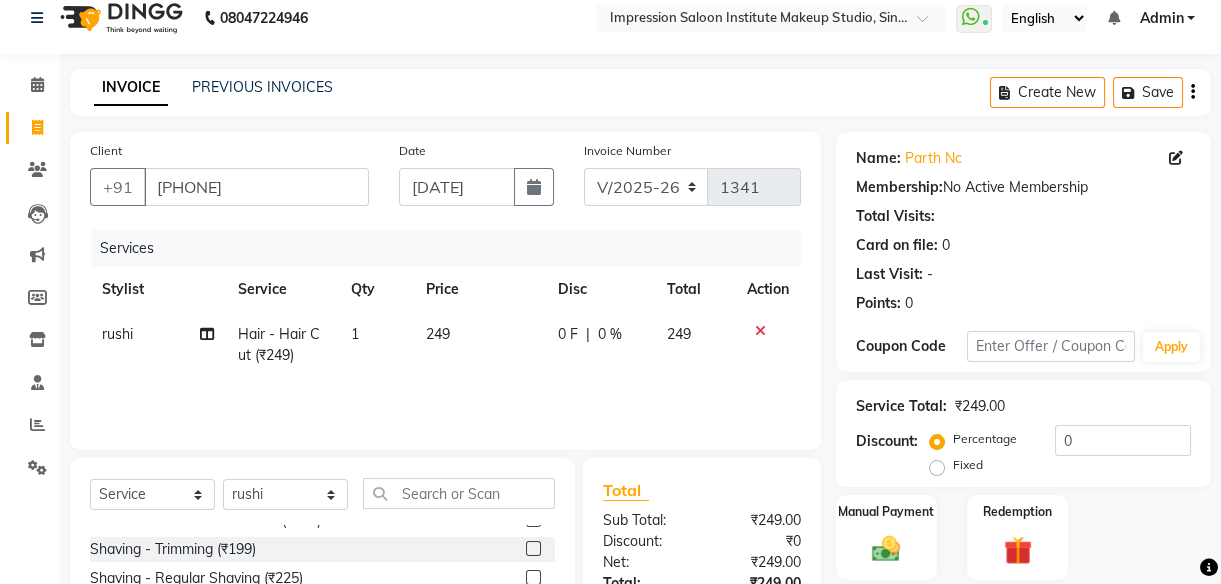 click 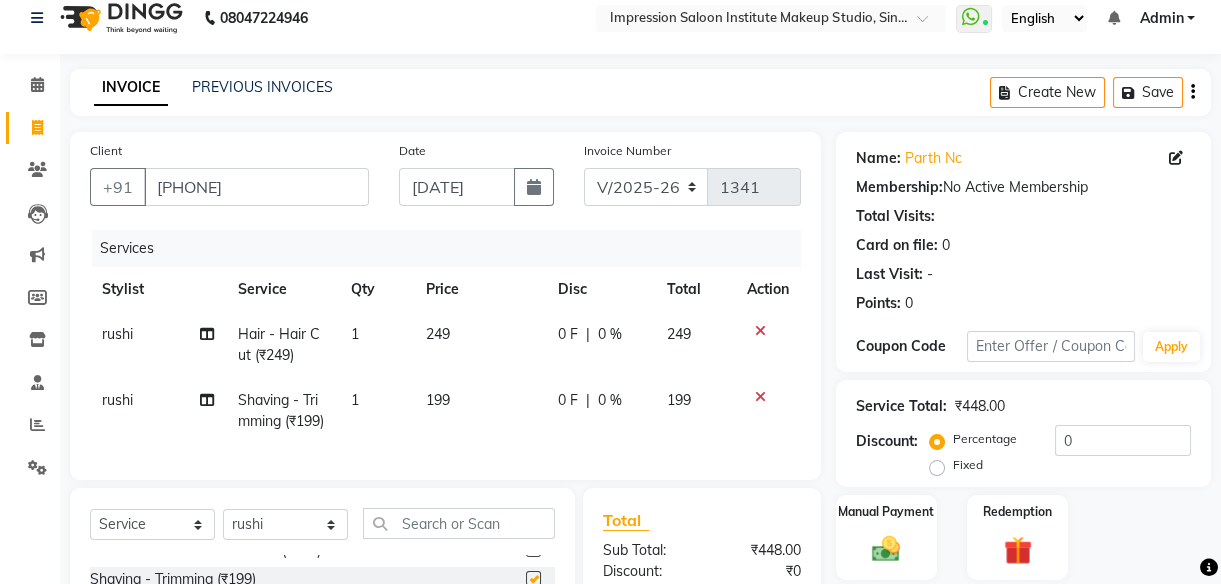 checkbox on "false" 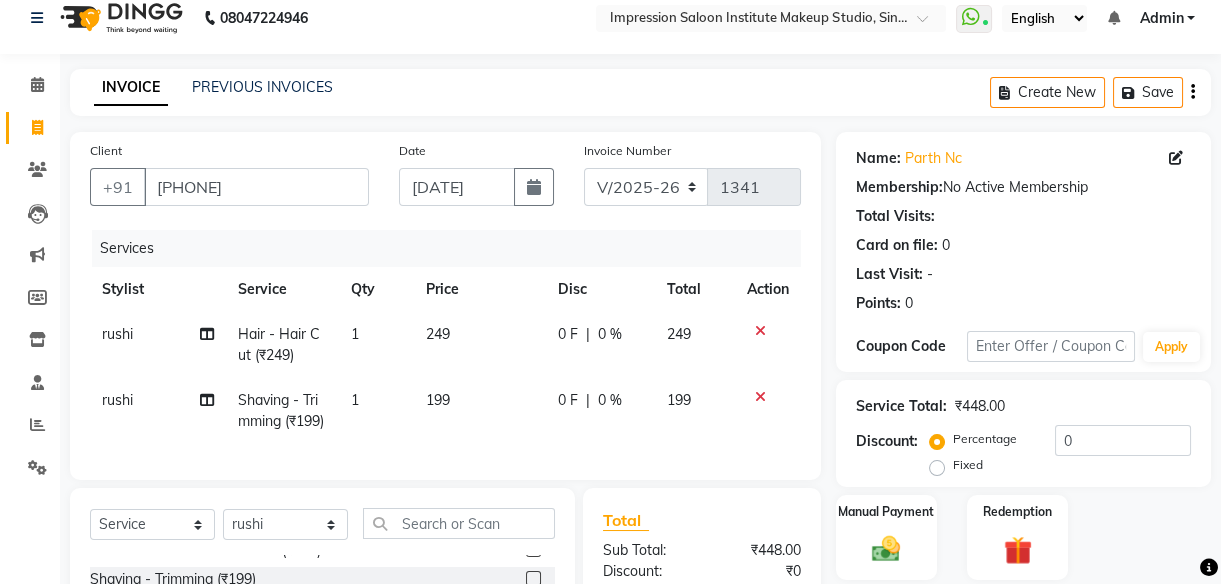 click on "249" 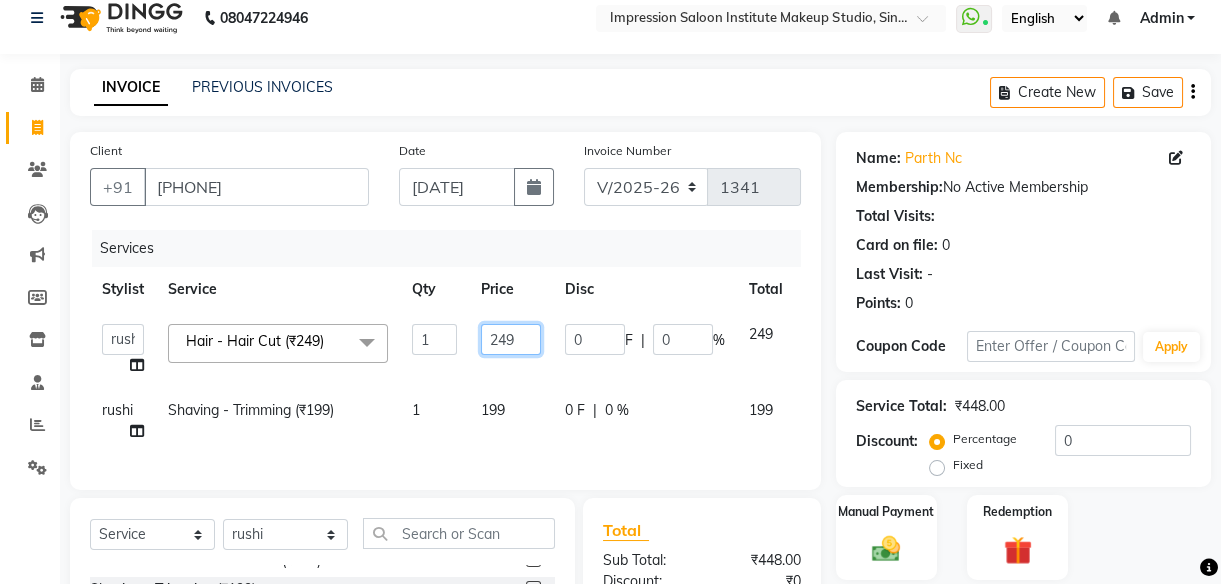 click on "249" 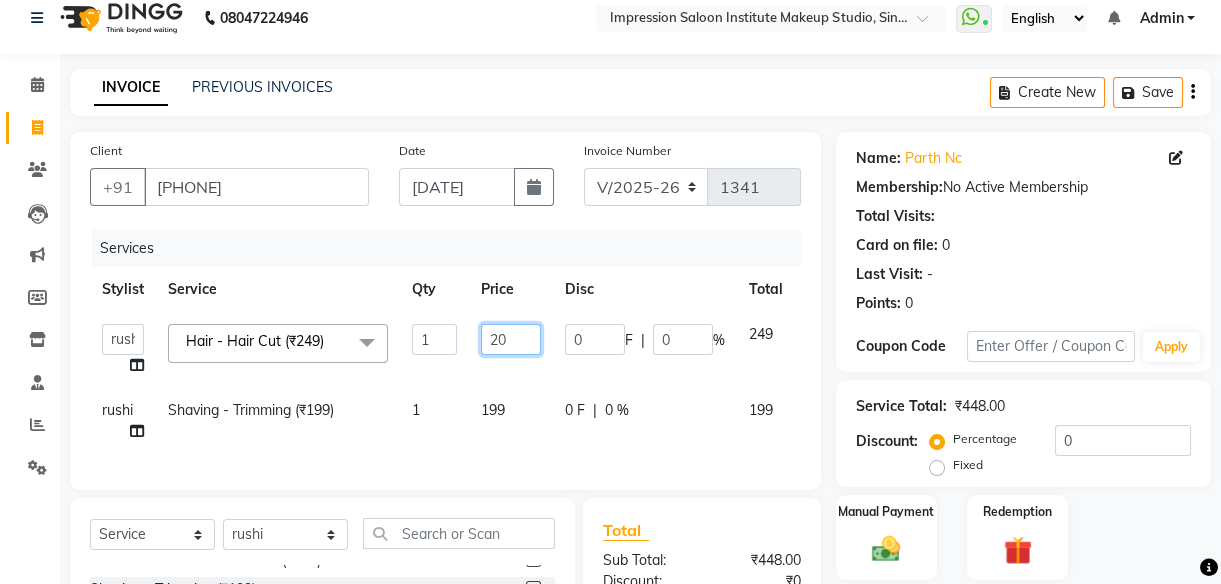 type on "200" 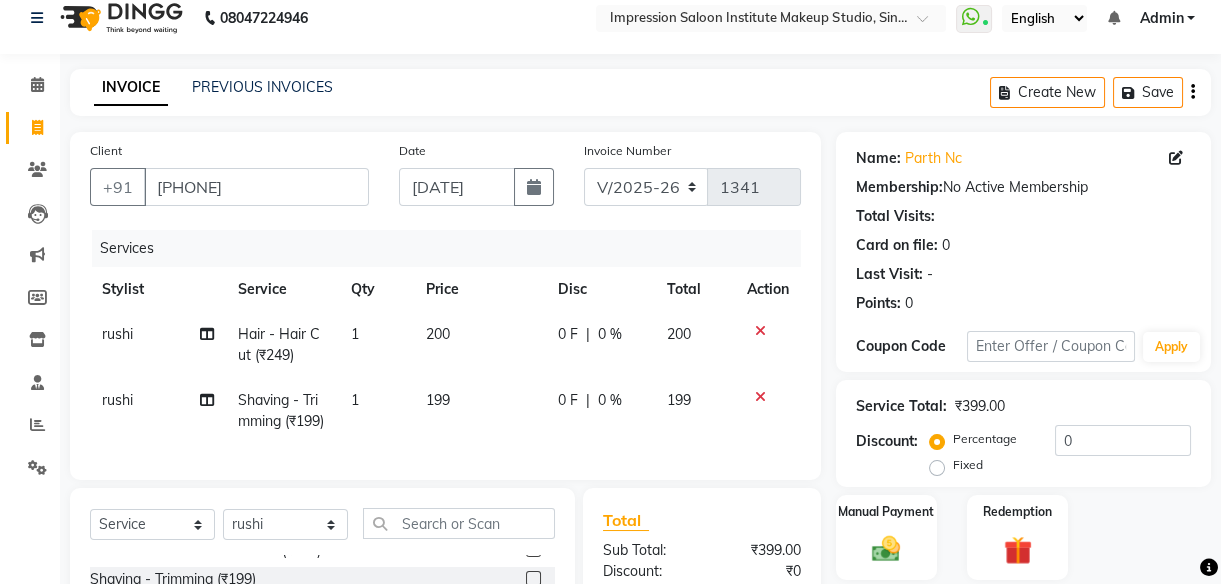 click on "199" 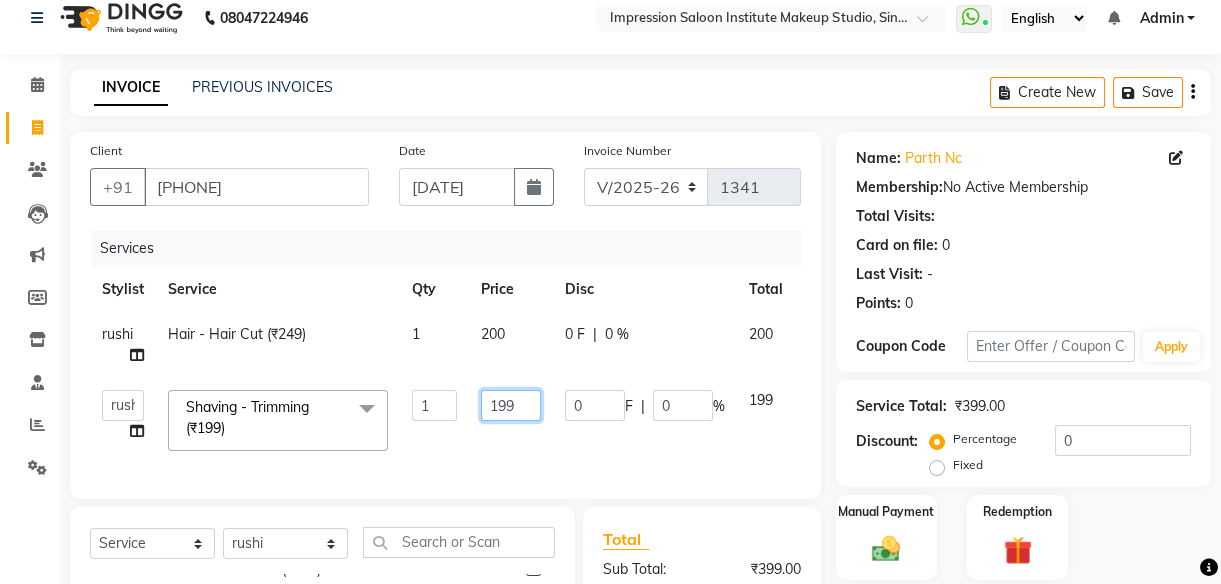 click on "199" 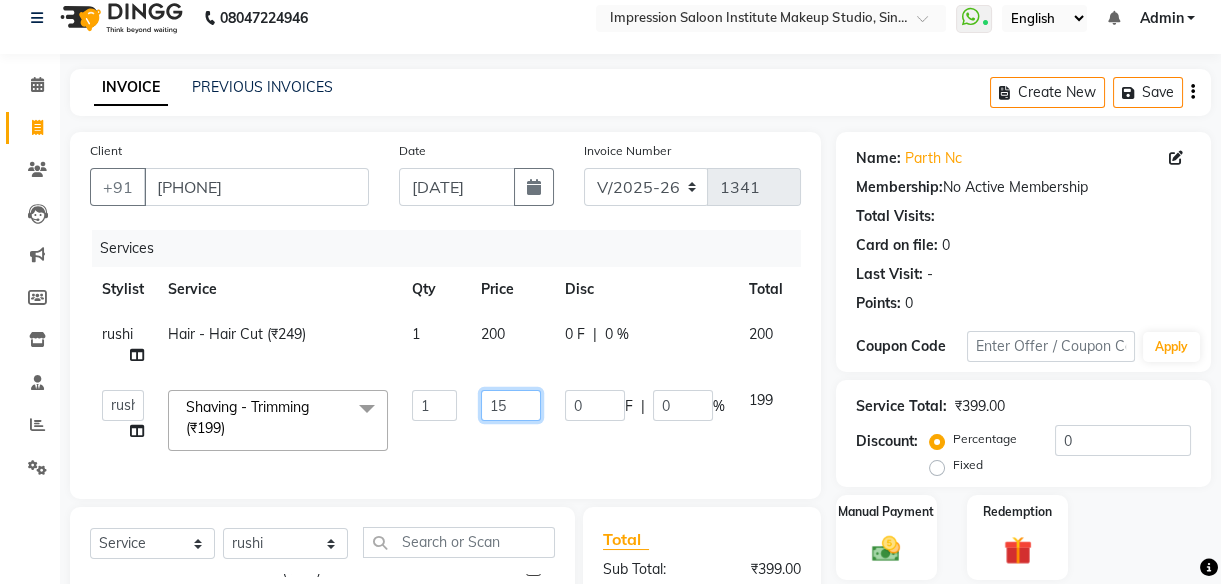 type on "150" 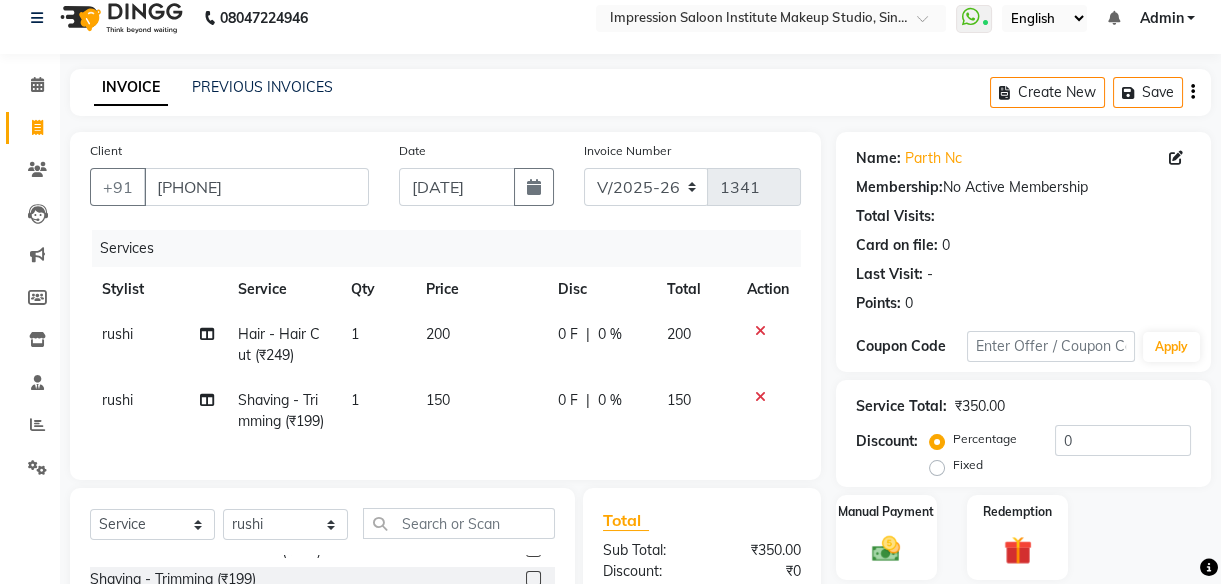 click on "150" 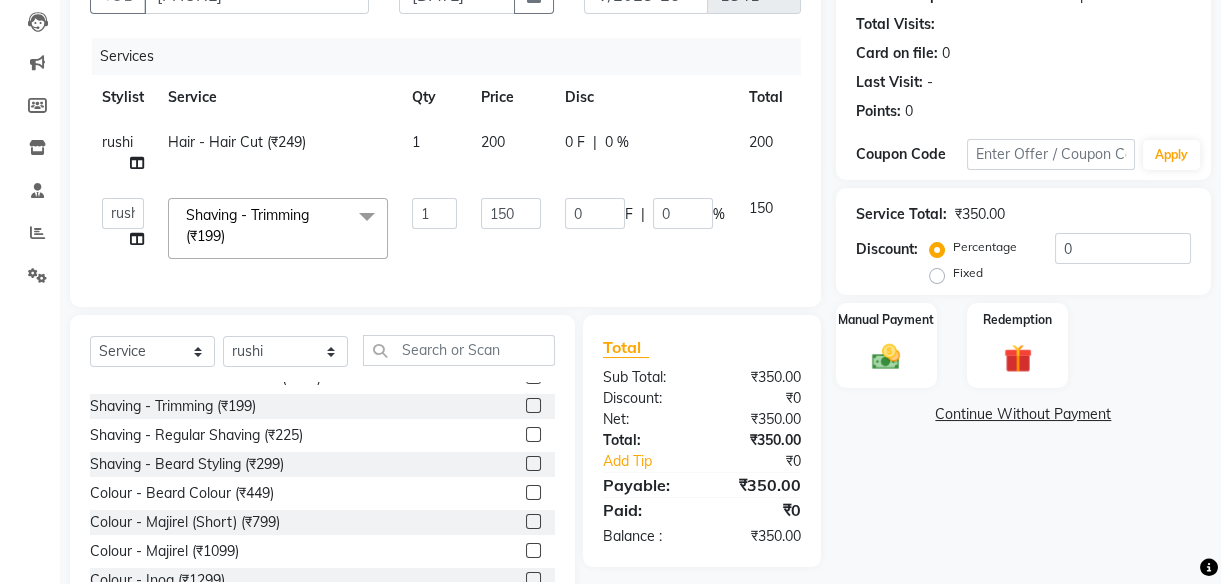 scroll, scrollTop: 280, scrollLeft: 0, axis: vertical 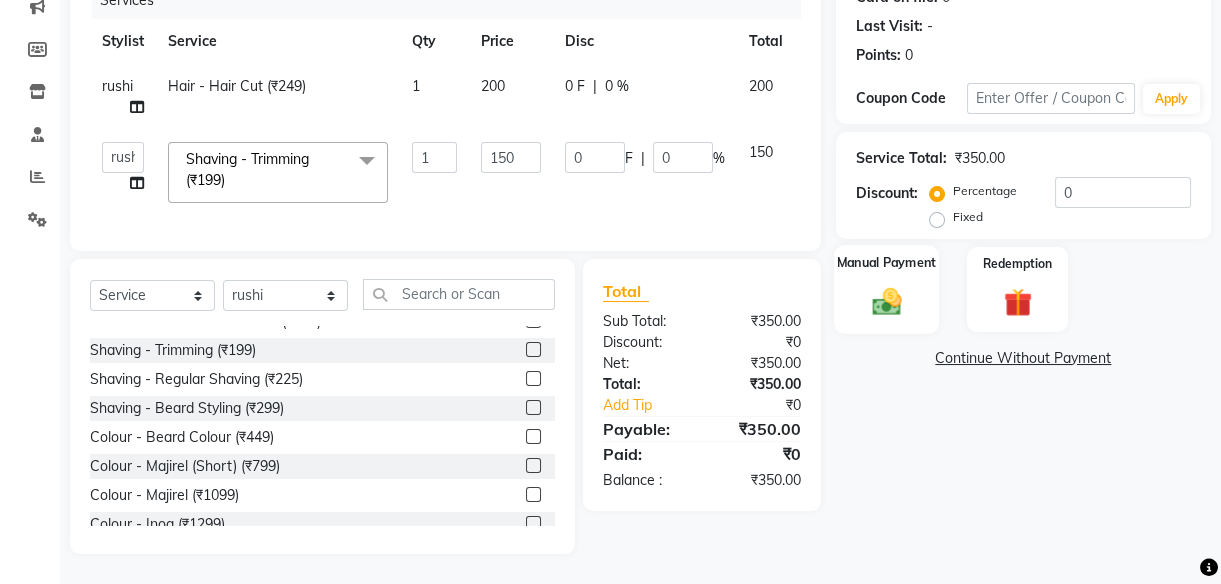 click 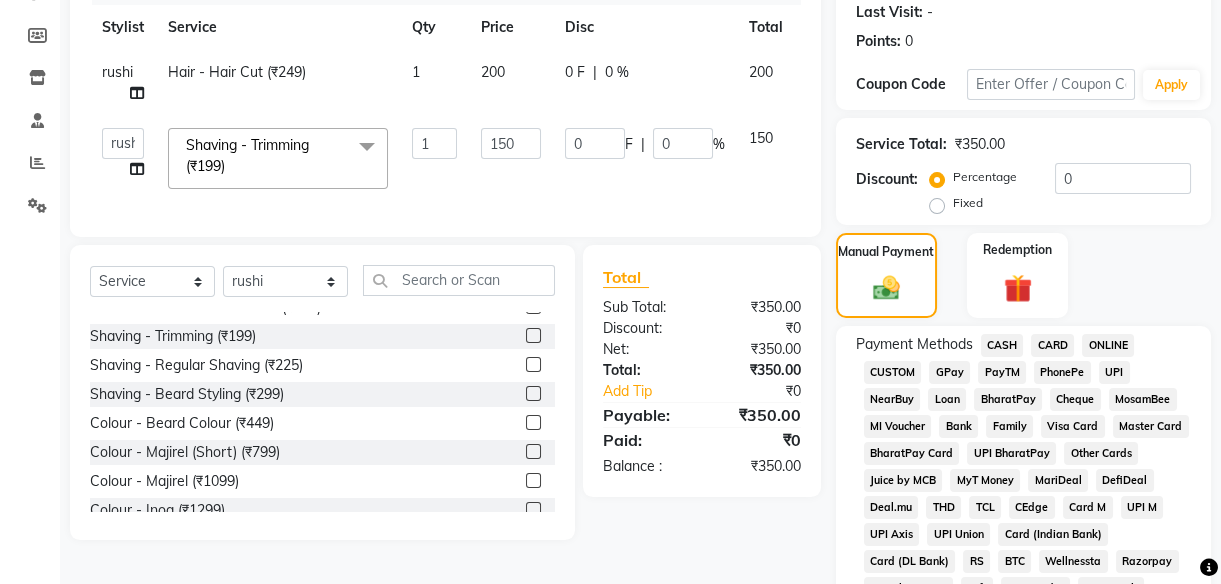 click on "UPI" 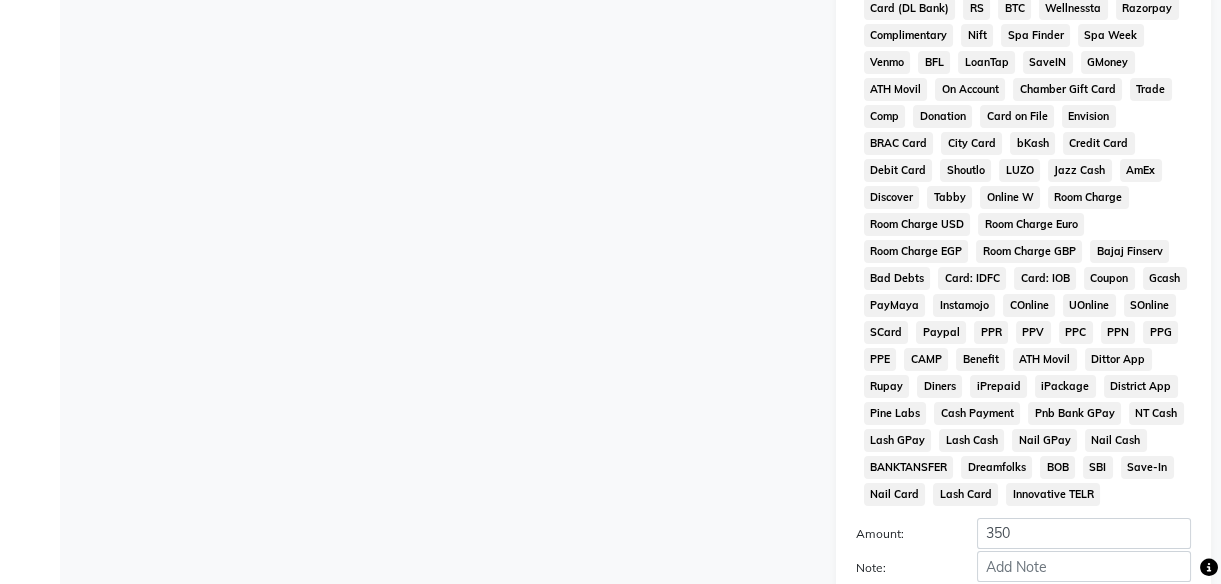scroll, scrollTop: 1020, scrollLeft: 0, axis: vertical 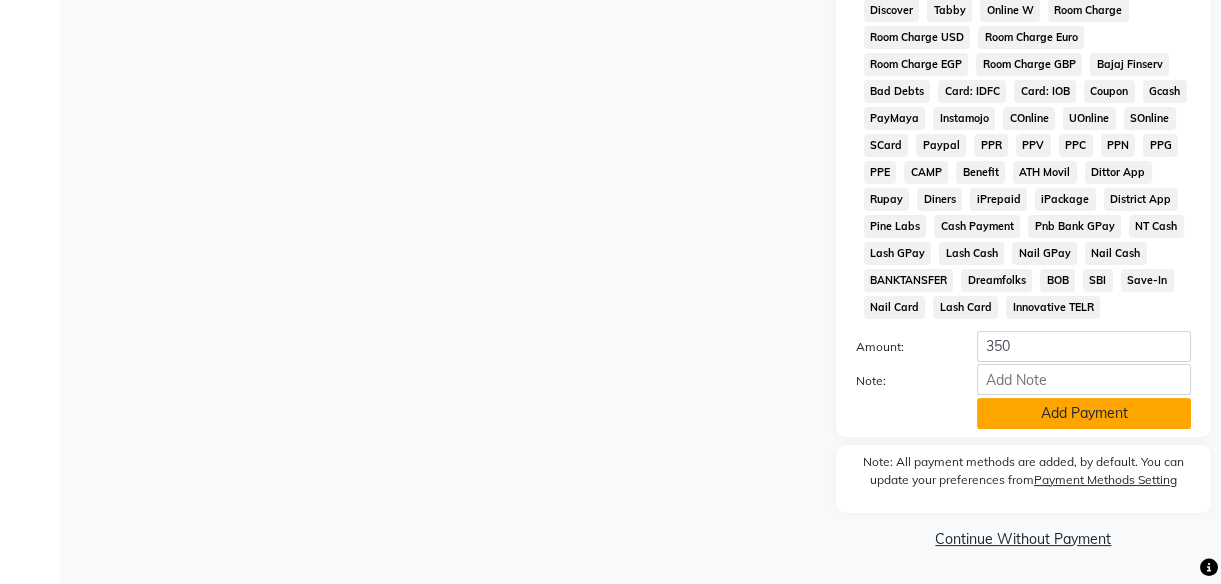 click on "Add Payment" 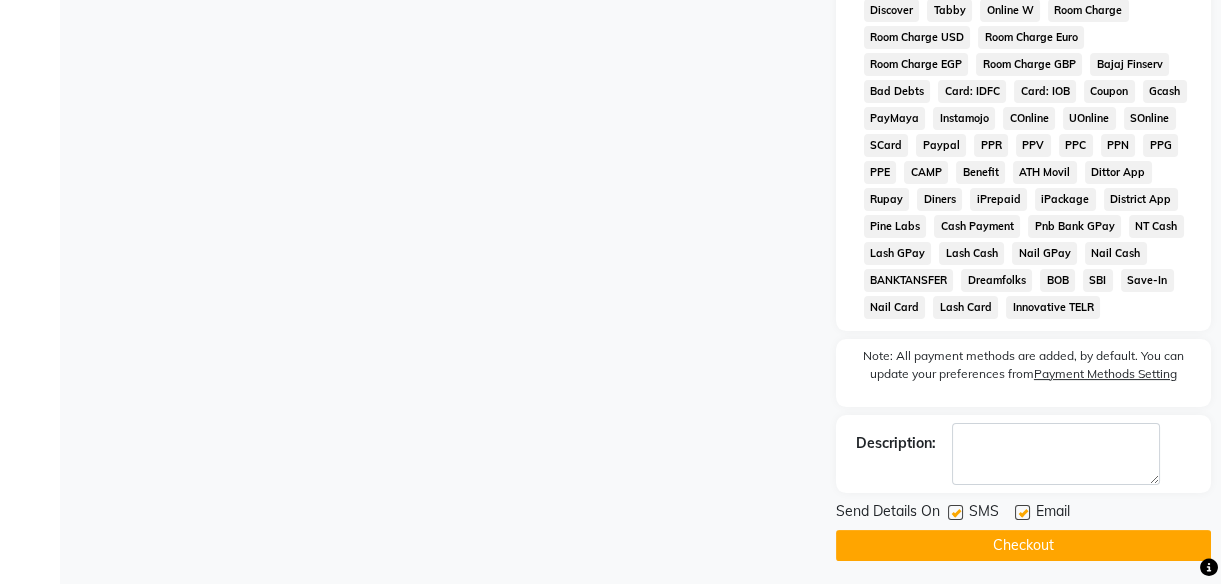 click 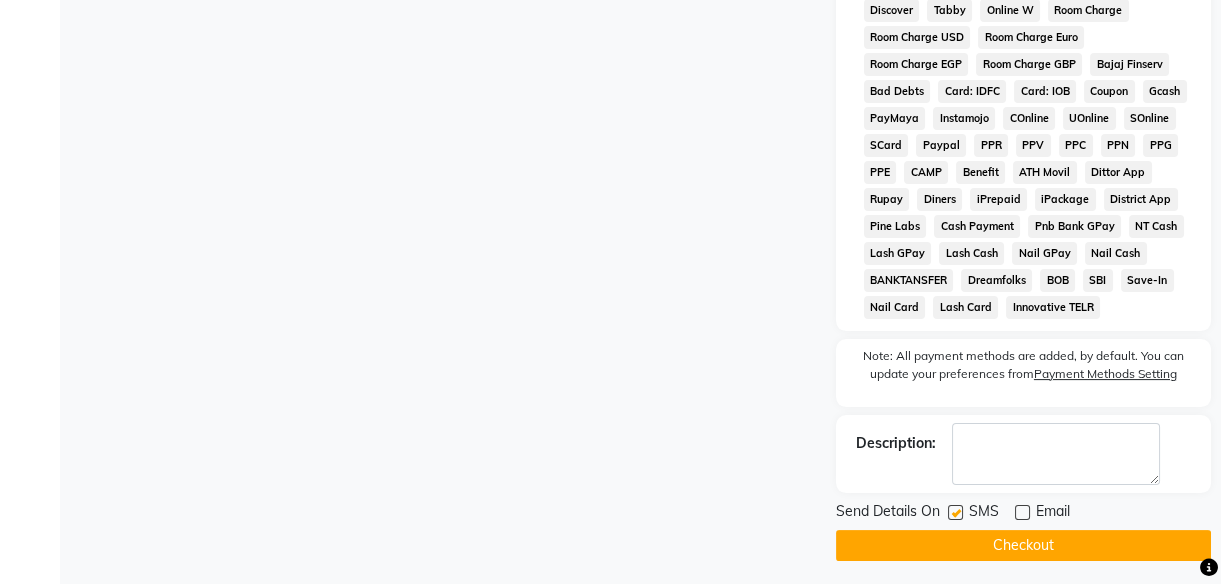 click 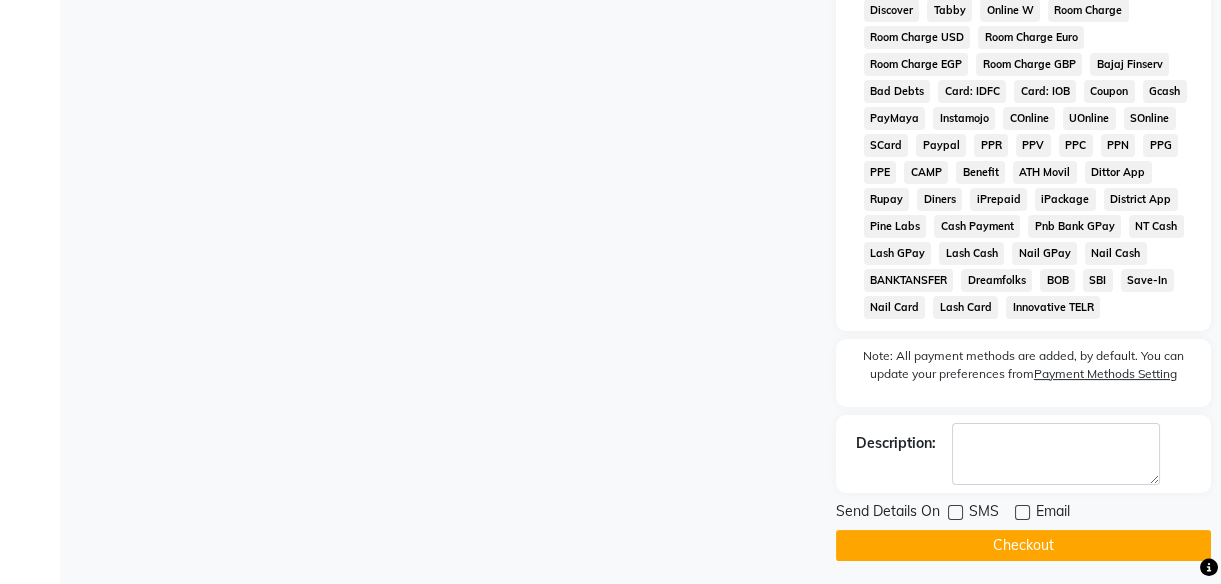 click on "Checkout" 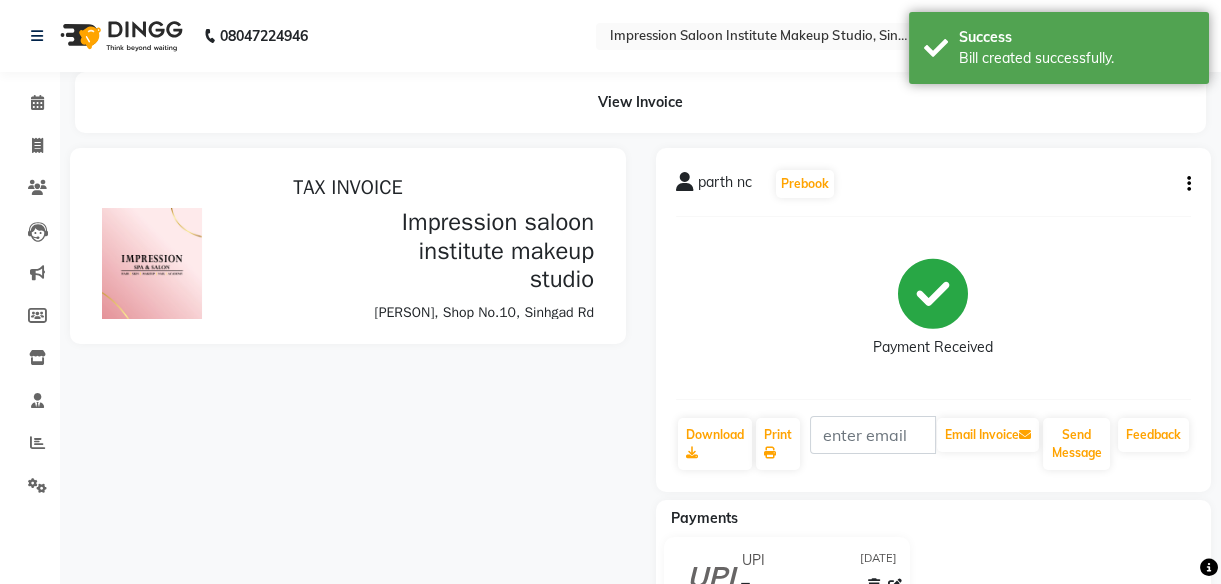 scroll, scrollTop: 0, scrollLeft: 0, axis: both 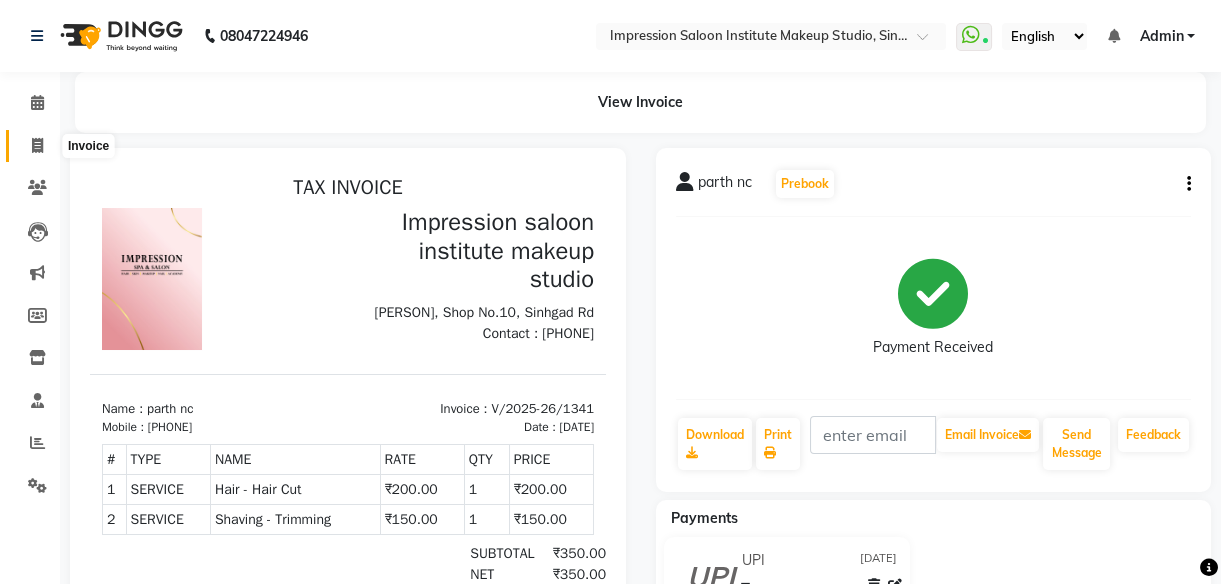 click 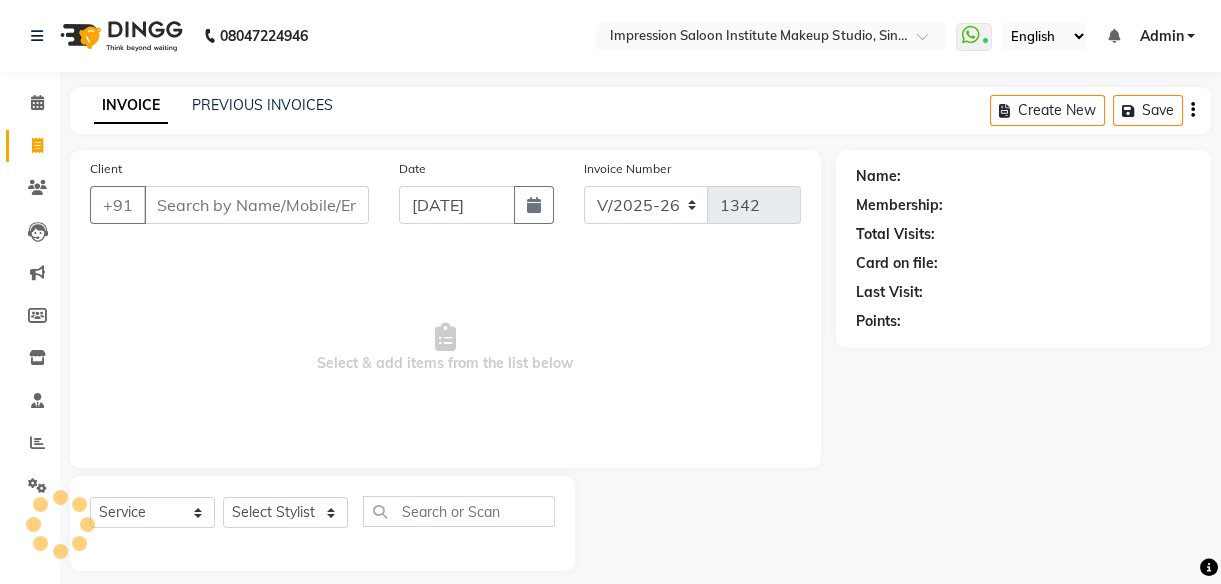 scroll, scrollTop: 18, scrollLeft: 0, axis: vertical 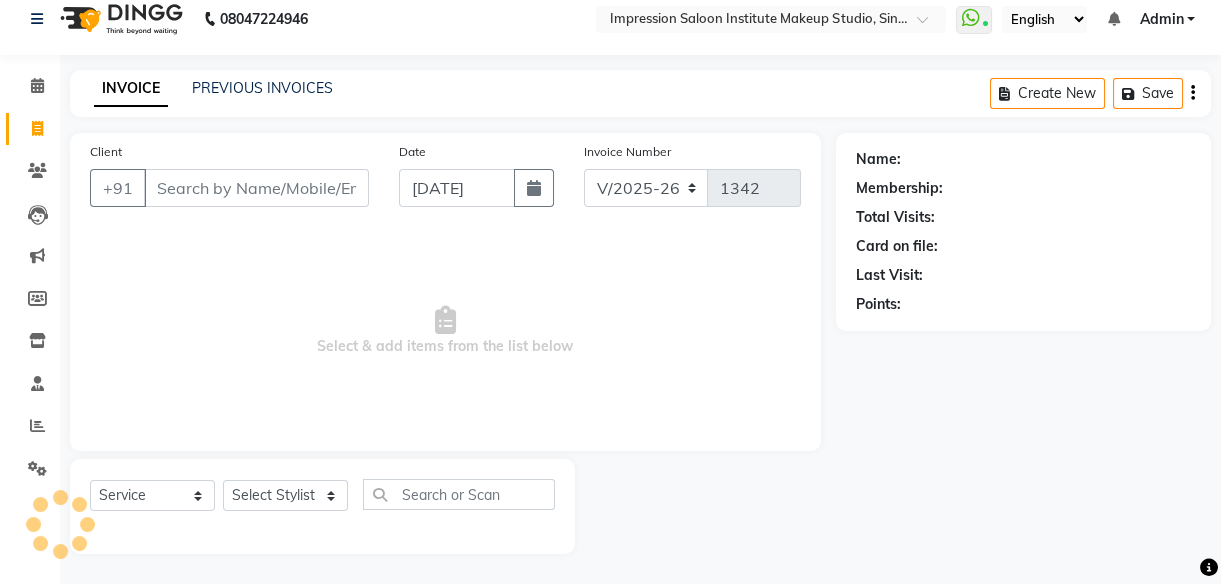 select on "product" 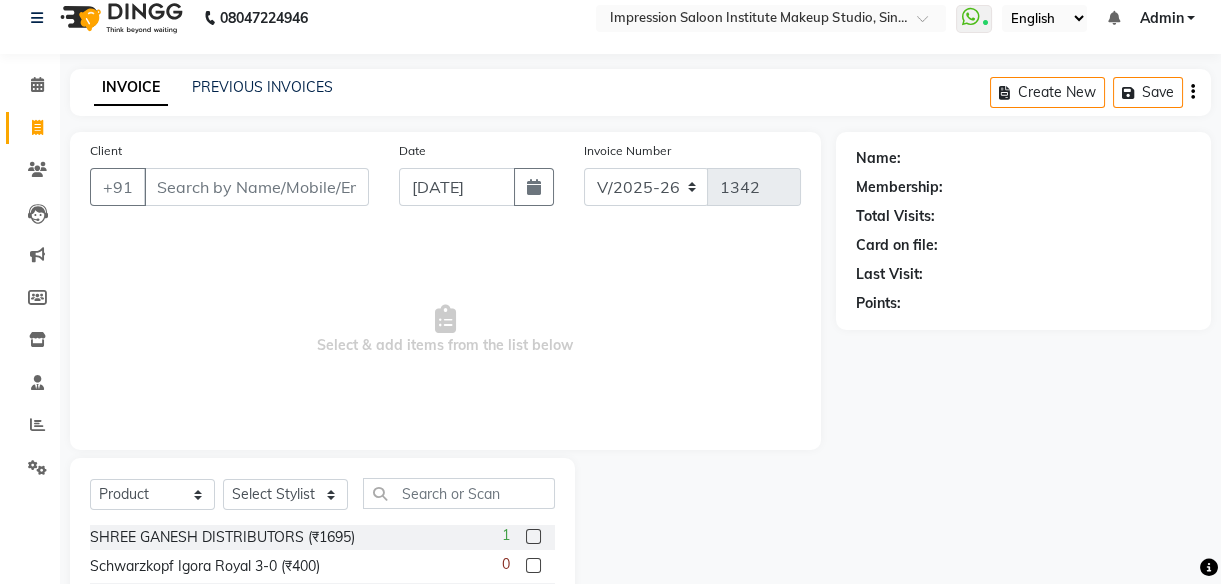 click on "Client" at bounding box center [256, 187] 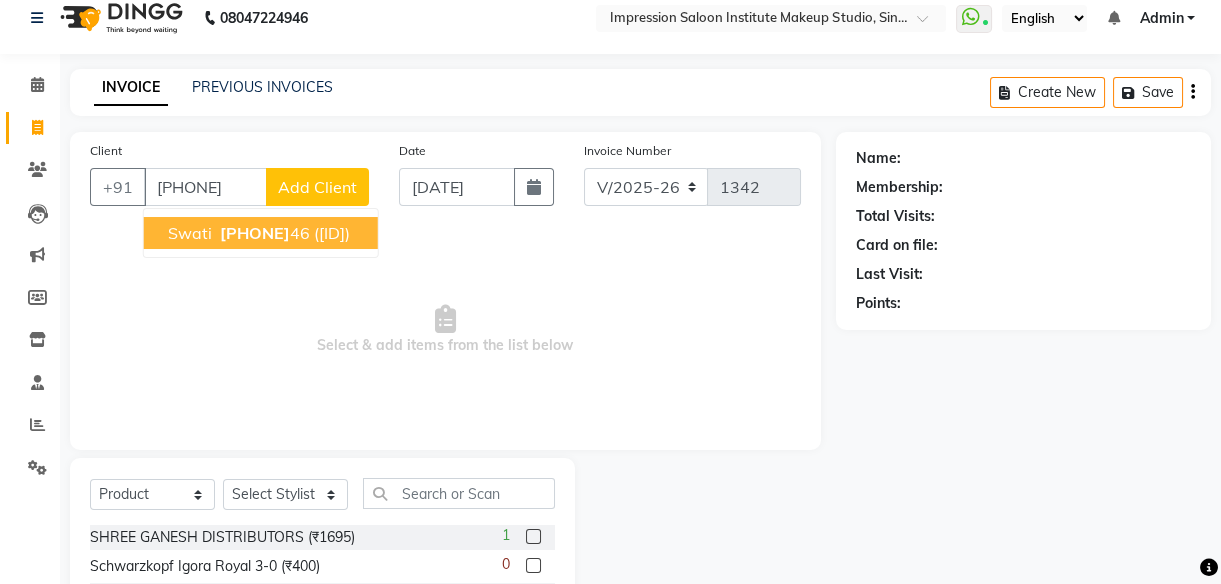 click on "[PHONE] 46" at bounding box center [263, 233] 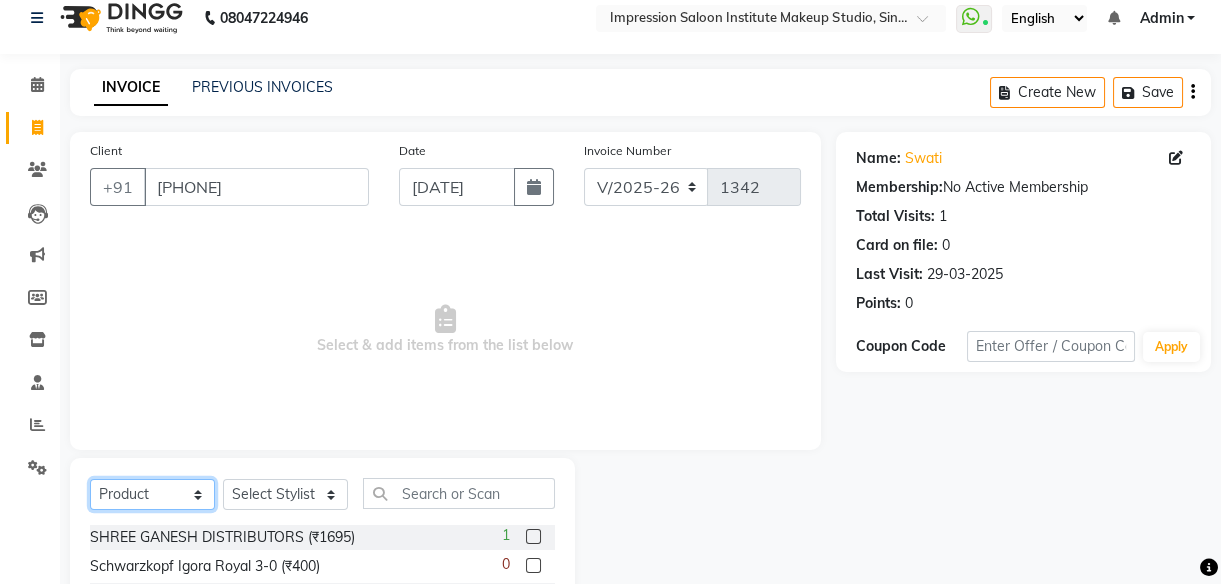 click on "Select  Service  Product  Membership  Package Voucher Prepaid Gift Card" 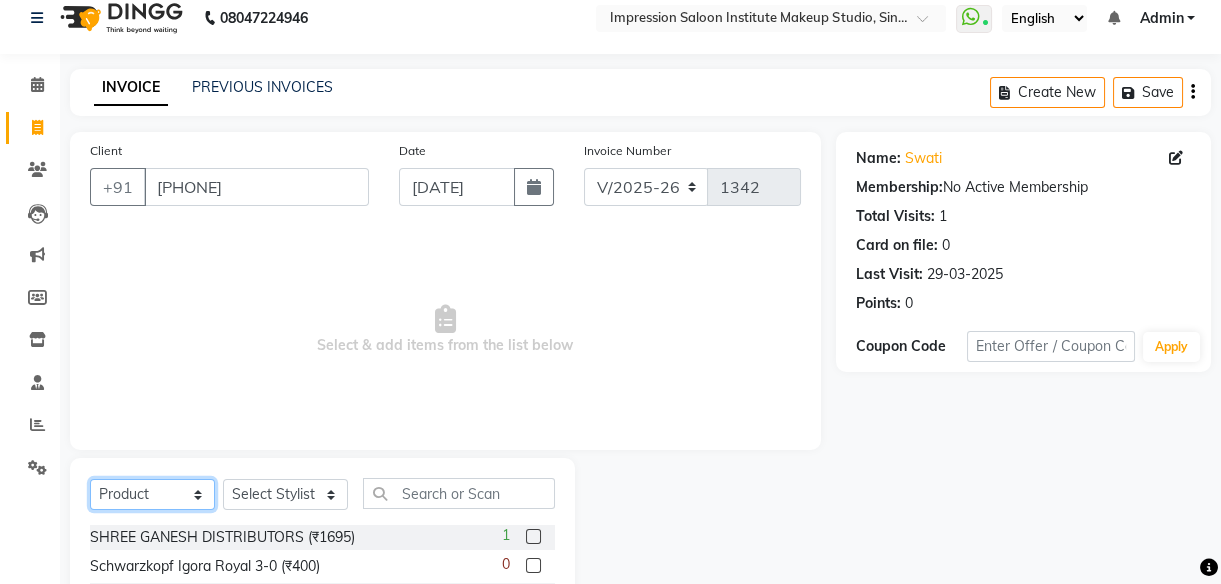 select on "service" 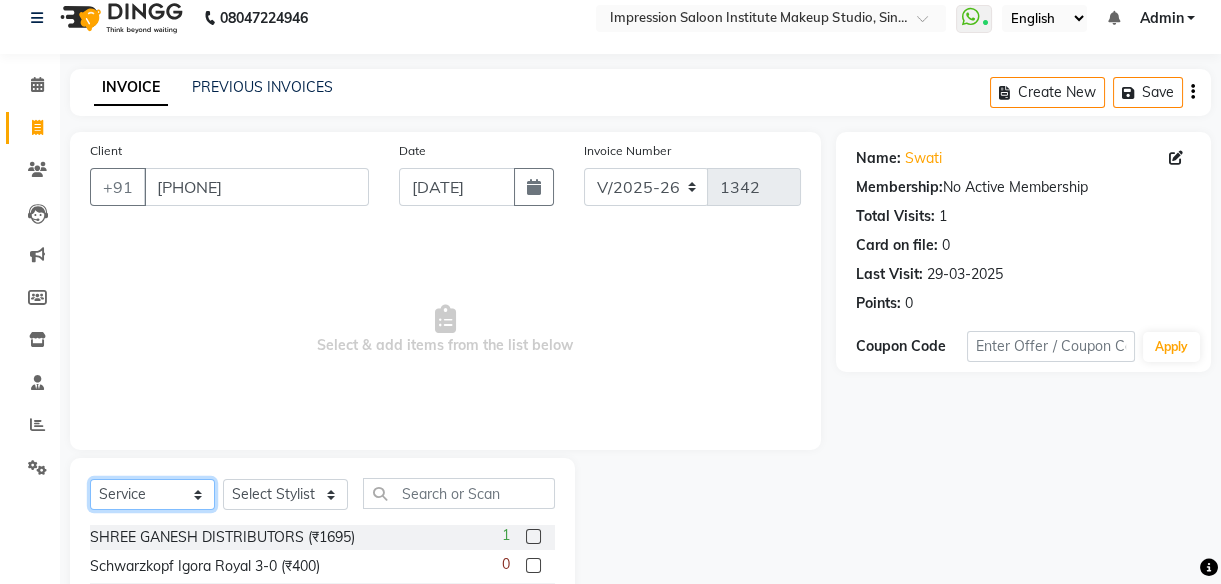 click on "Select  Service  Product  Membership  Package Voucher Prepaid Gift Card" 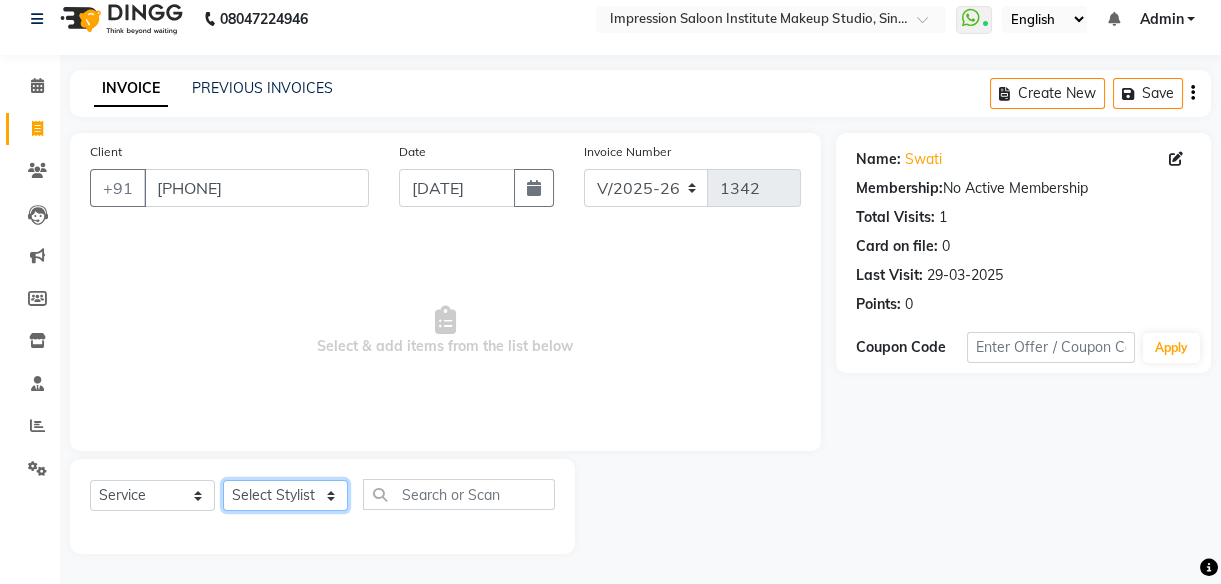 click on "Select Stylist Arjun Front Desk Jyoti Pallavi rushi  Samarh  sandesh Sunita  Trupati" 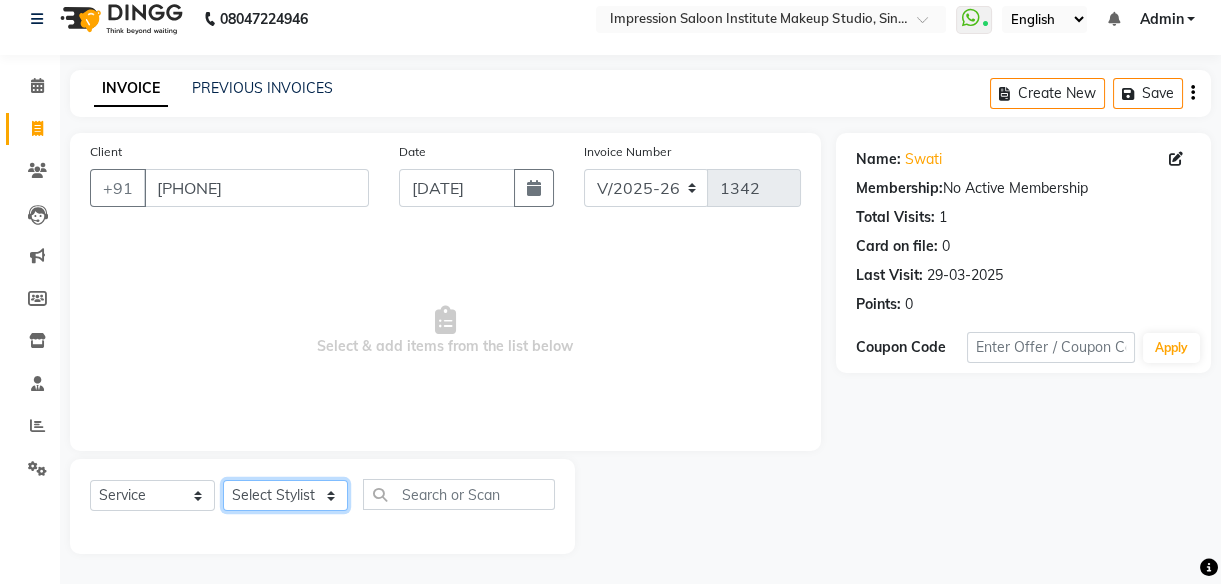 select on "49707" 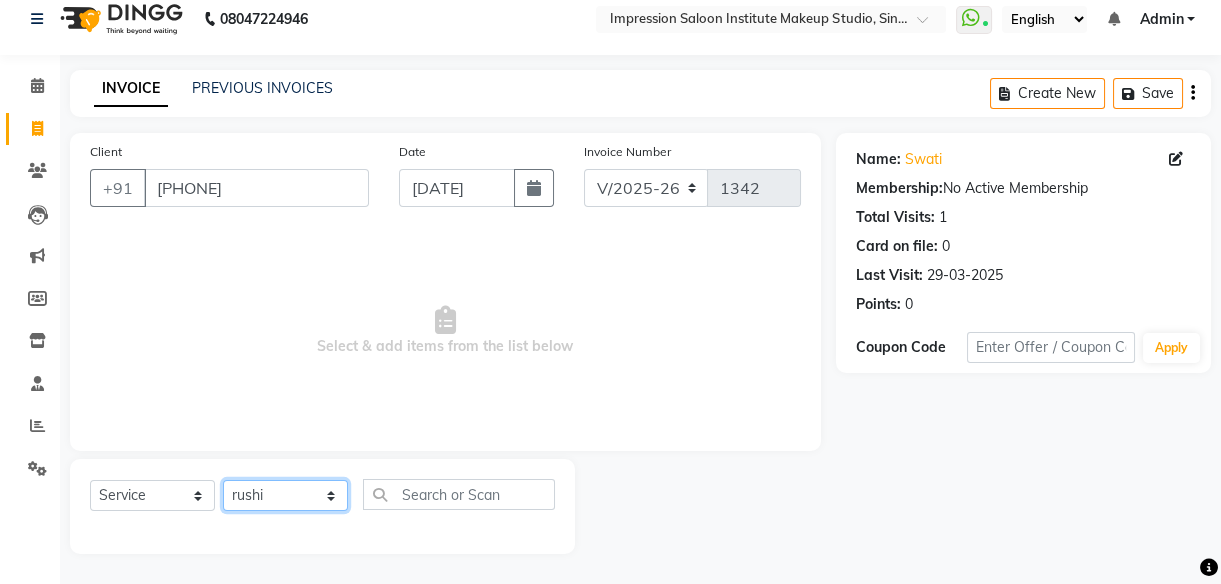 click on "Select Stylist Arjun Front Desk Jyoti Pallavi rushi  Samarh  sandesh Sunita  Trupati" 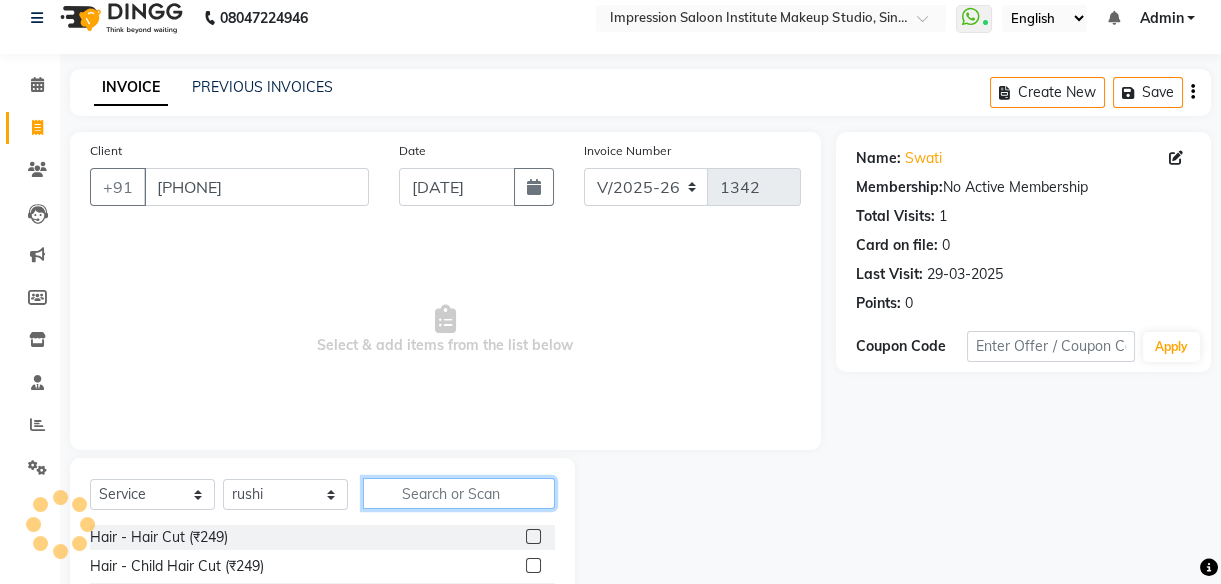 click 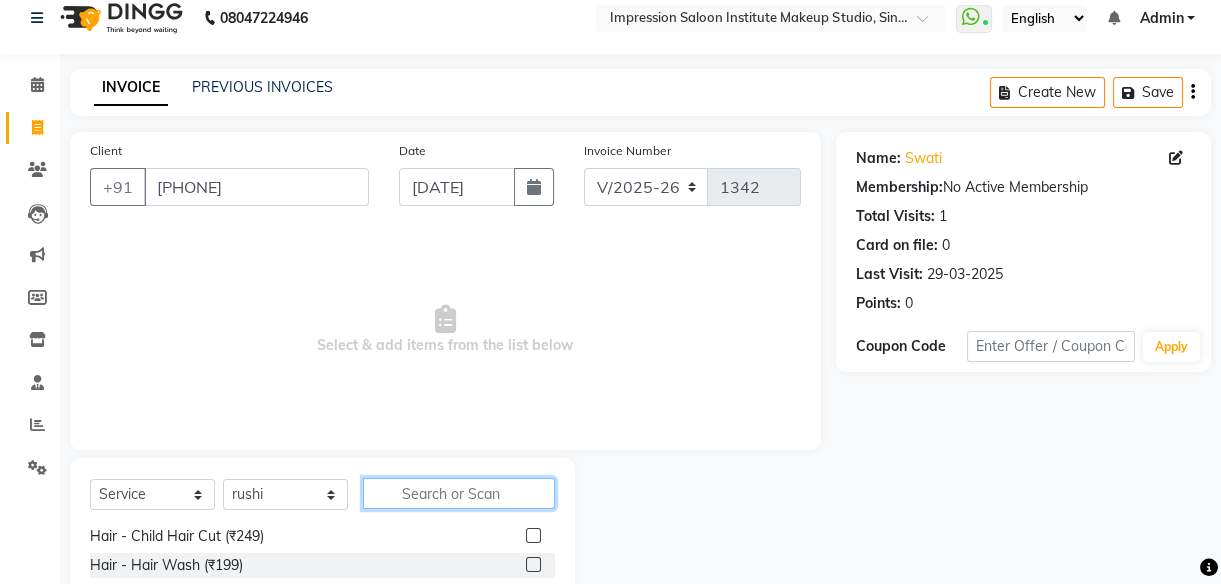scroll, scrollTop: 9, scrollLeft: 0, axis: vertical 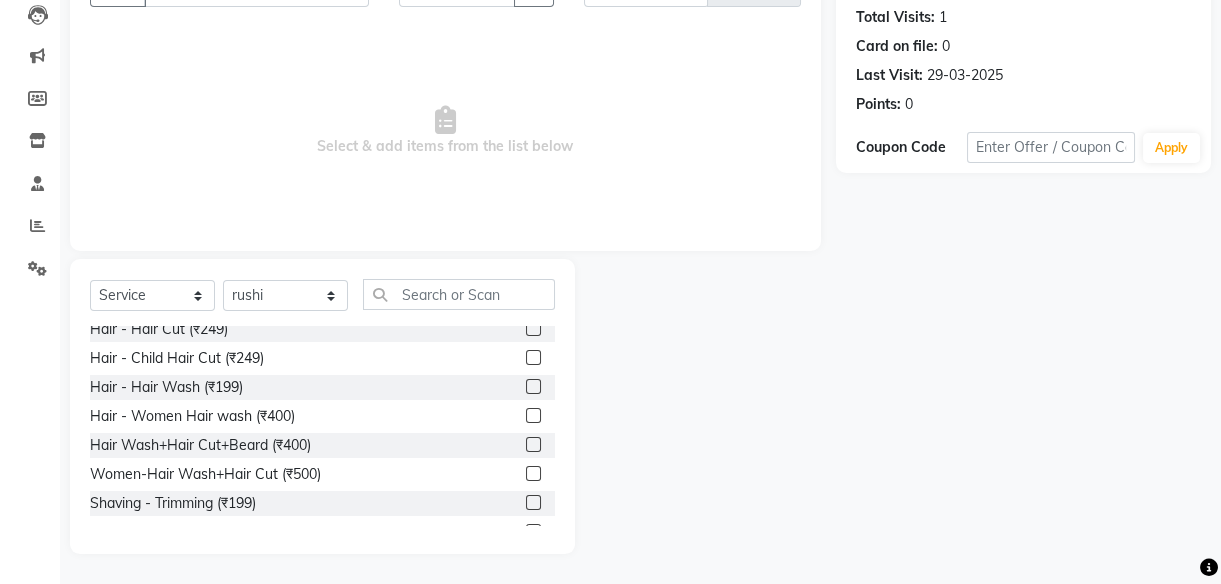 click 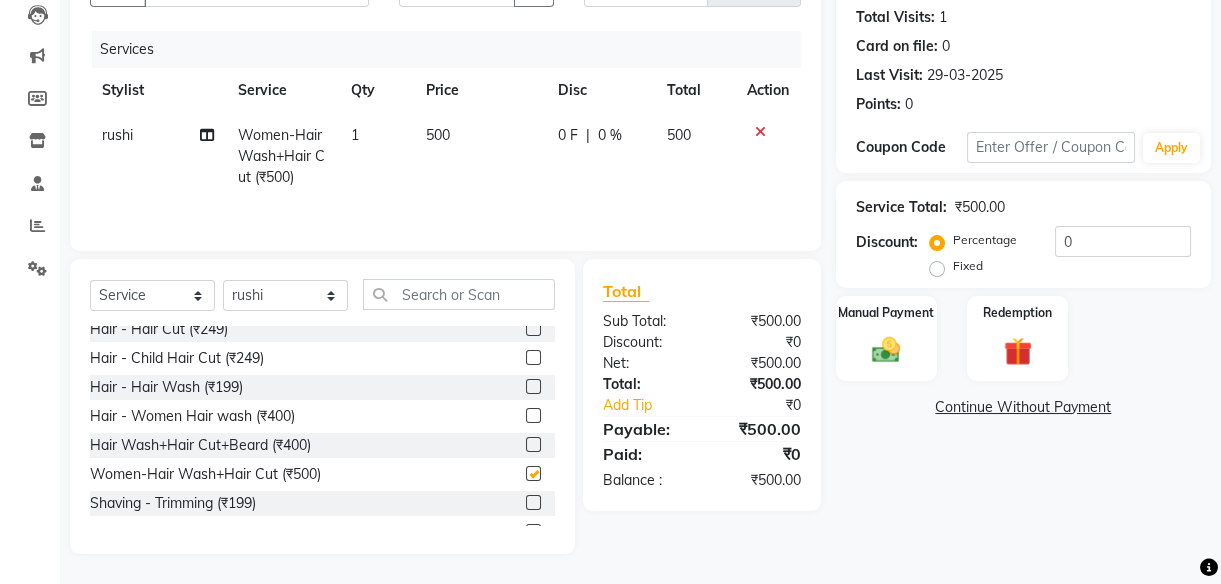 checkbox on "false" 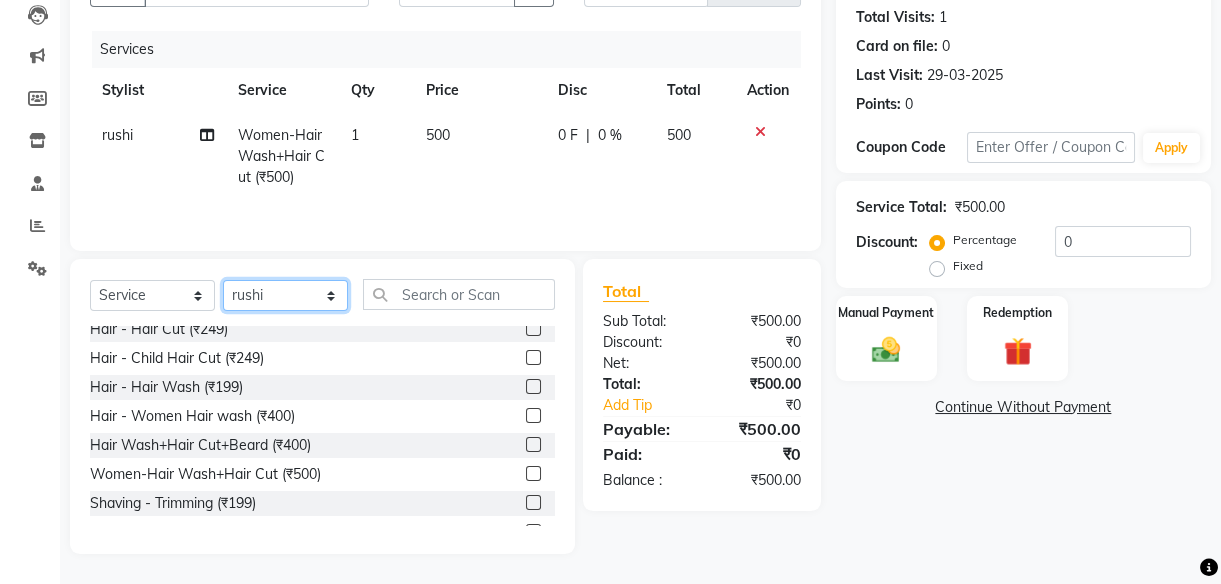 click on "Select Stylist Arjun Front Desk Jyoti Pallavi rushi  Samarh  sandesh Sunita  Trupati" 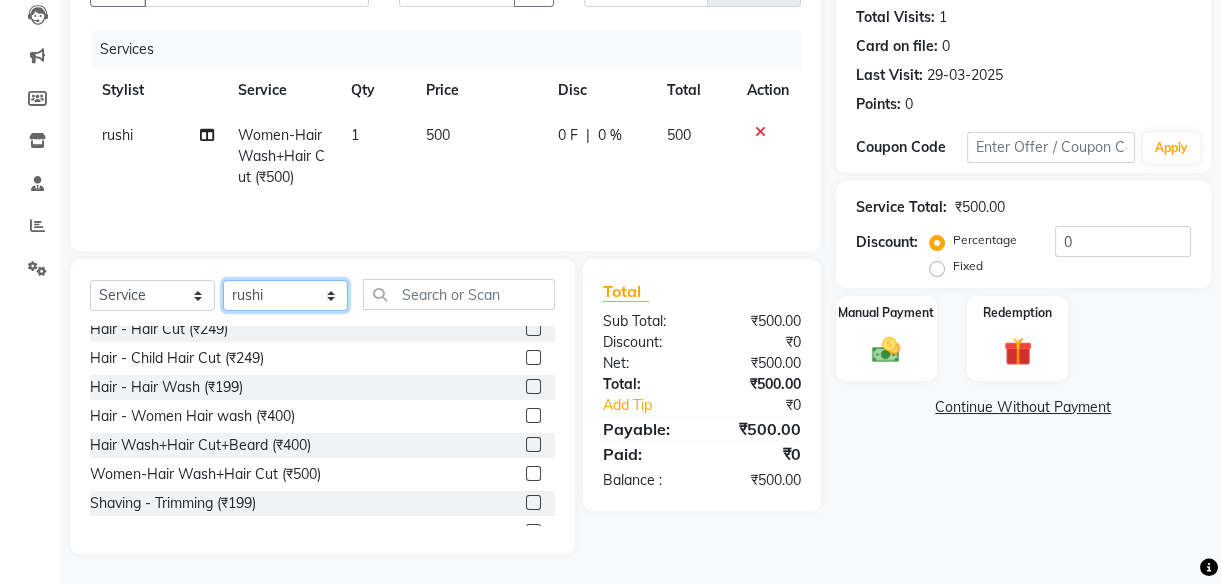 select on "53831" 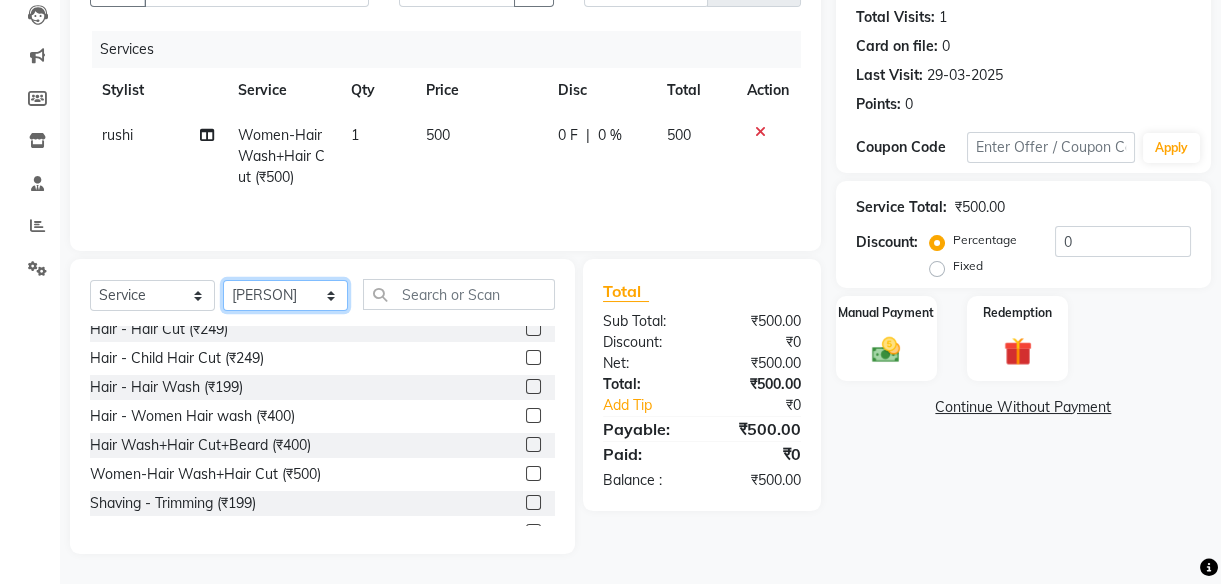 click on "Select Stylist Arjun Front Desk Jyoti Pallavi rushi  Samarh  sandesh Sunita  Trupati" 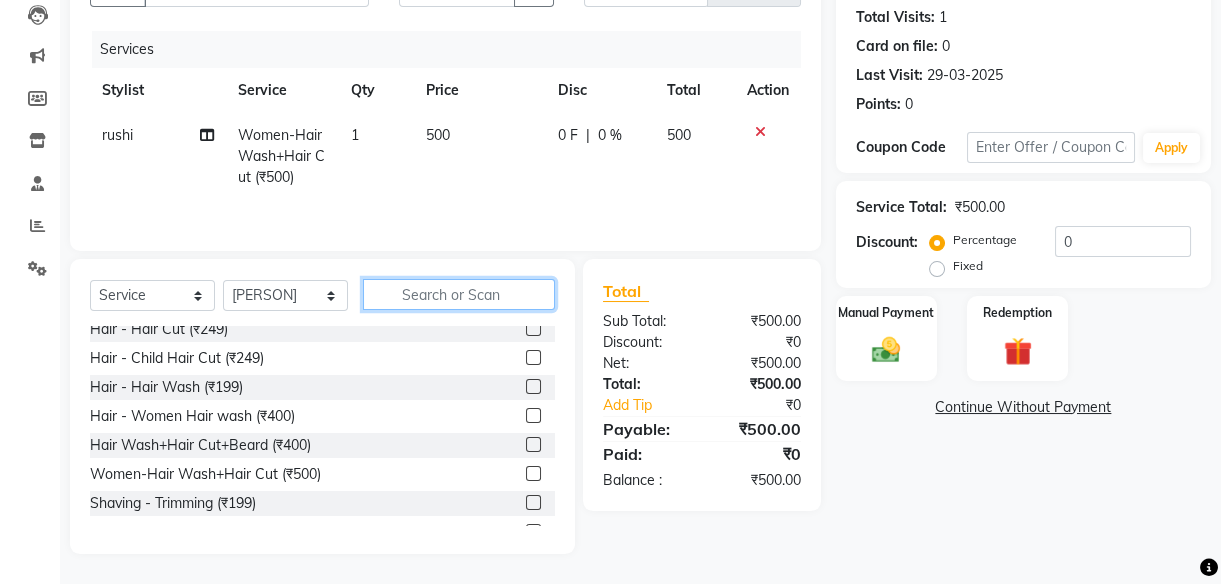 click 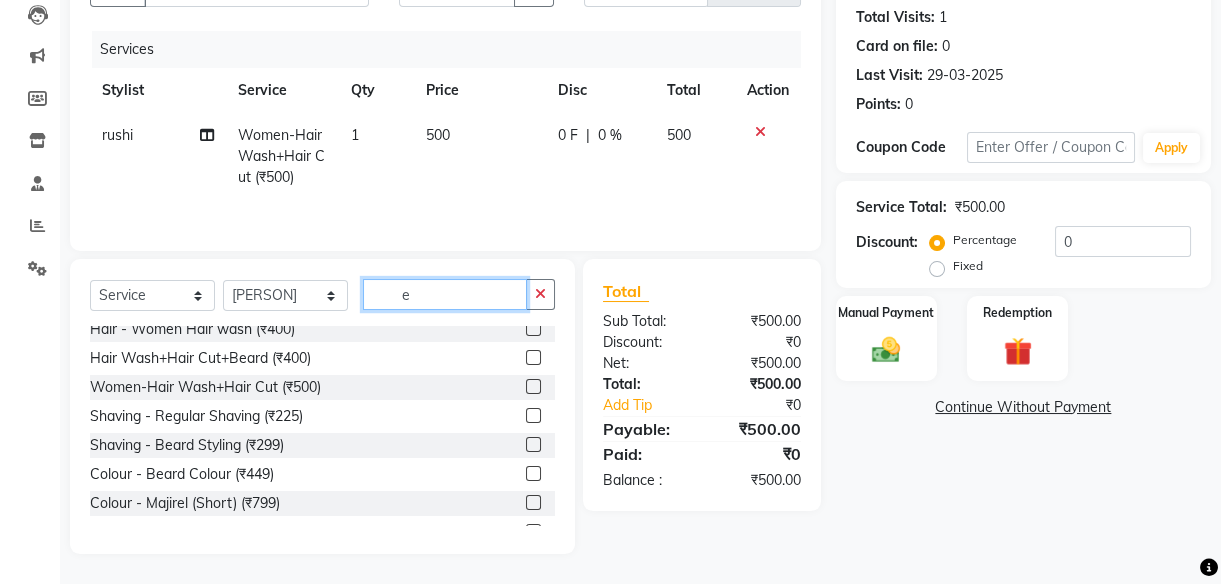 scroll, scrollTop: 0, scrollLeft: 0, axis: both 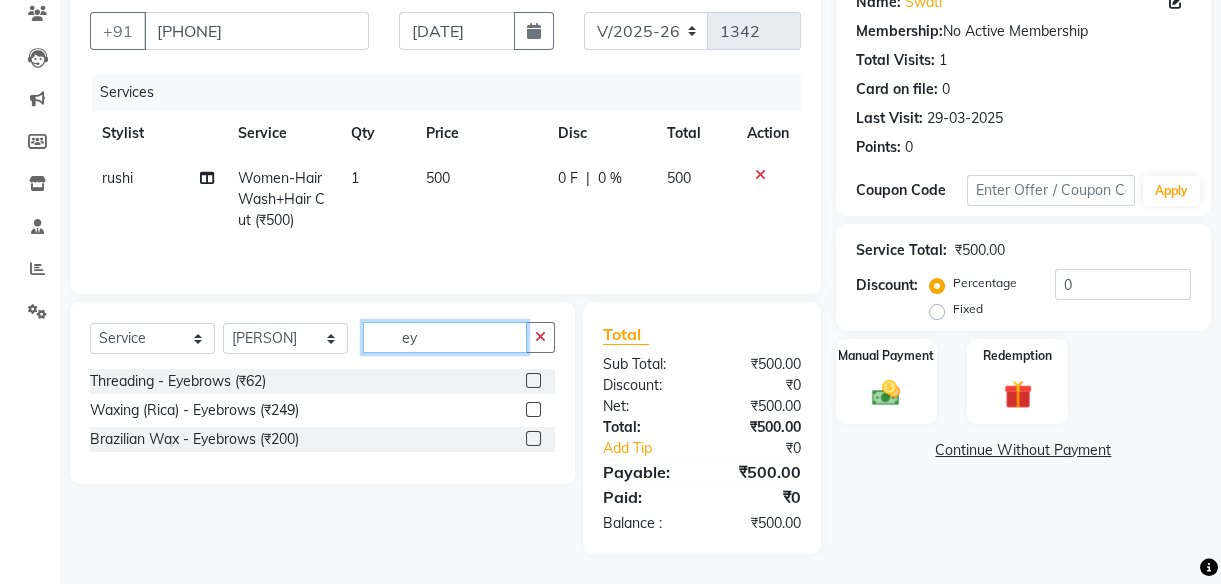 type on "ey" 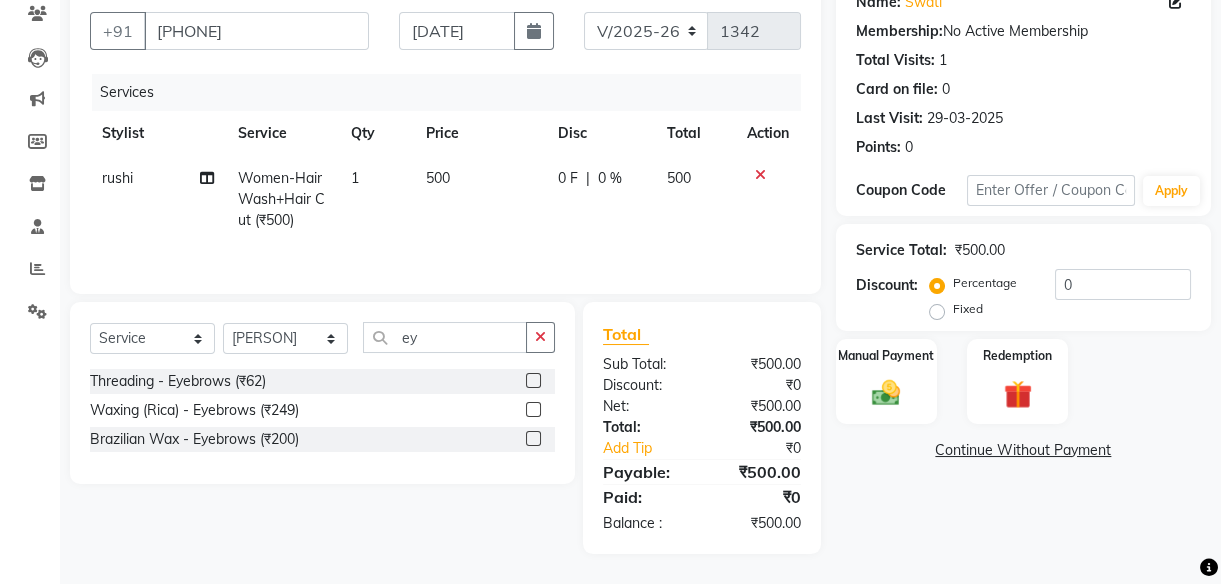 click 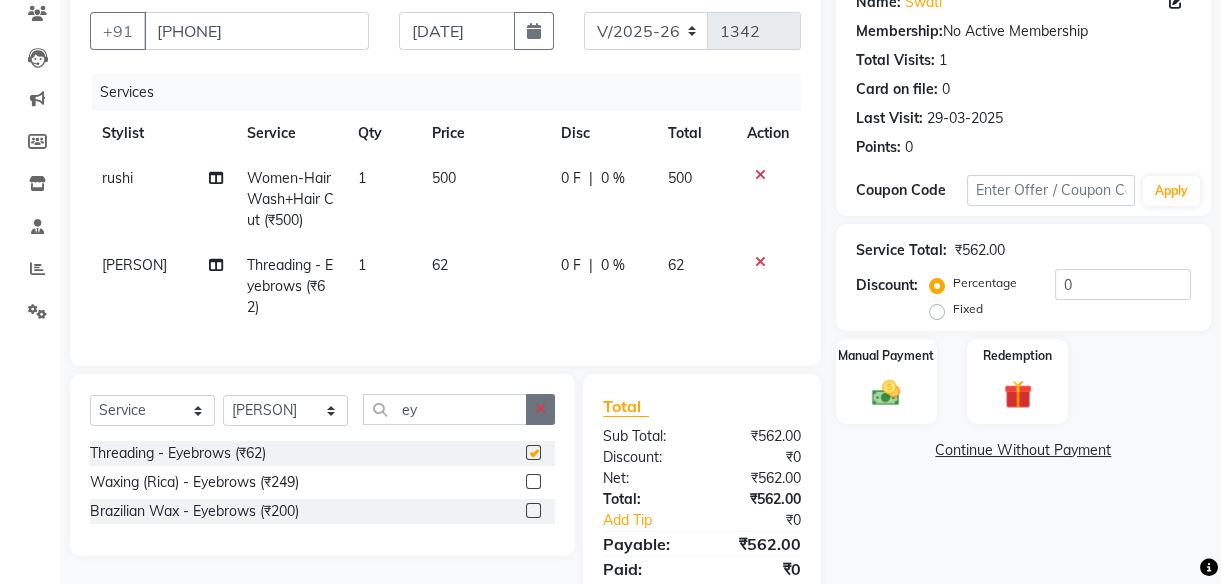 checkbox on "false" 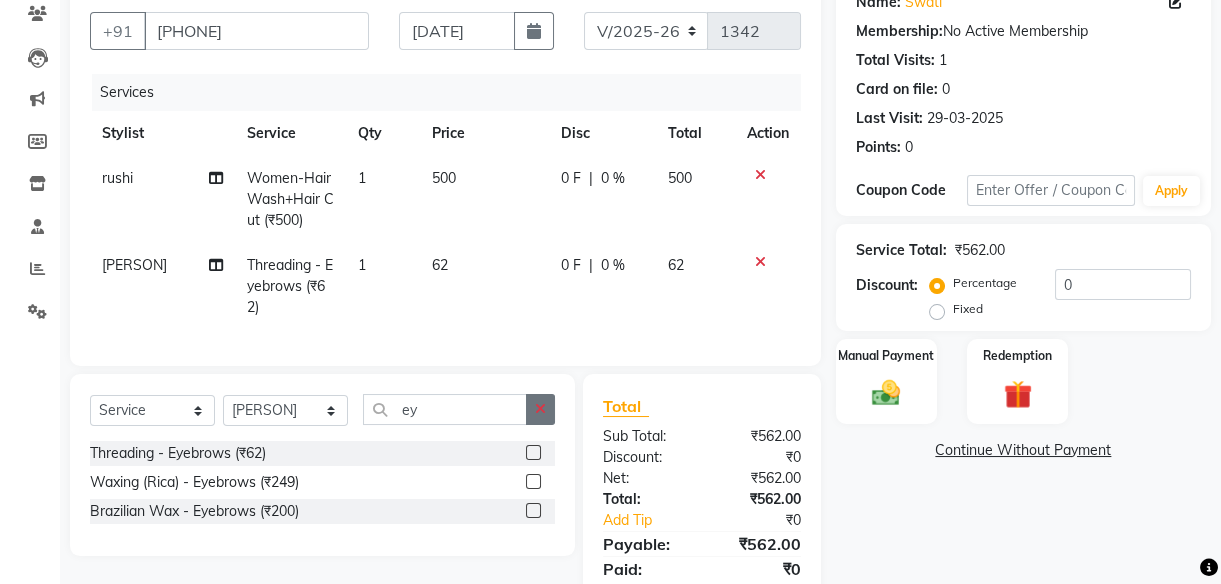 click 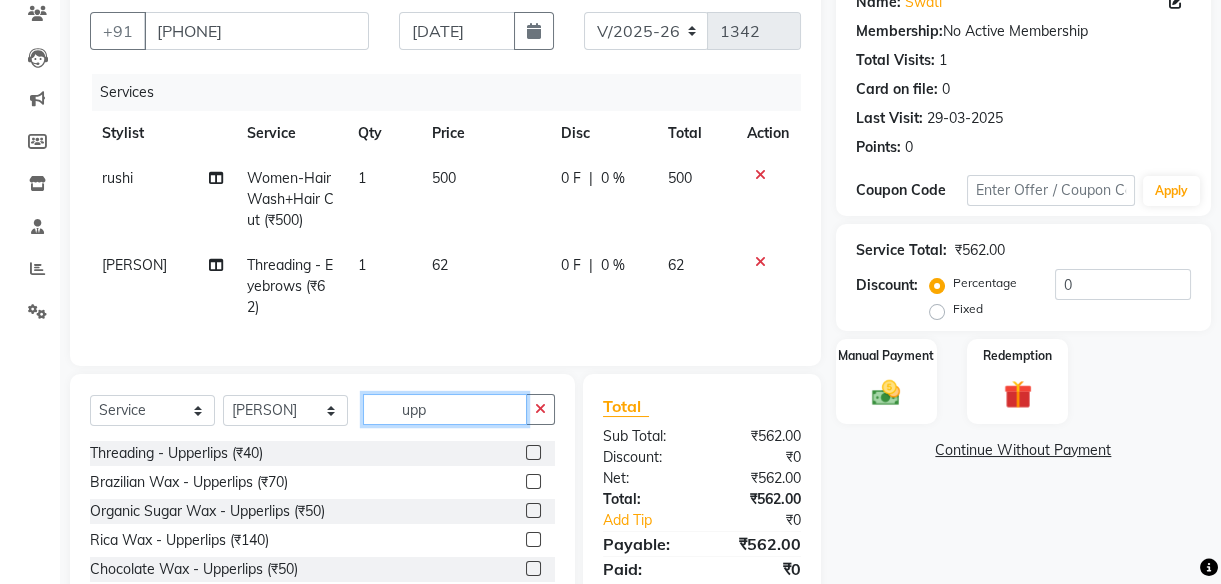 type on "upp" 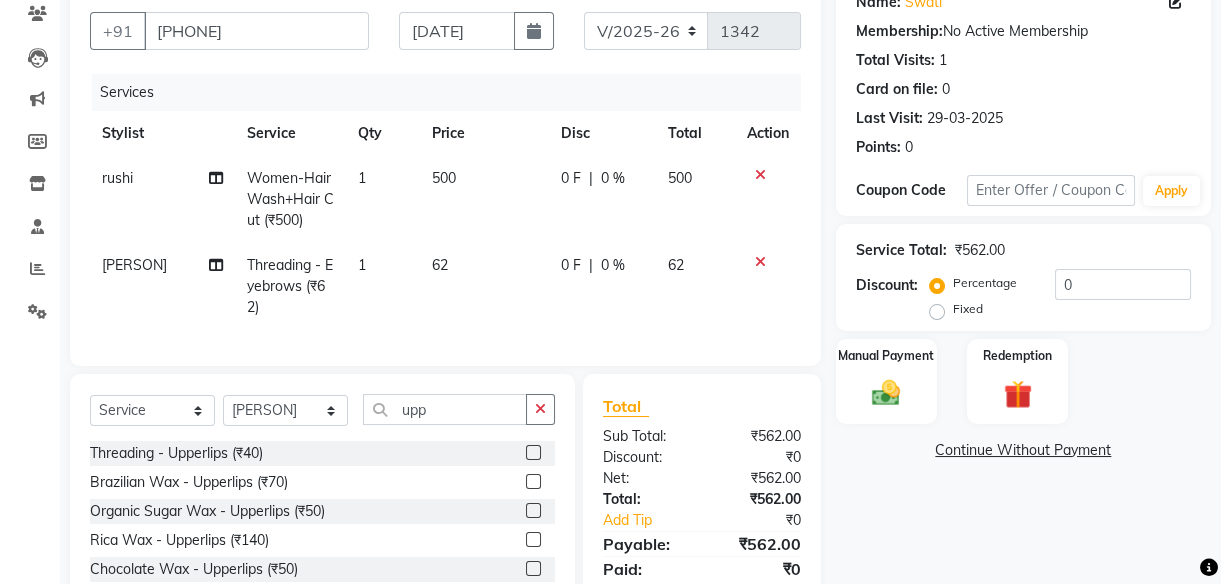 click 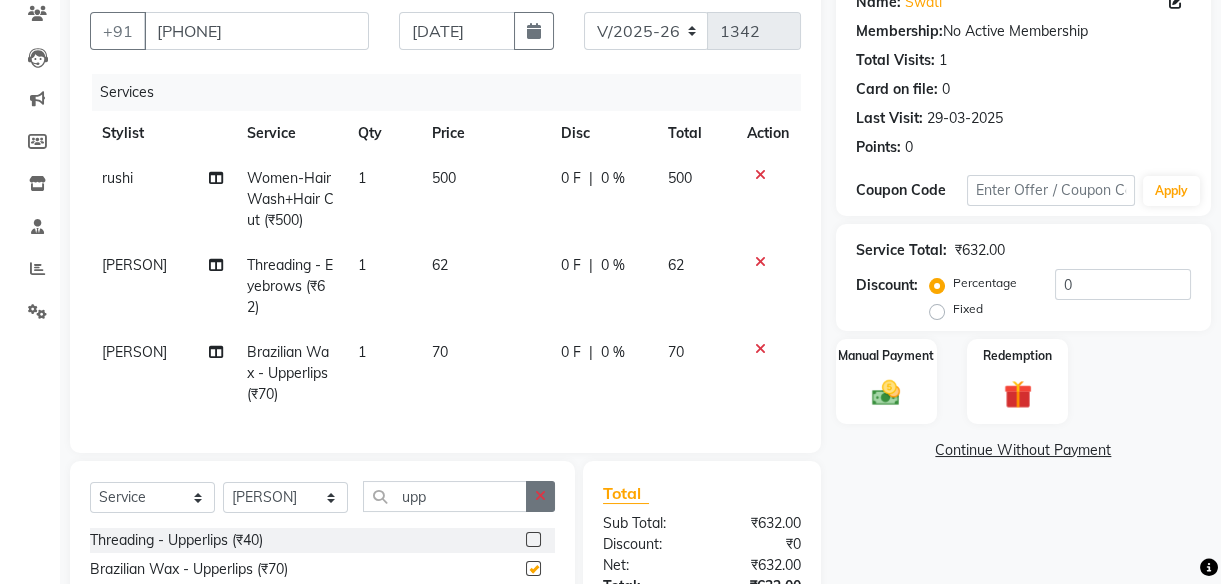 checkbox on "false" 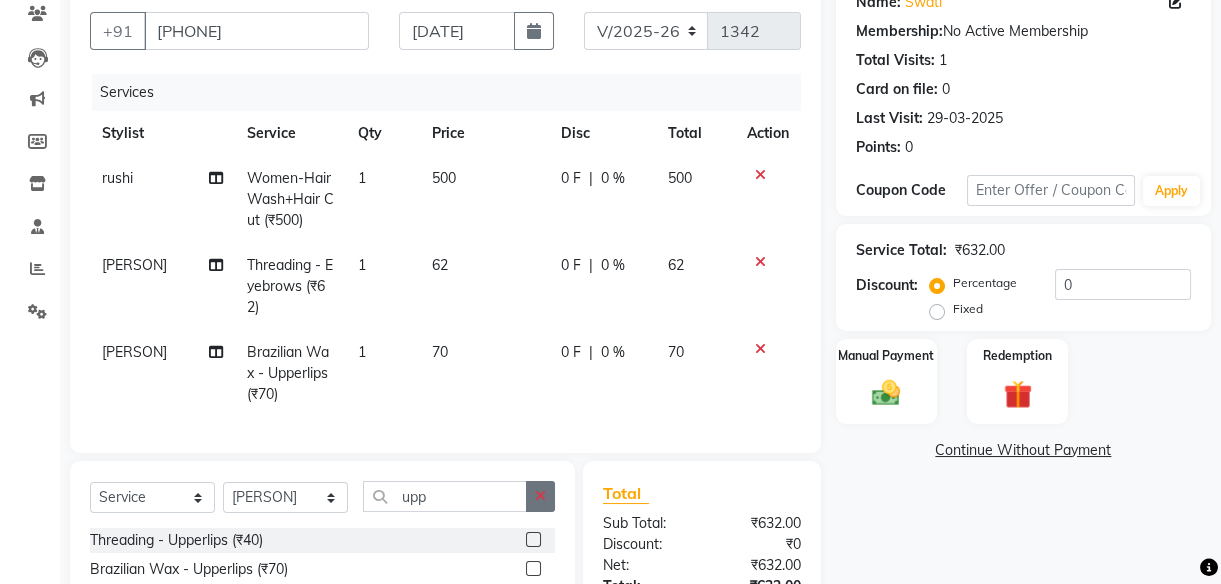 click 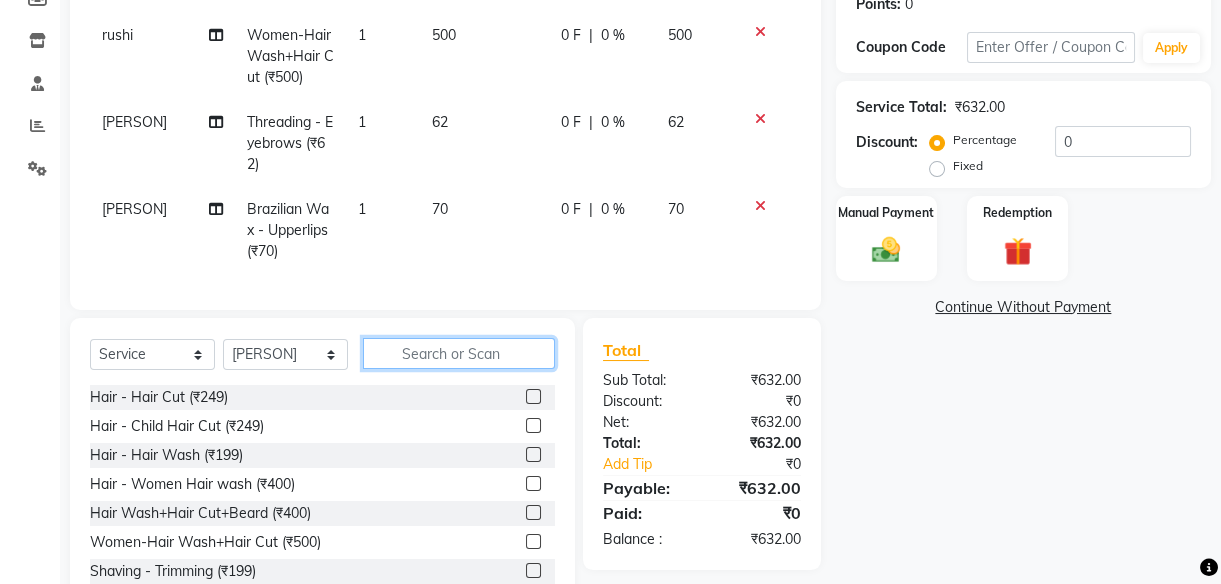 scroll, scrollTop: 318, scrollLeft: 0, axis: vertical 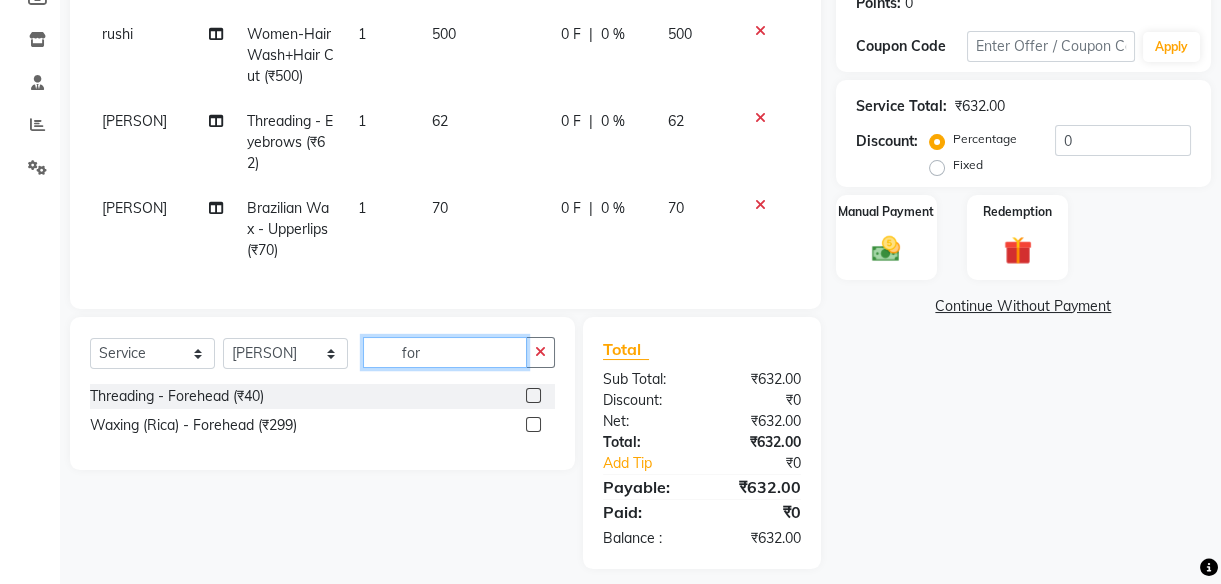 type on "for" 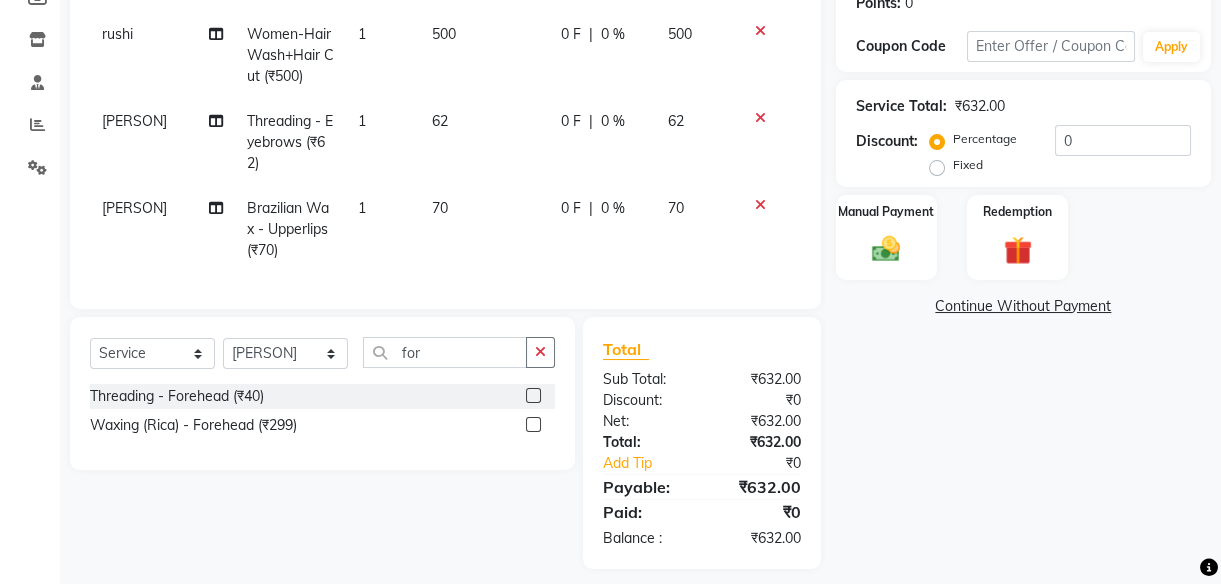 click 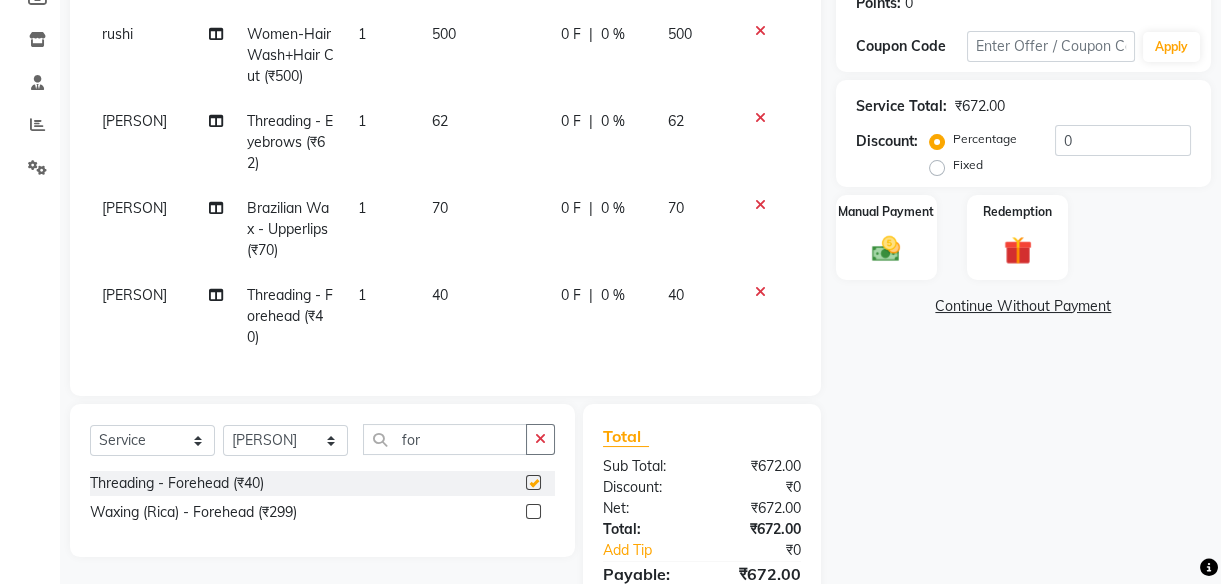 checkbox on "false" 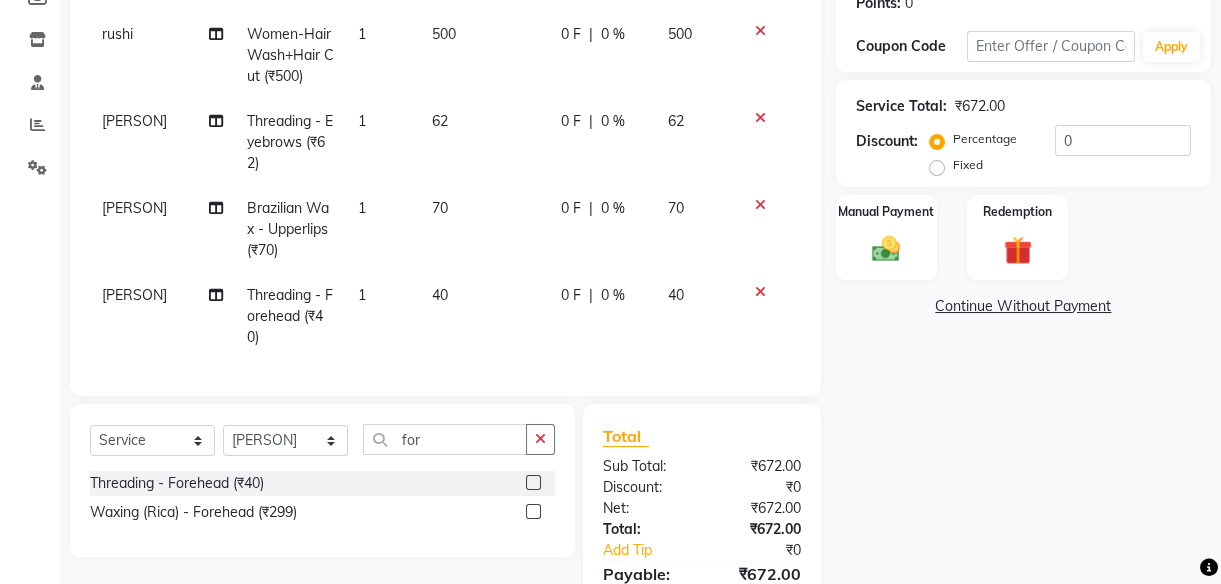 click on "62" 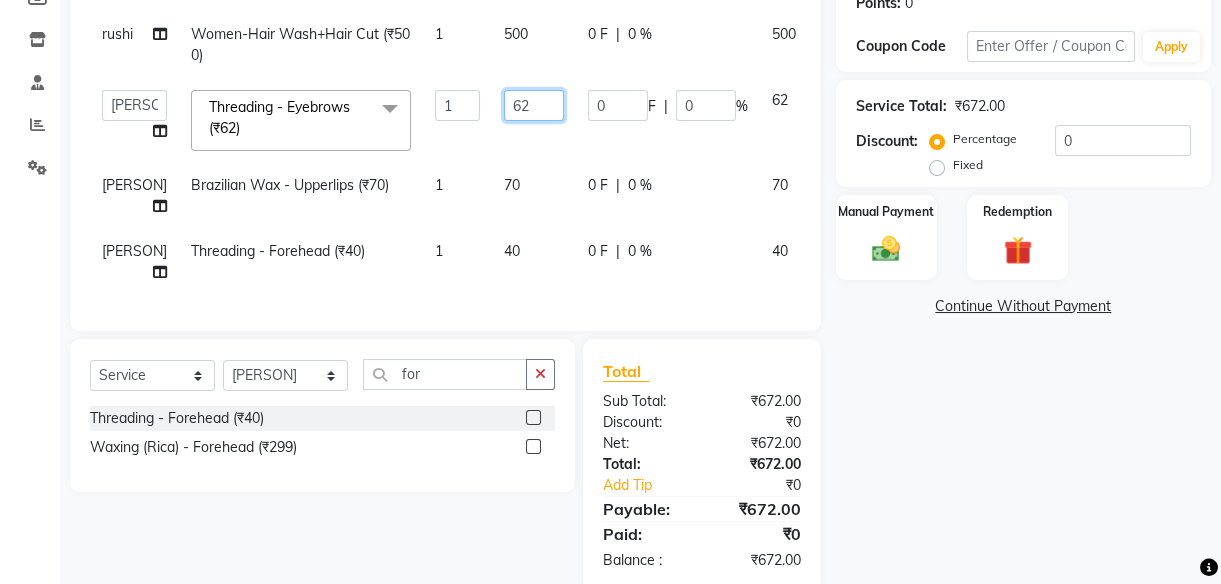 click on "62" 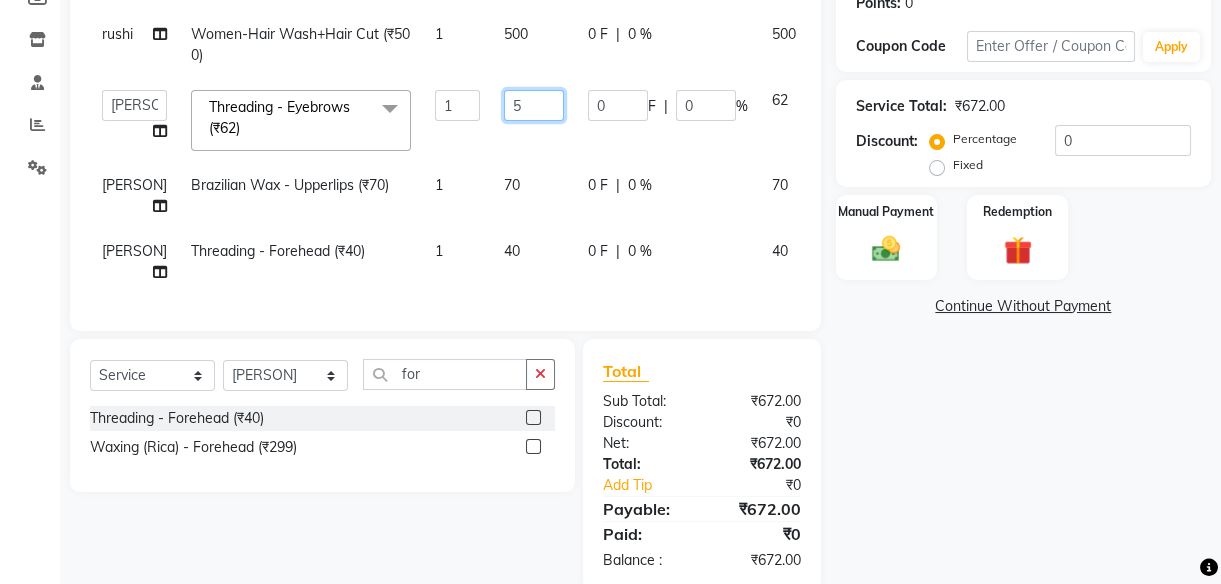 type on "50" 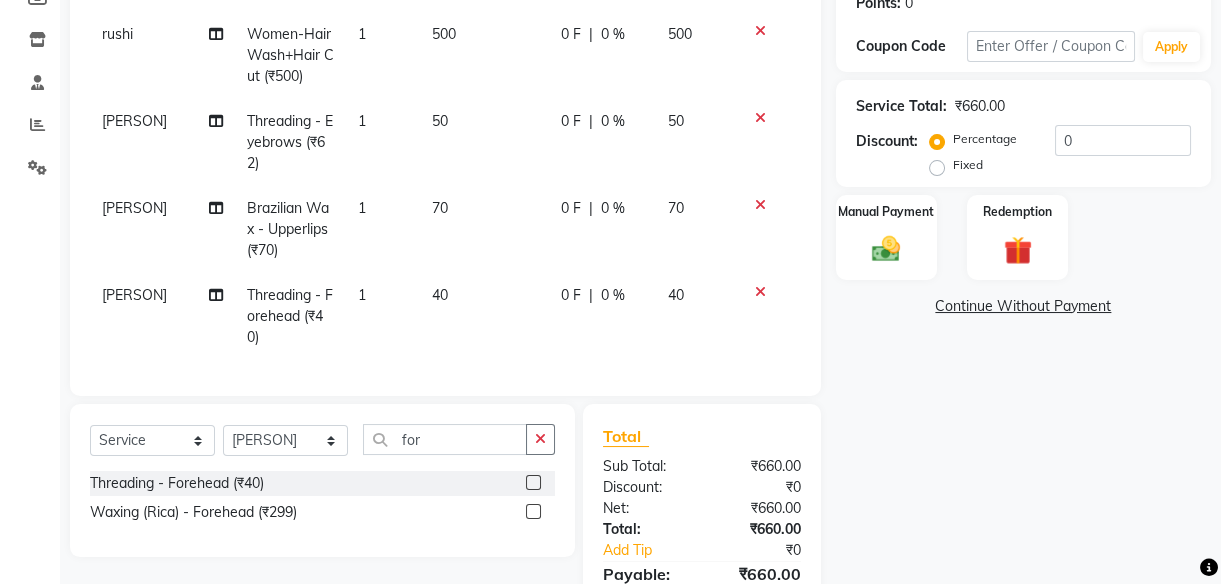 click on "rushi  Women-Hair Wash+Hair Cut  (₹500) 1 500 0 F | 0 % 500 [PERSON]  Threading - Eyebrows (₹62) 1 50 0 F | 0 % 50 [PERSON]  Brazilian Wax - Upperlips (₹70) 1 50 0 F | 0 % 50 [PERSON]  Threading - Forehead (₹40) 1 40 0 F | 0 % 40" 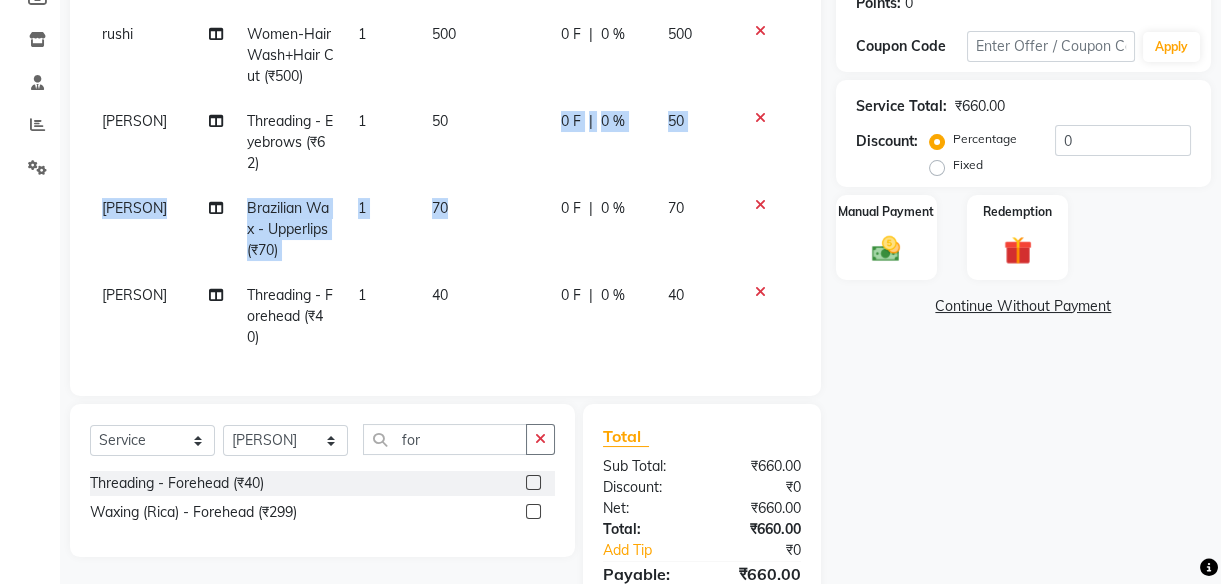 drag, startPoint x: 521, startPoint y: 182, endPoint x: 491, endPoint y: 219, distance: 47.63402 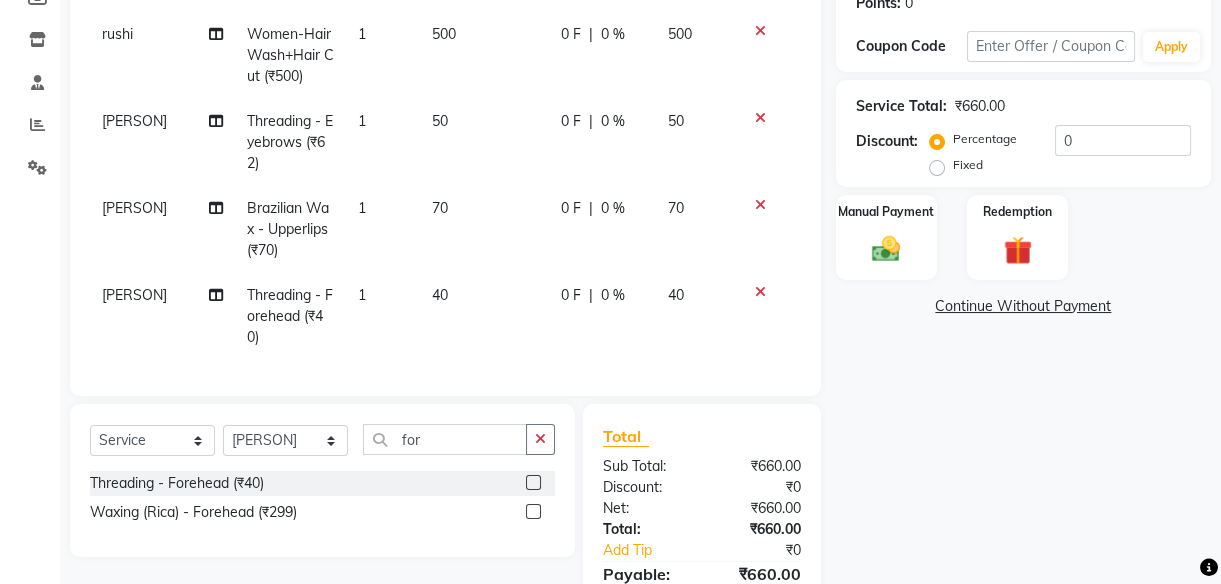select on "53831" 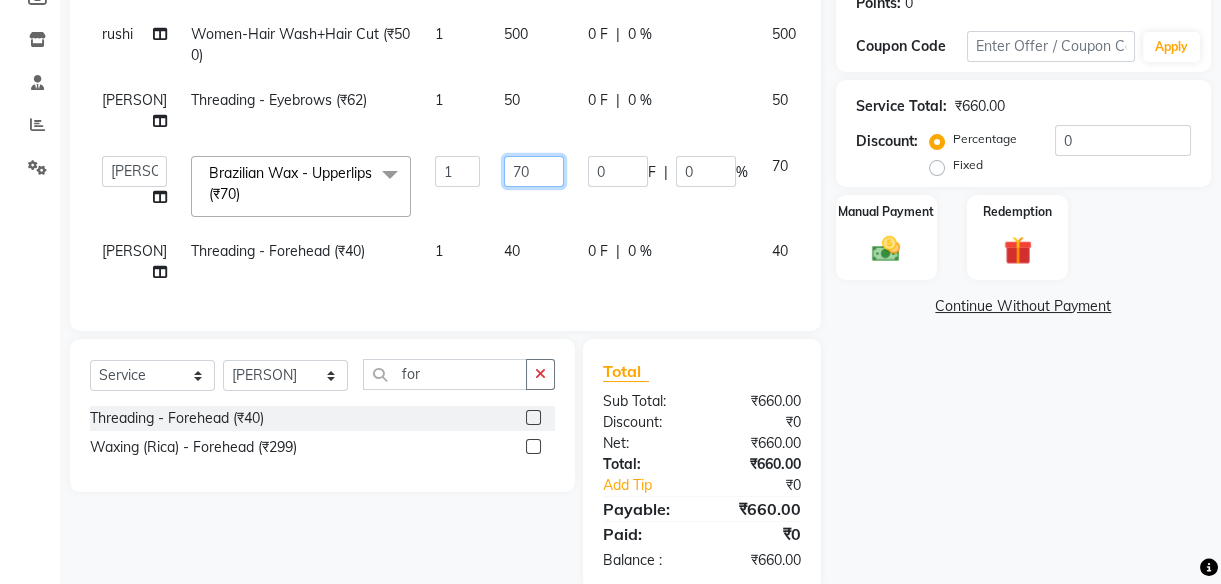 click on "70" 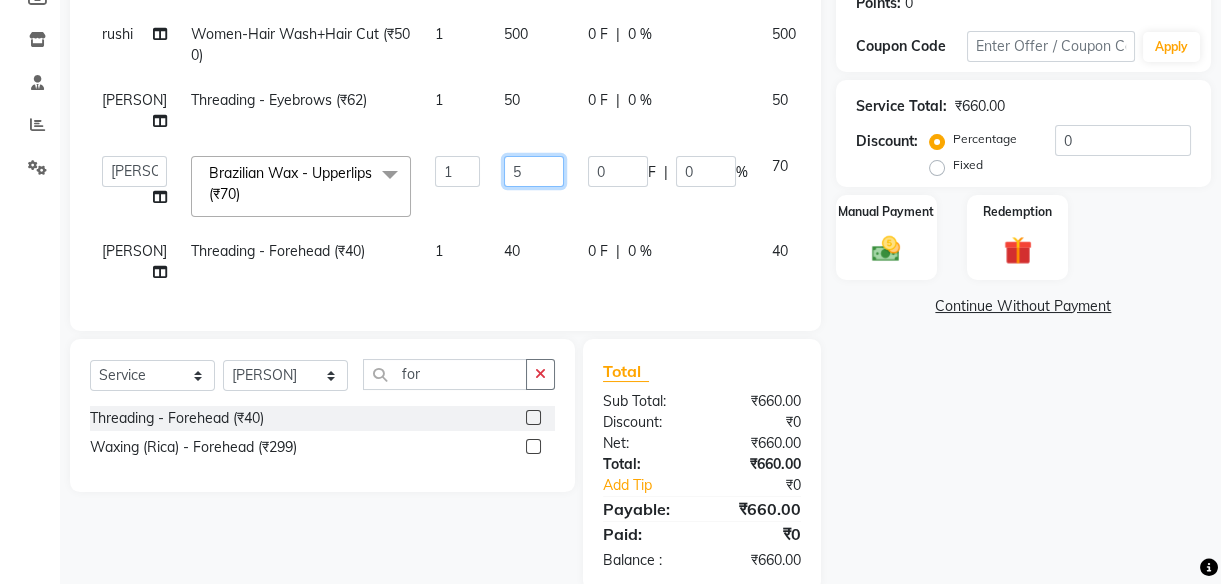 type on "50" 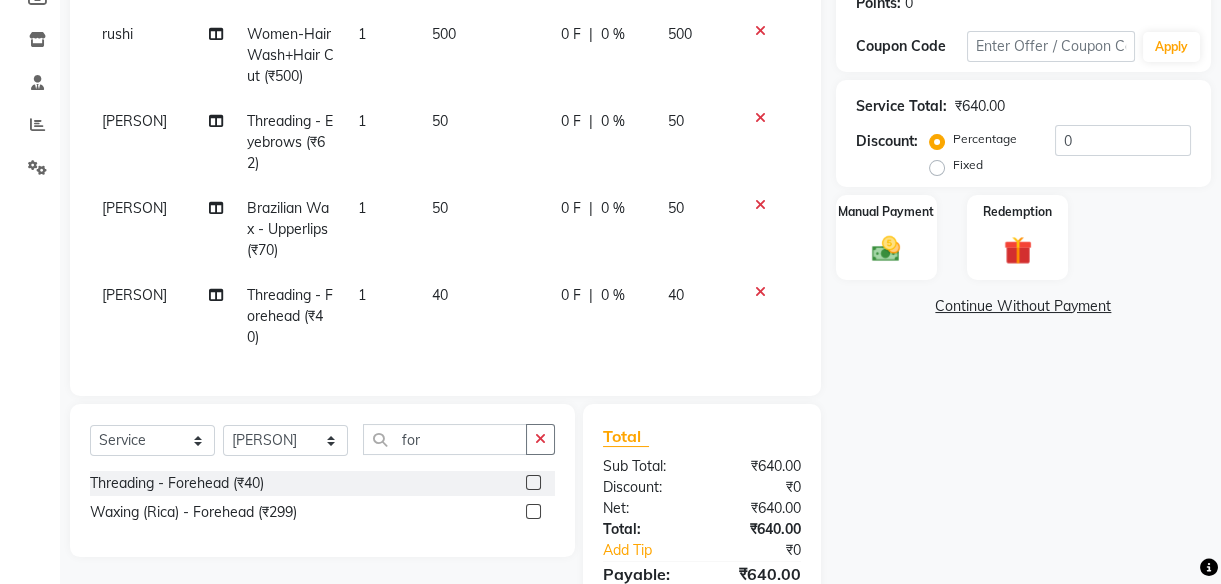 click on "rushi  Women-Hair Wash+Hair Cut  (₹500) 1 500 0 F | 0 % 500 [PERSON]  Threading - Eyebrows (₹62) 1 50 0 F | 0 % 50 [PERSON]  Brazilian Wax - Upperlips (₹70) 1 50 0 F | 0 % 50 [PERSON]  Threading - Forehead (₹40) 1 40 0 F | 0 % 40" 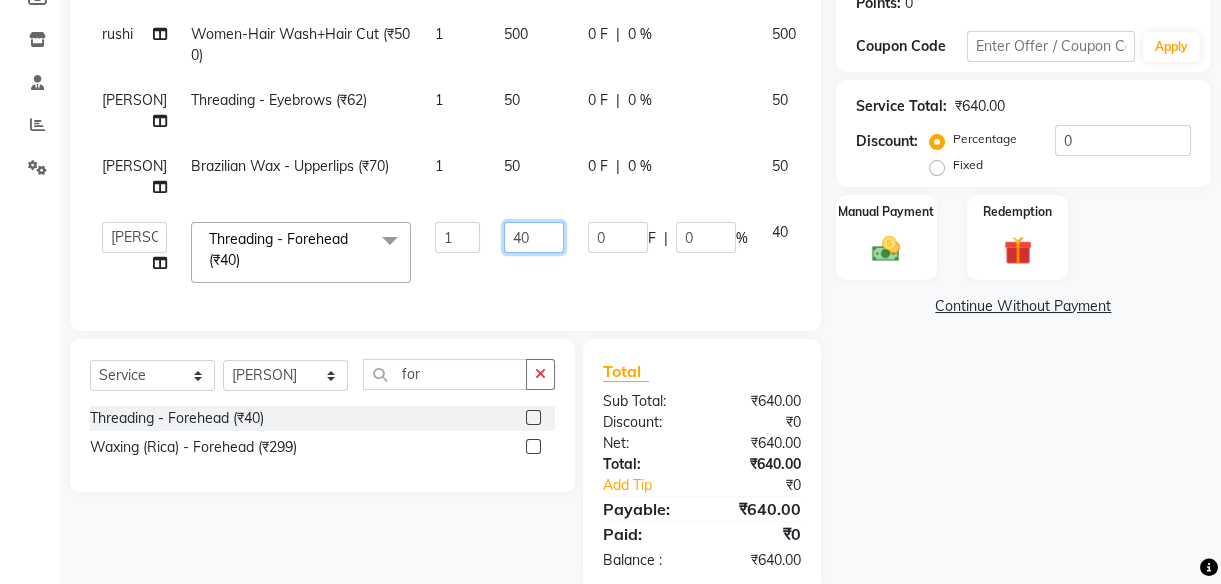click on "40" 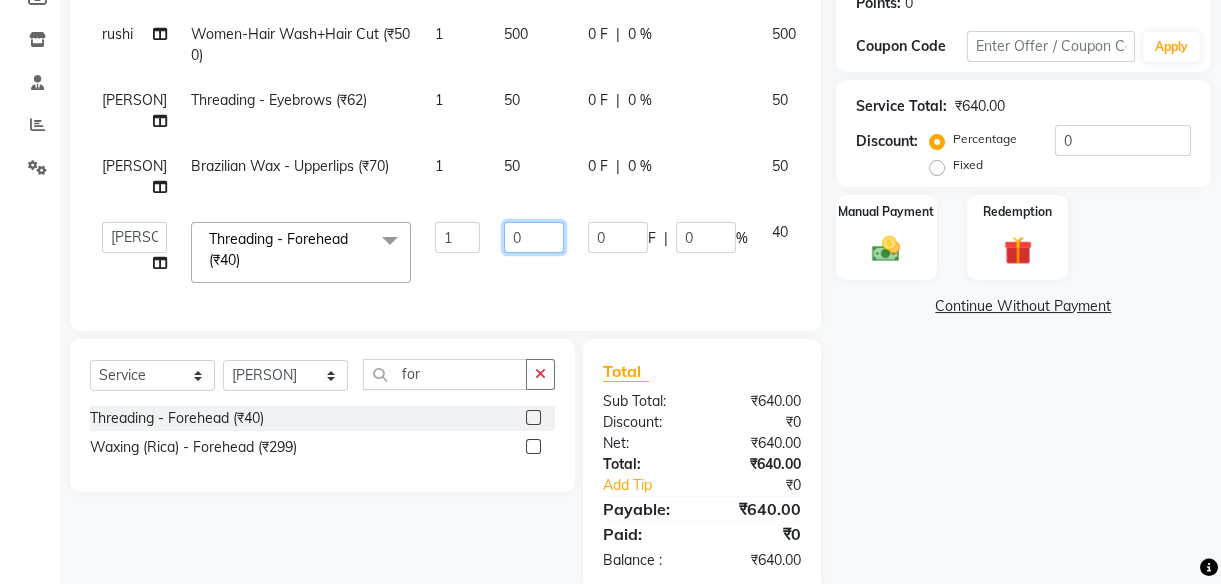 type on "30" 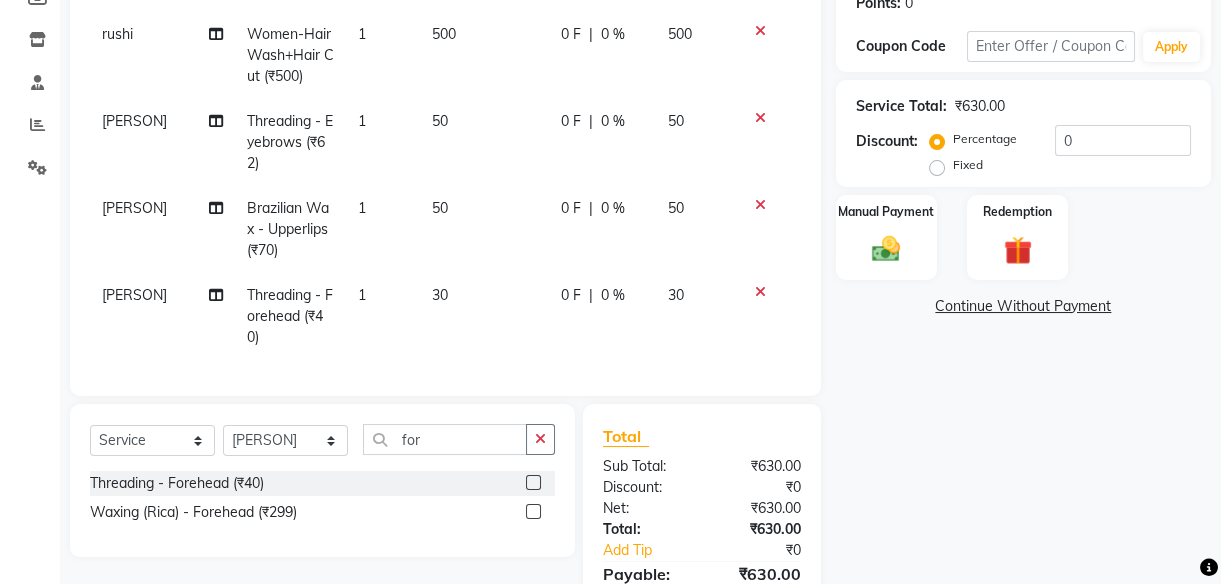 click on "30" 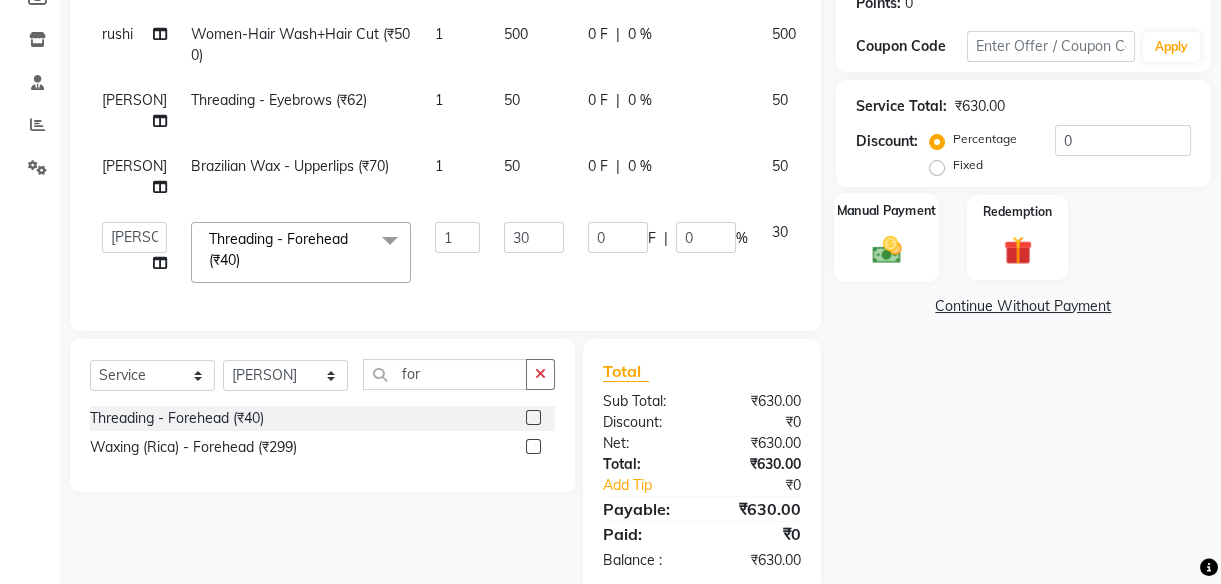 click 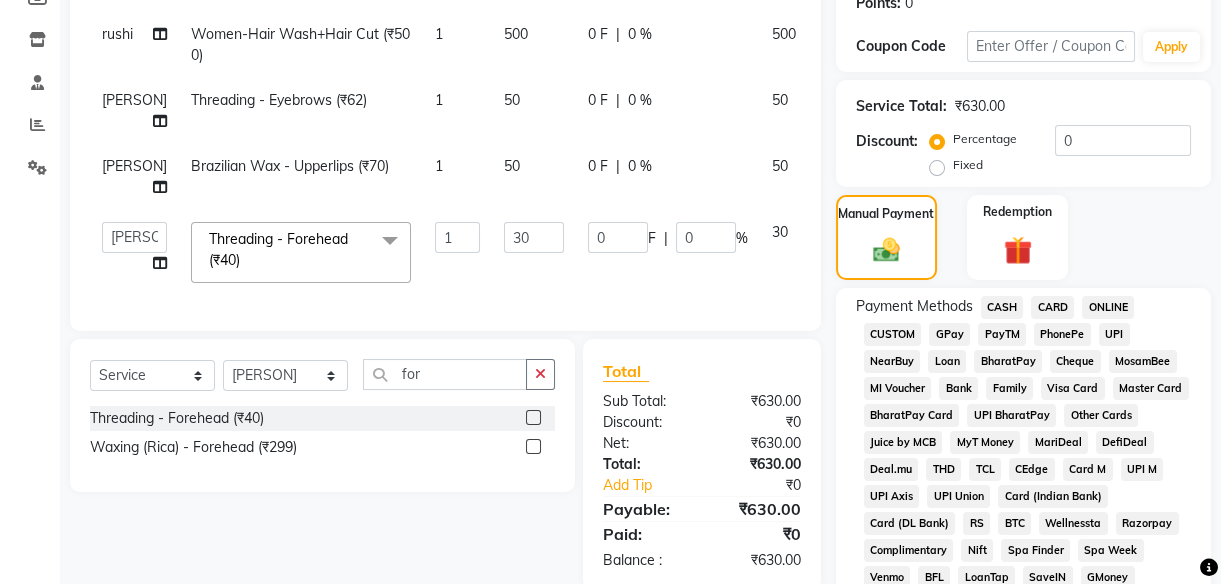click on "UPI" 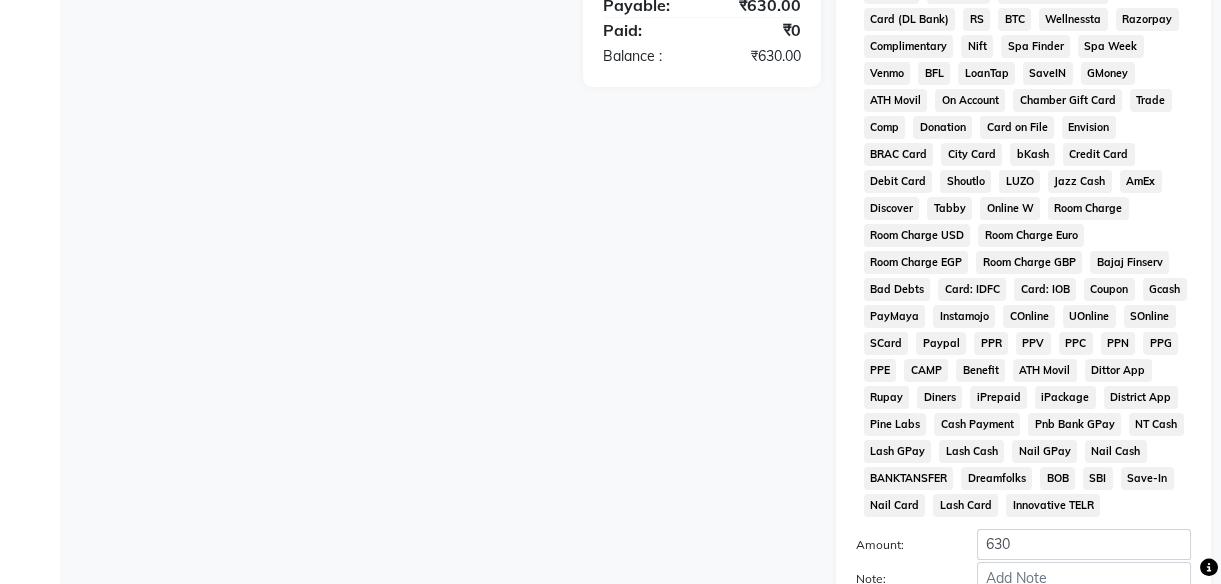 scroll, scrollTop: 1020, scrollLeft: 0, axis: vertical 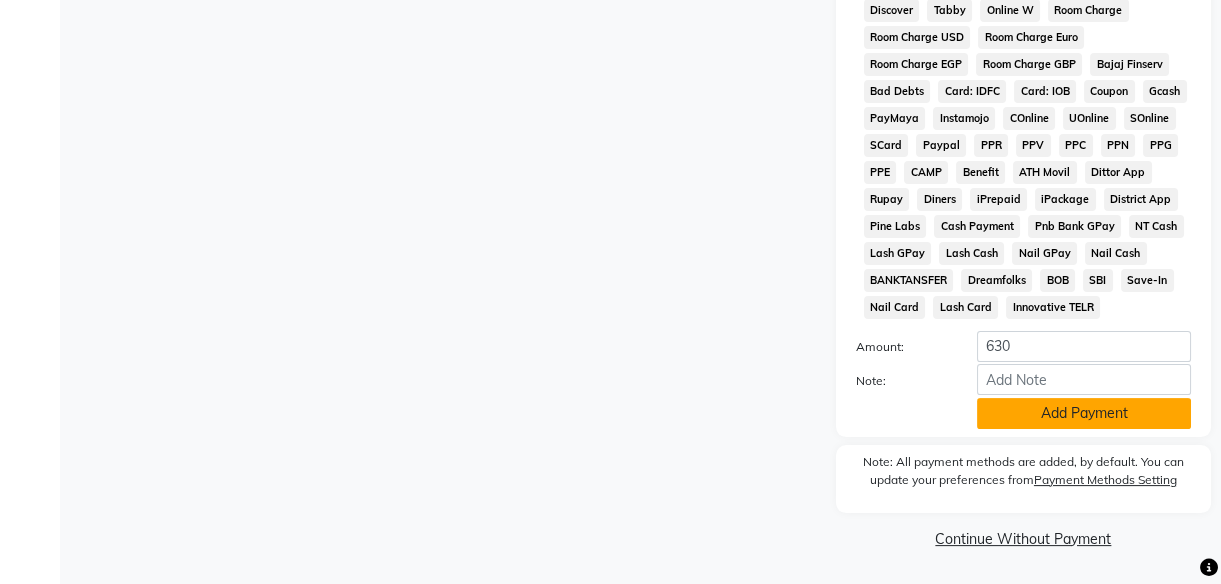 click on "Add Payment" 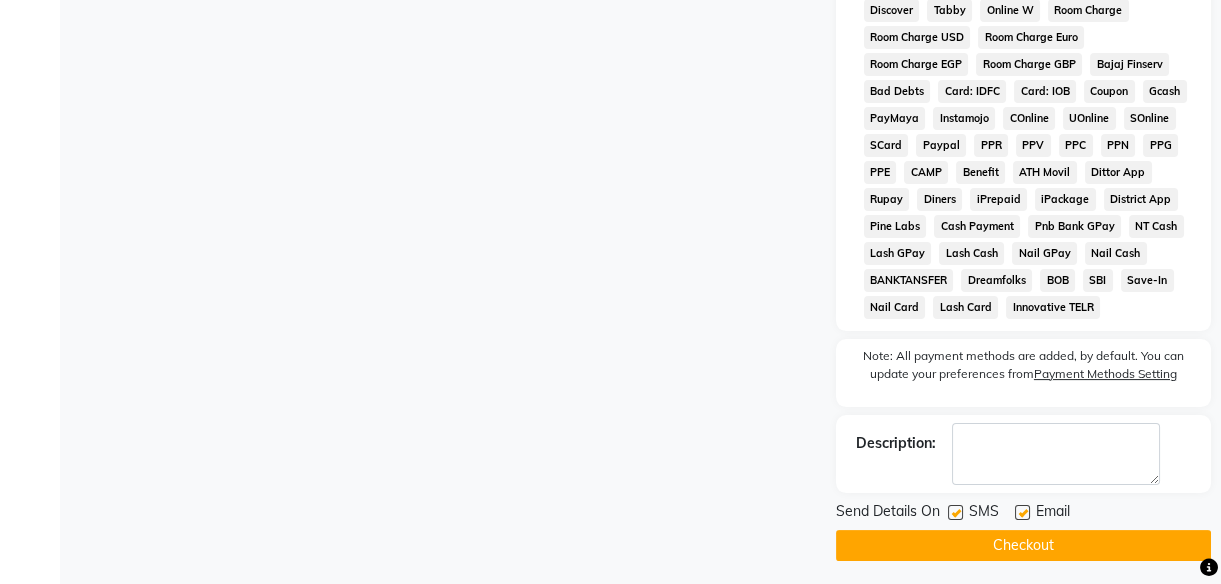 click 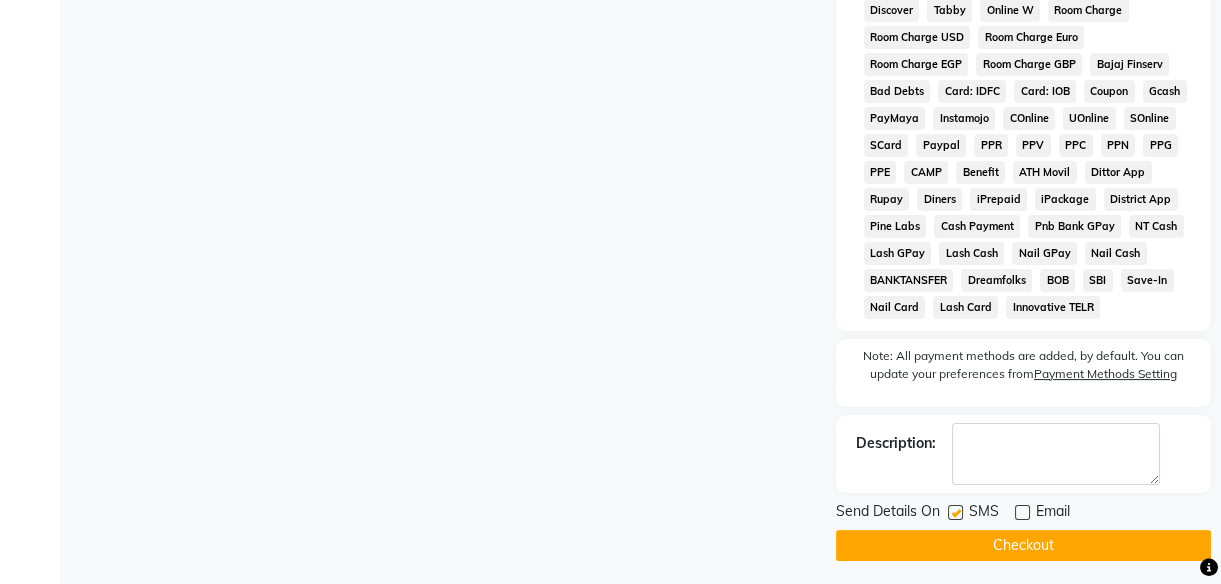 click 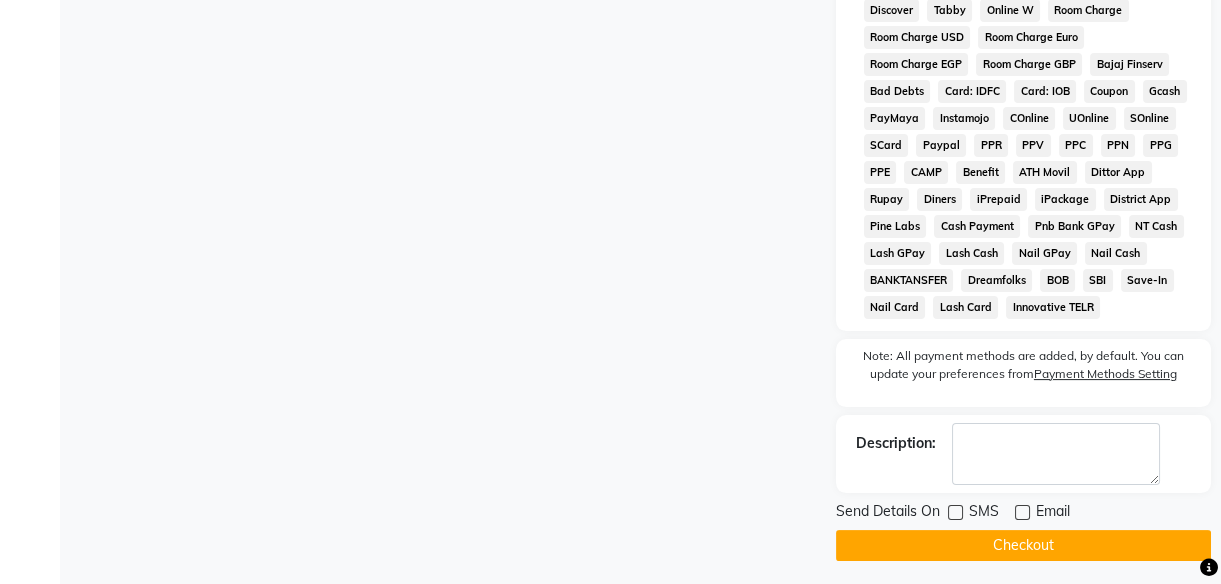 click on "Checkout" 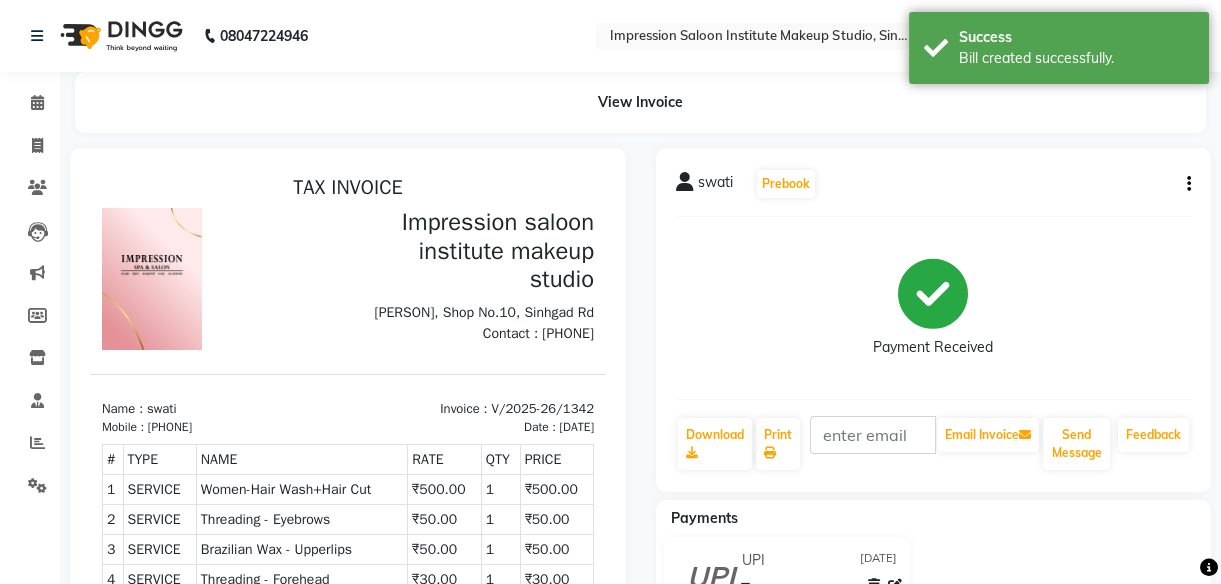 scroll, scrollTop: 0, scrollLeft: 0, axis: both 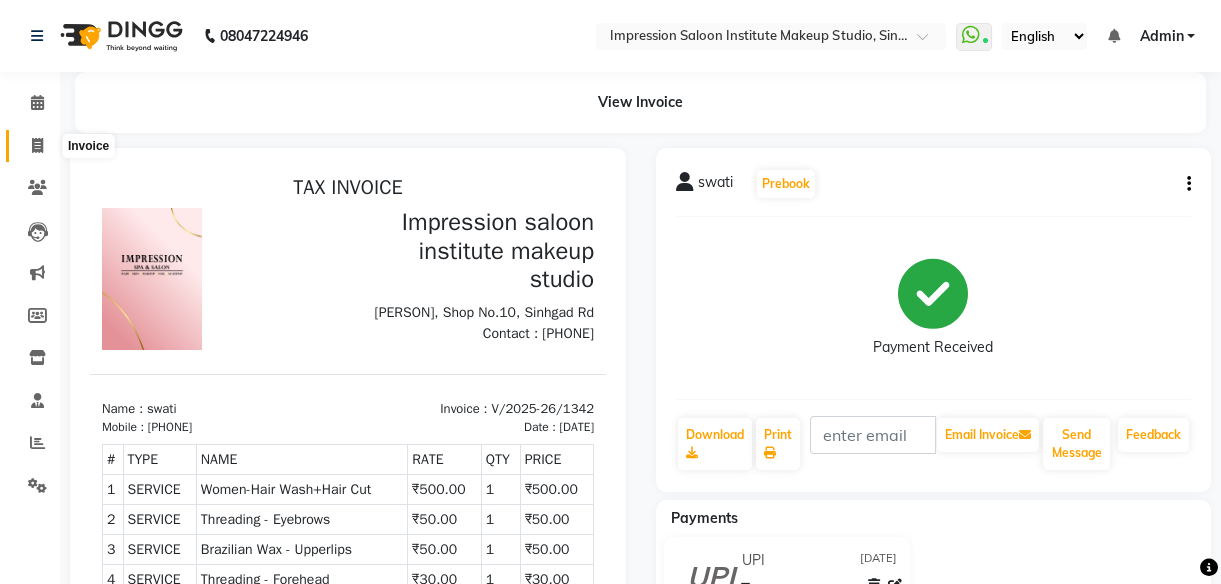 click 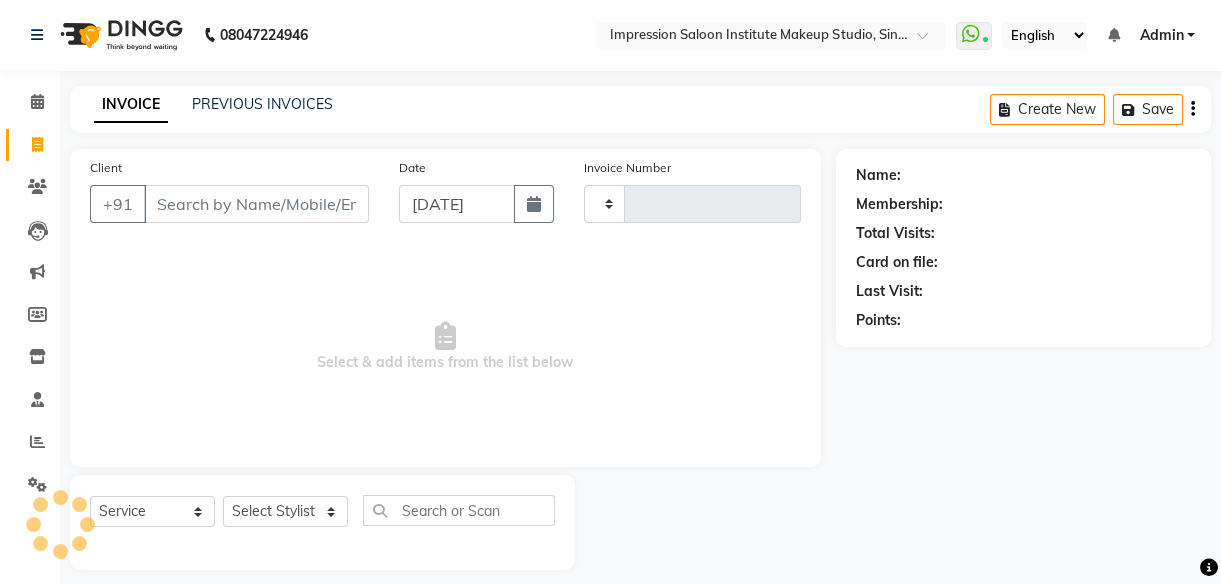 type on "1343" 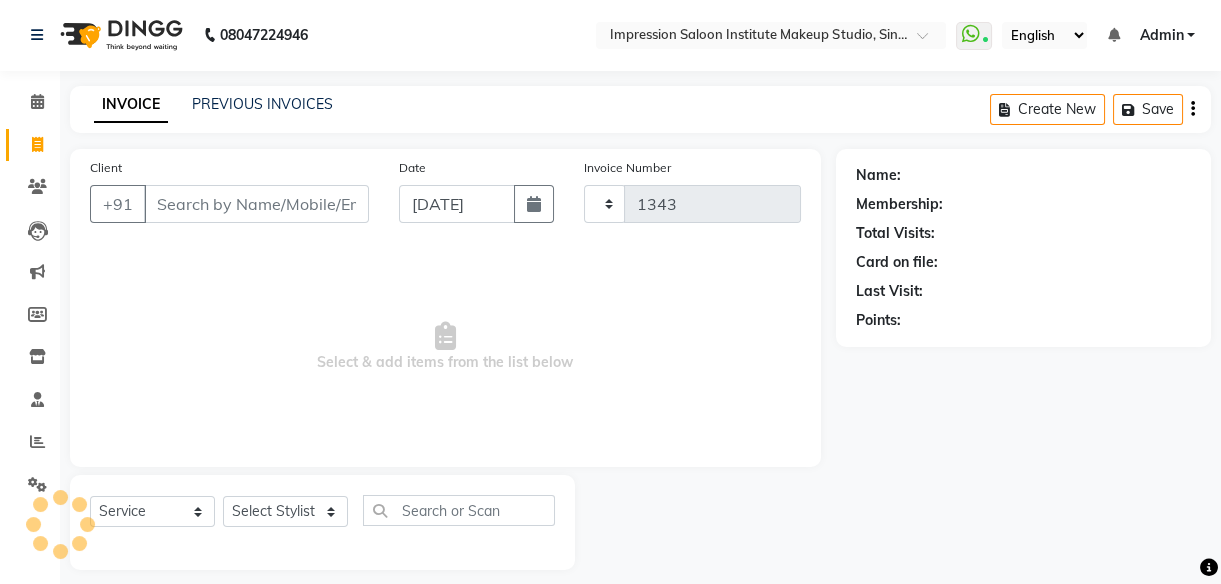 select on "437" 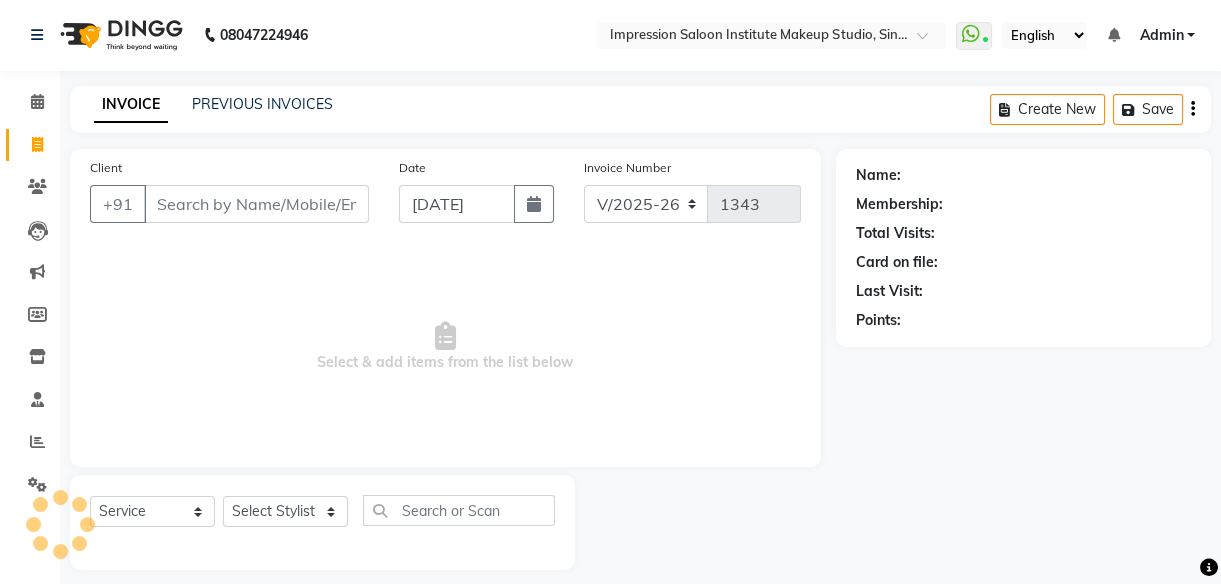 scroll, scrollTop: 18, scrollLeft: 0, axis: vertical 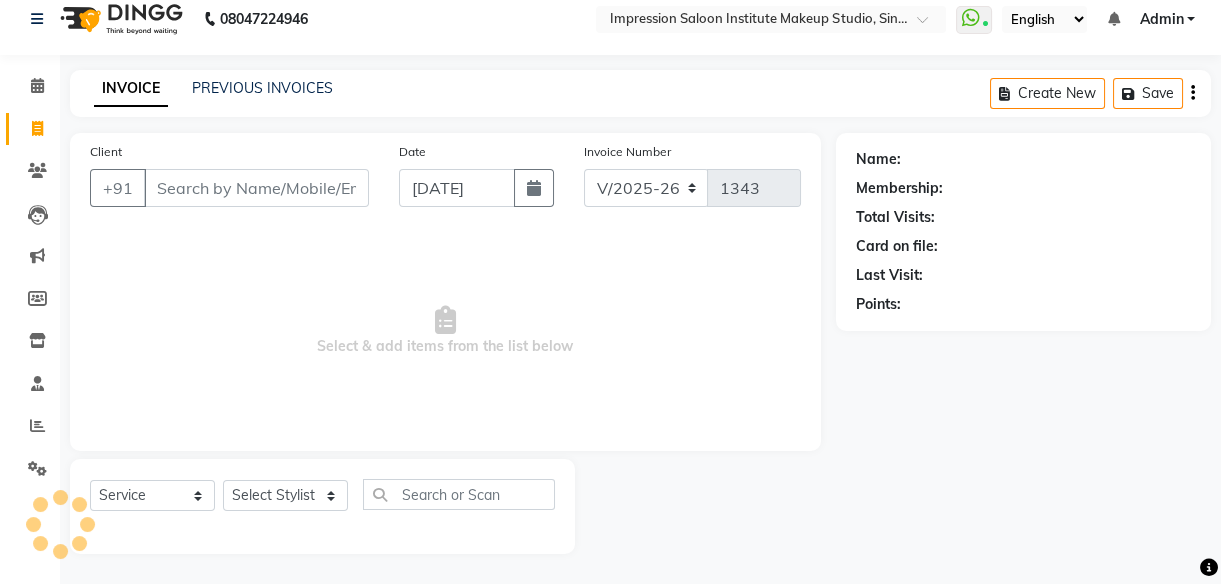 select on "product" 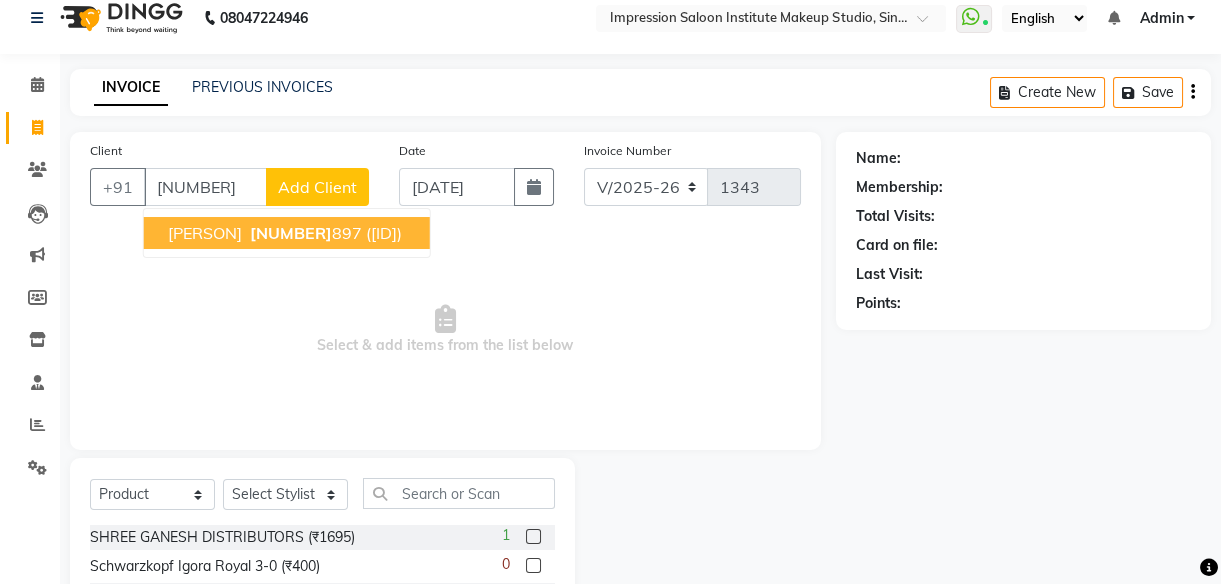 click on "([ID])" at bounding box center (384, 233) 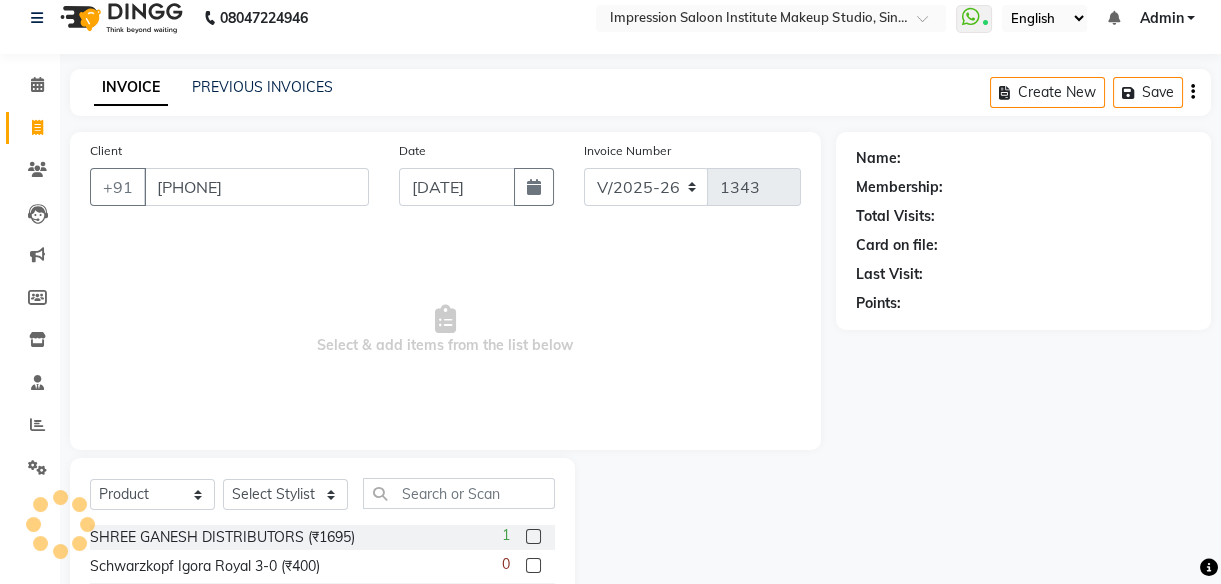 type on "[PHONE]" 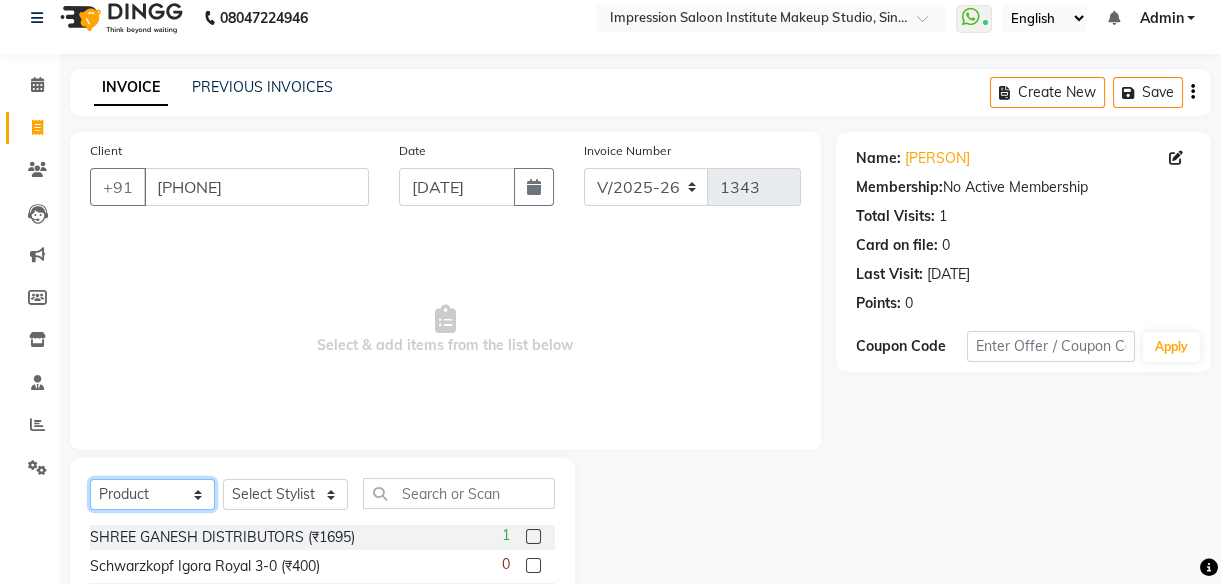 click on "Select  Service  Product  Membership  Package Voucher Prepaid Gift Card" 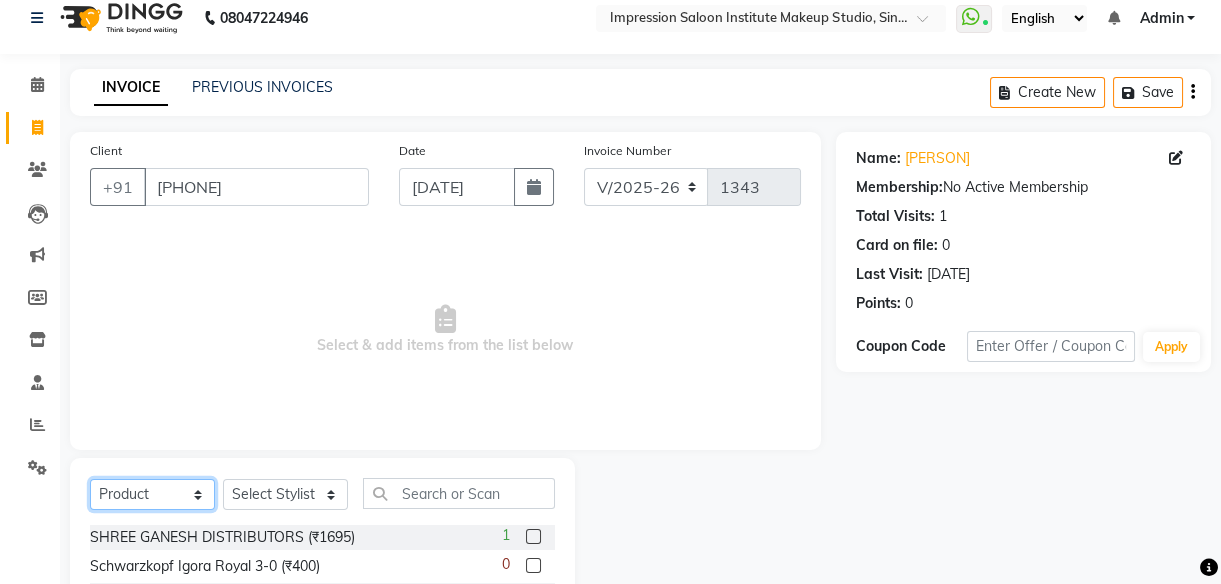 select on "service" 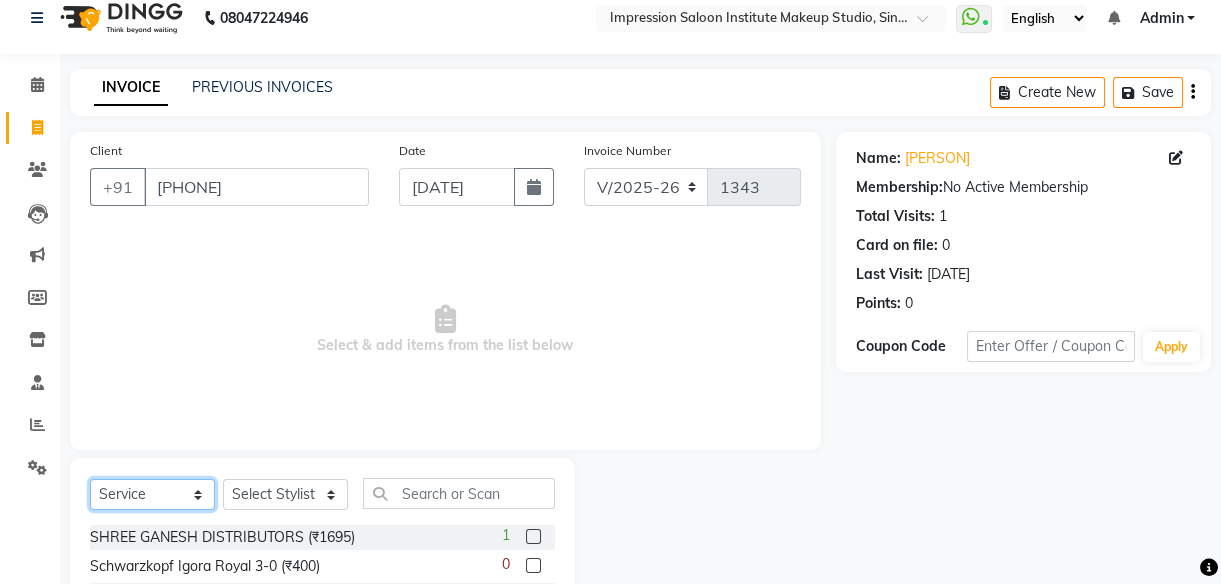 click on "Select  Service  Product  Membership  Package Voucher Prepaid Gift Card" 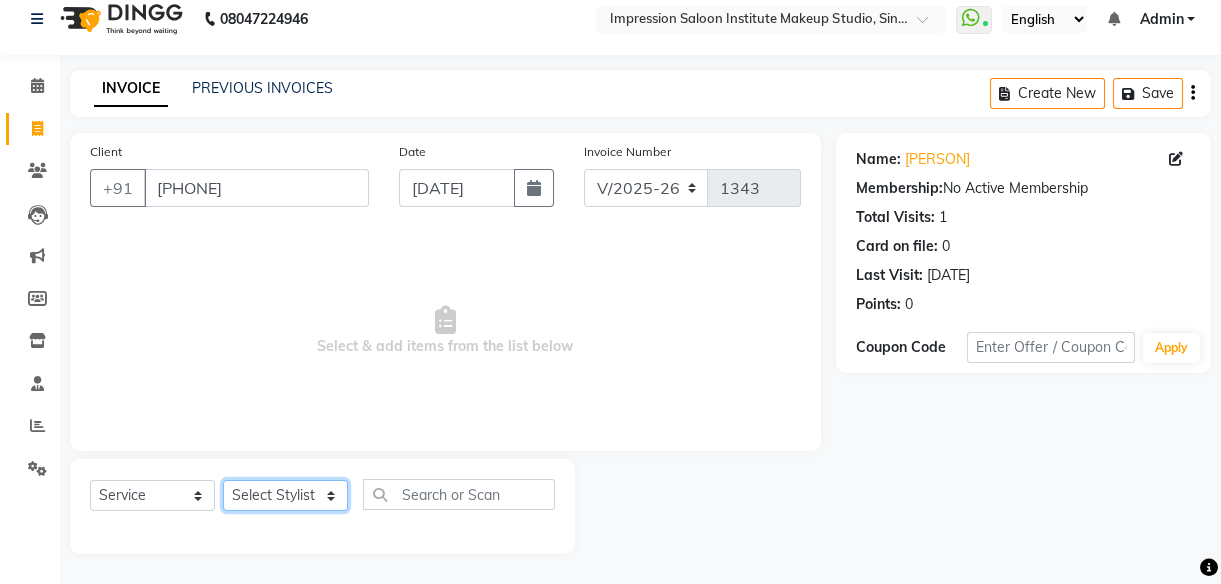 click on "Select Stylist Arjun Front Desk Jyoti Pallavi rushi  Samarh  sandesh Sunita  Trupati" 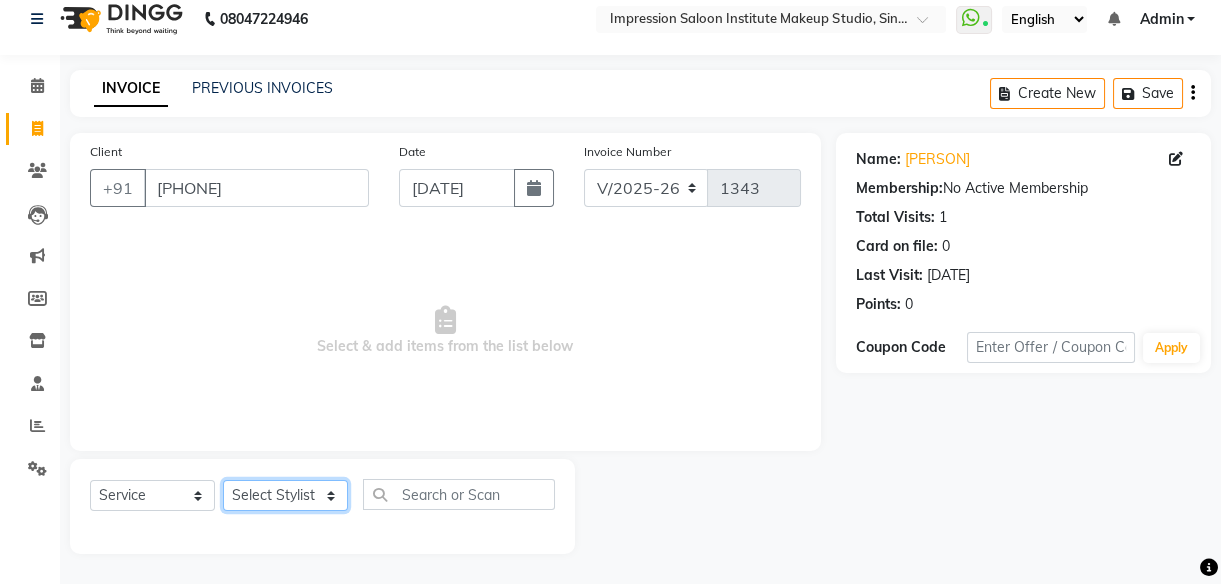 select on "85426" 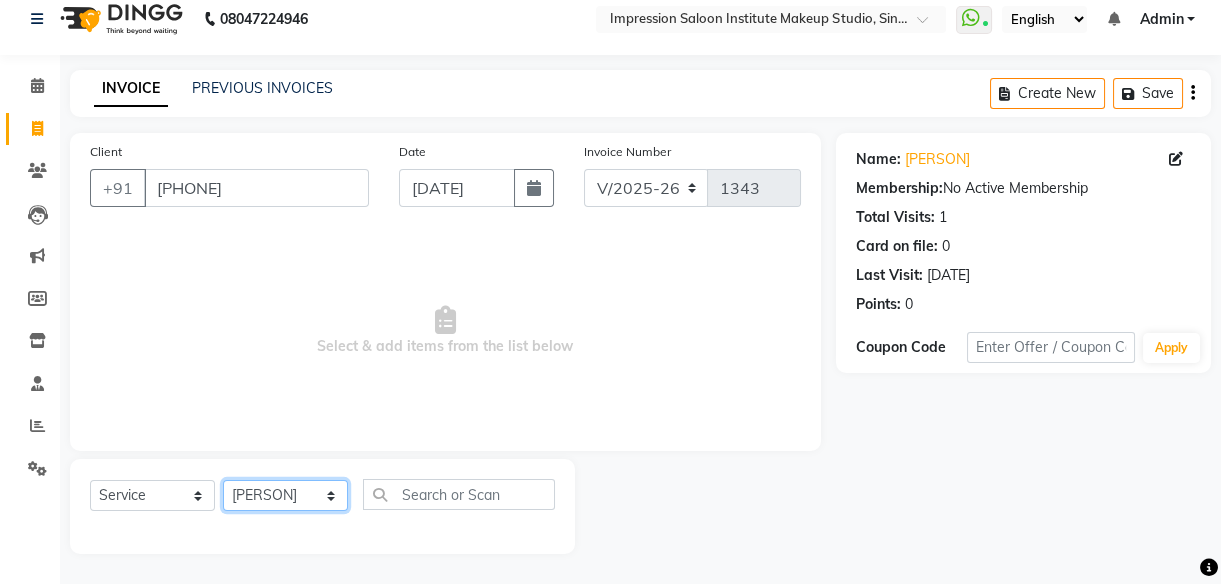 click on "Select Stylist Arjun Front Desk Jyoti Pallavi rushi  Samarh  sandesh Sunita  Trupati" 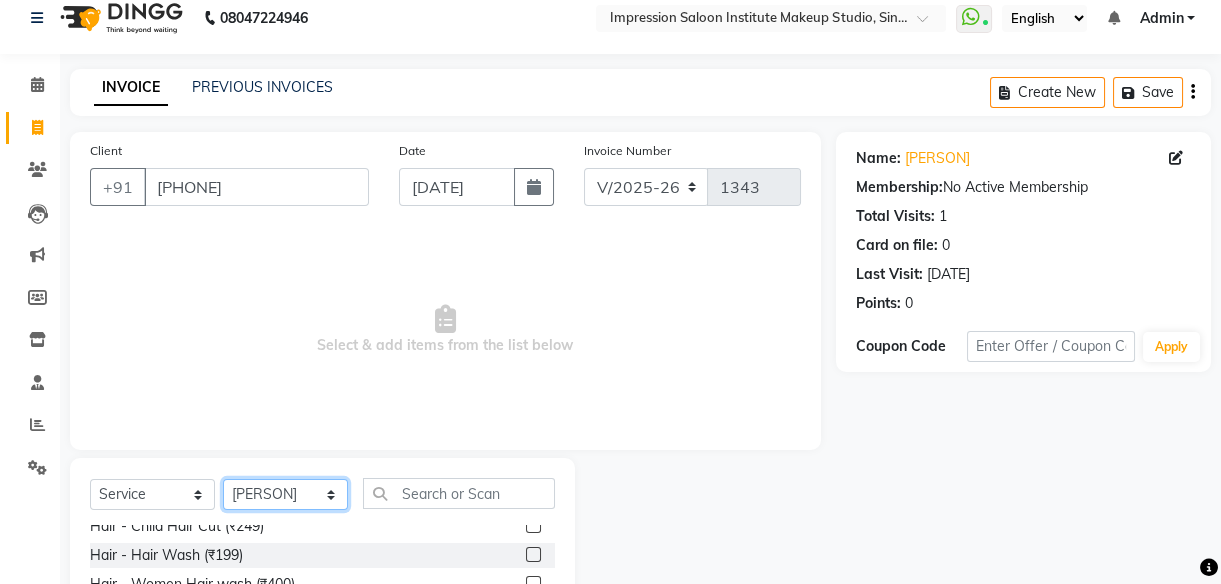 scroll, scrollTop: 0, scrollLeft: 0, axis: both 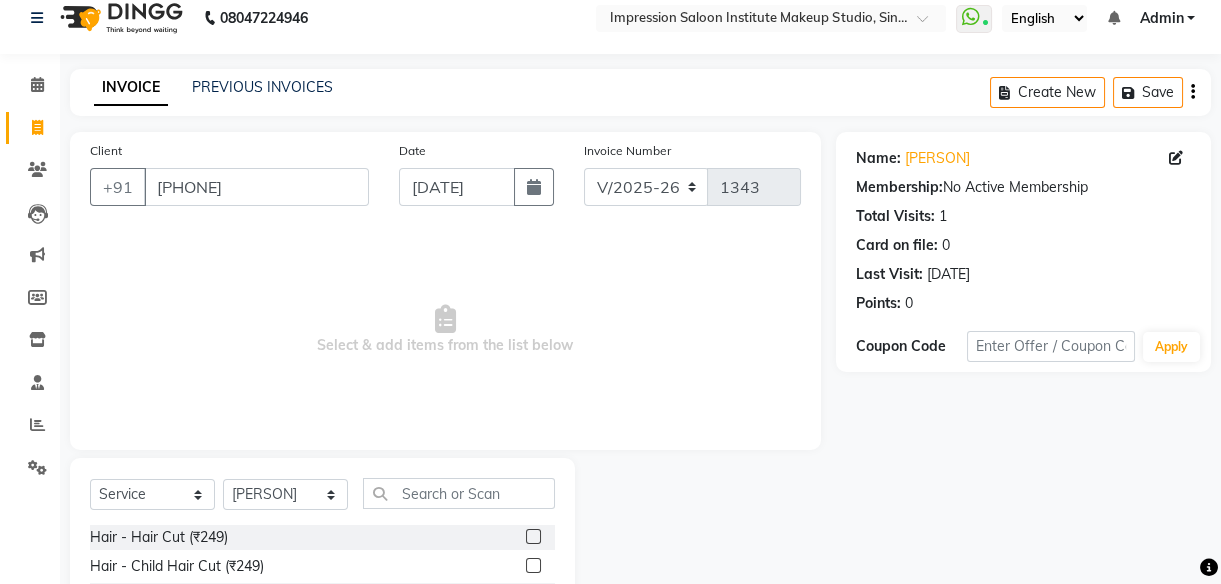 click 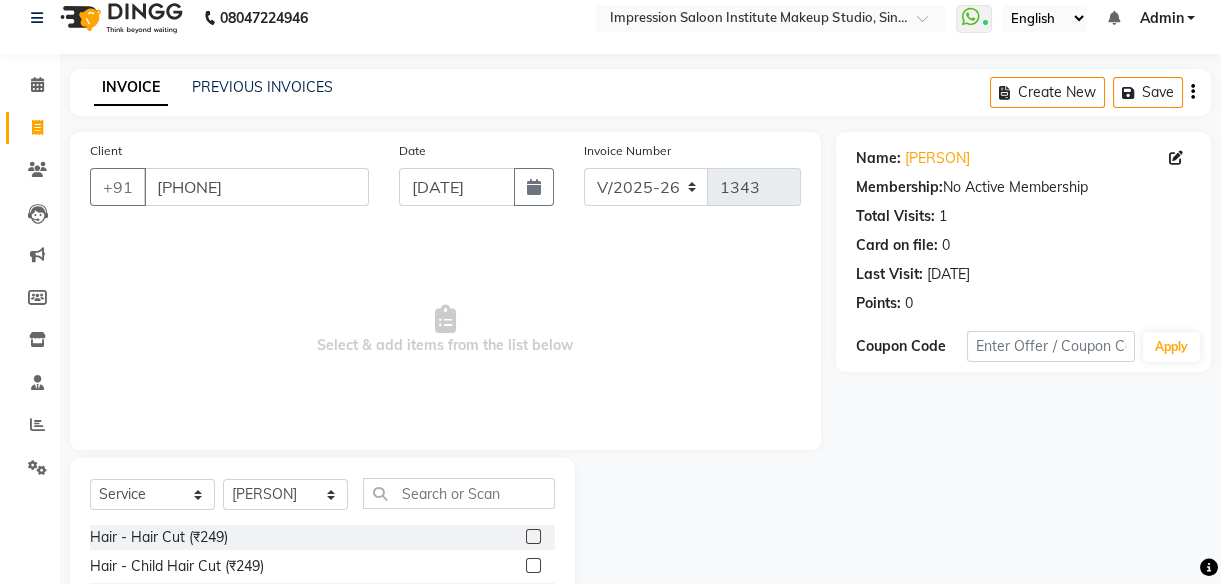 click at bounding box center (532, 537) 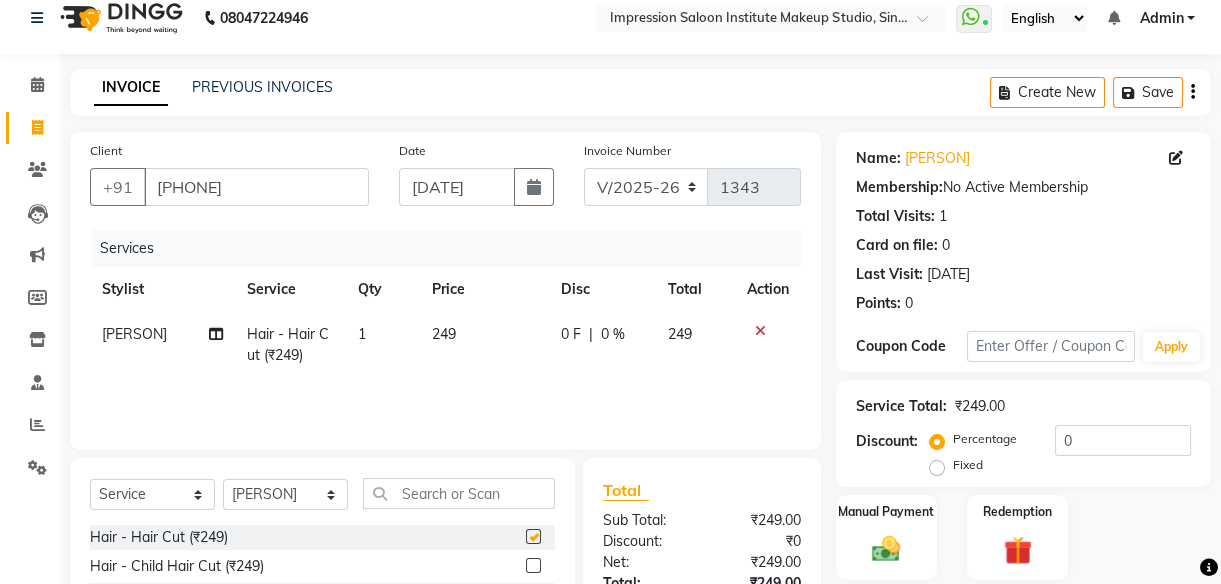 checkbox on "false" 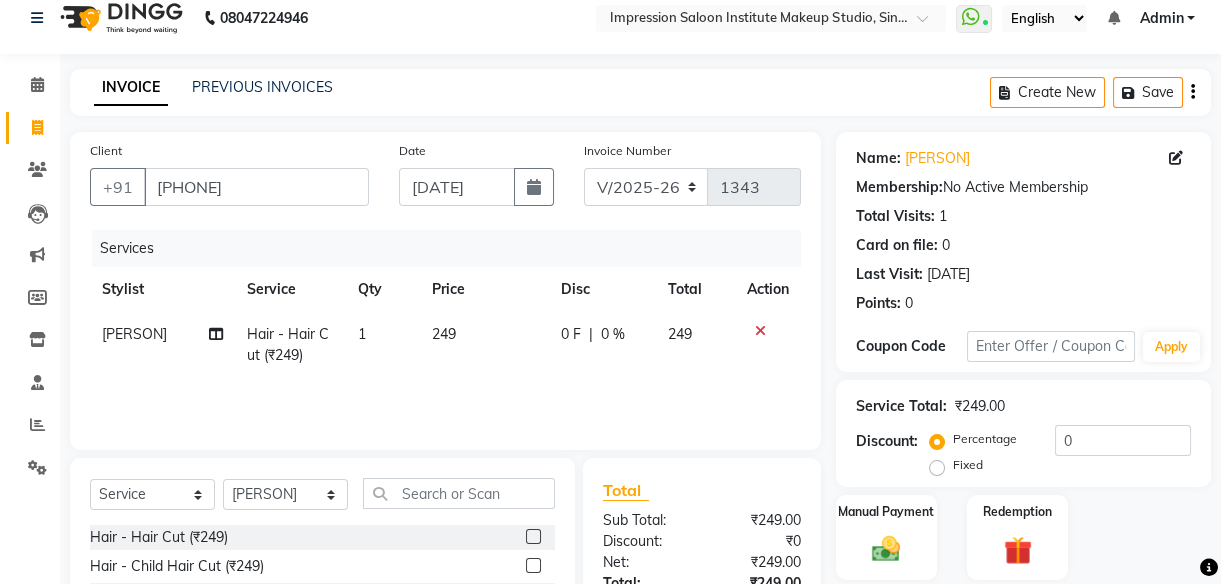 click on "249" 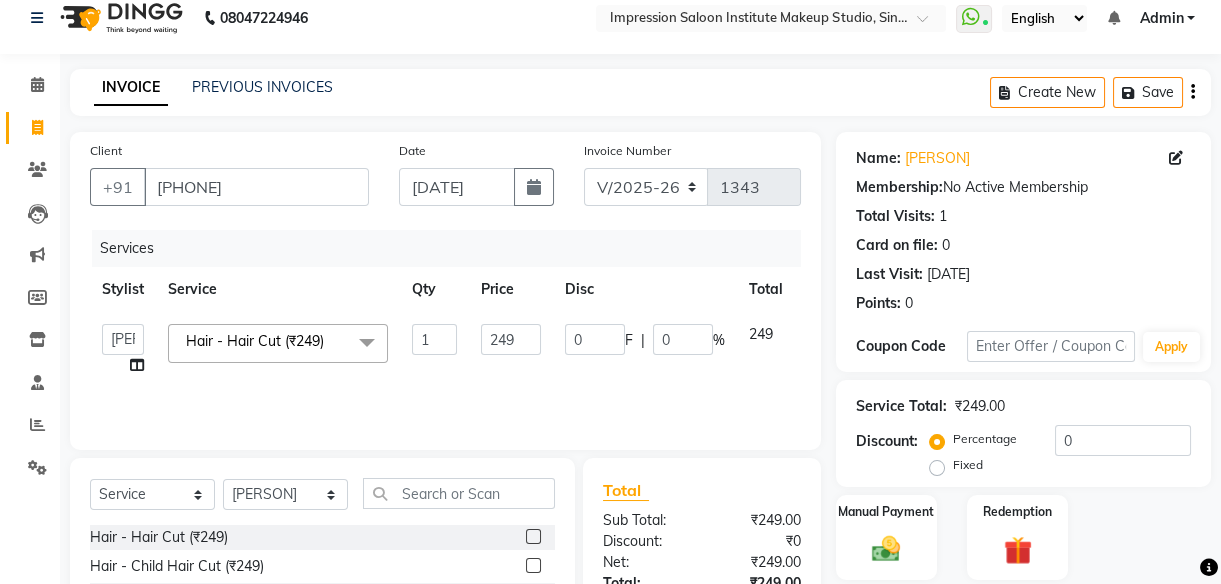 click on "249" 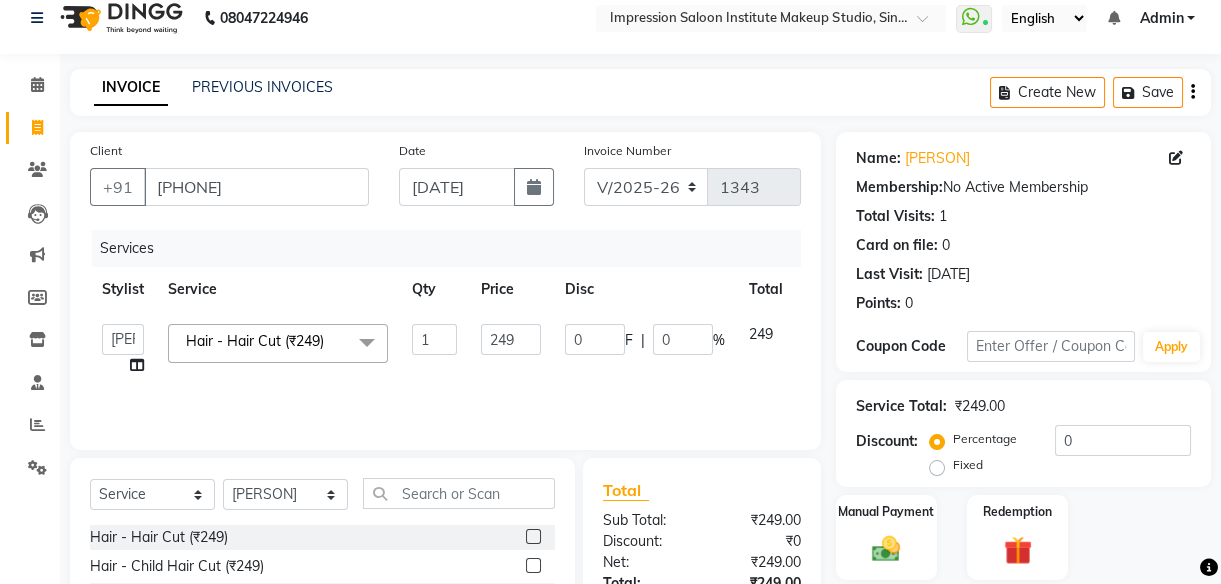 click on "249" 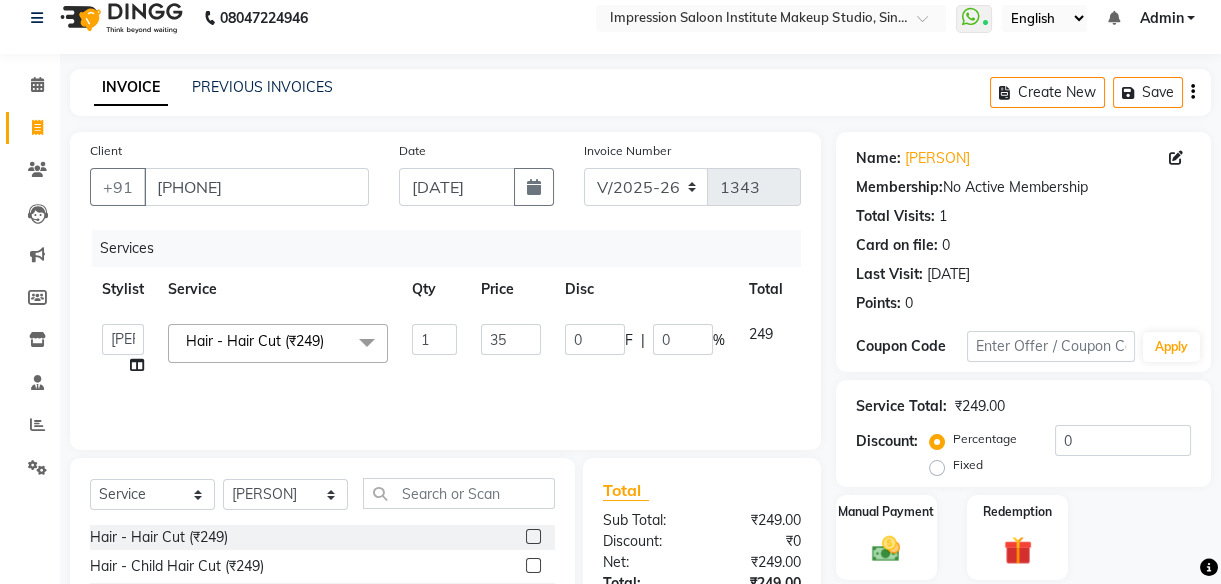 type on "350" 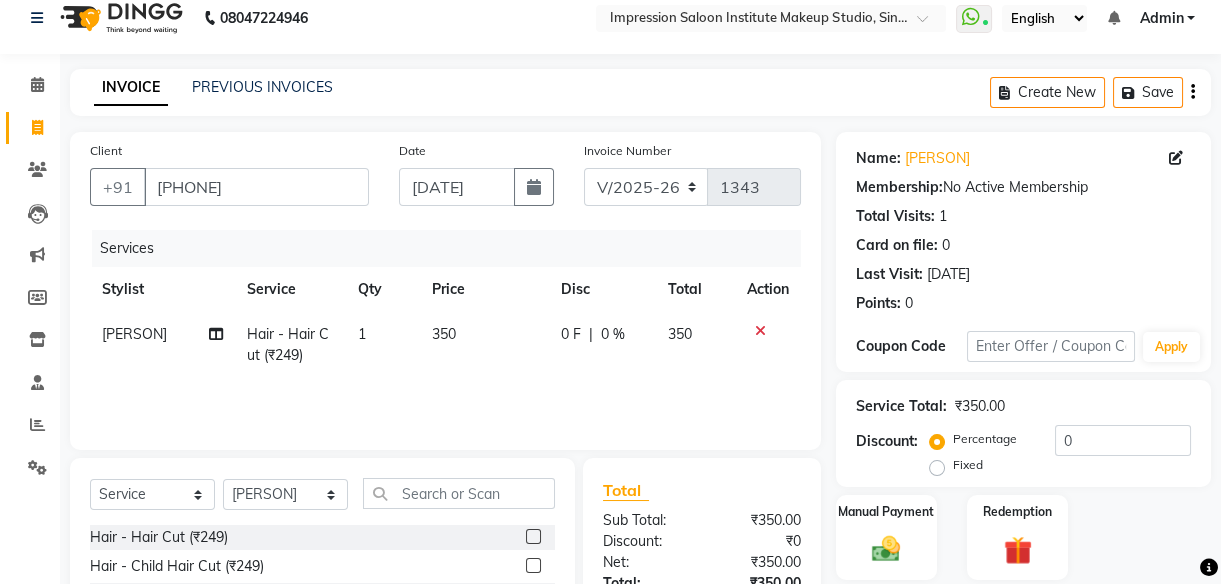 click on "350" 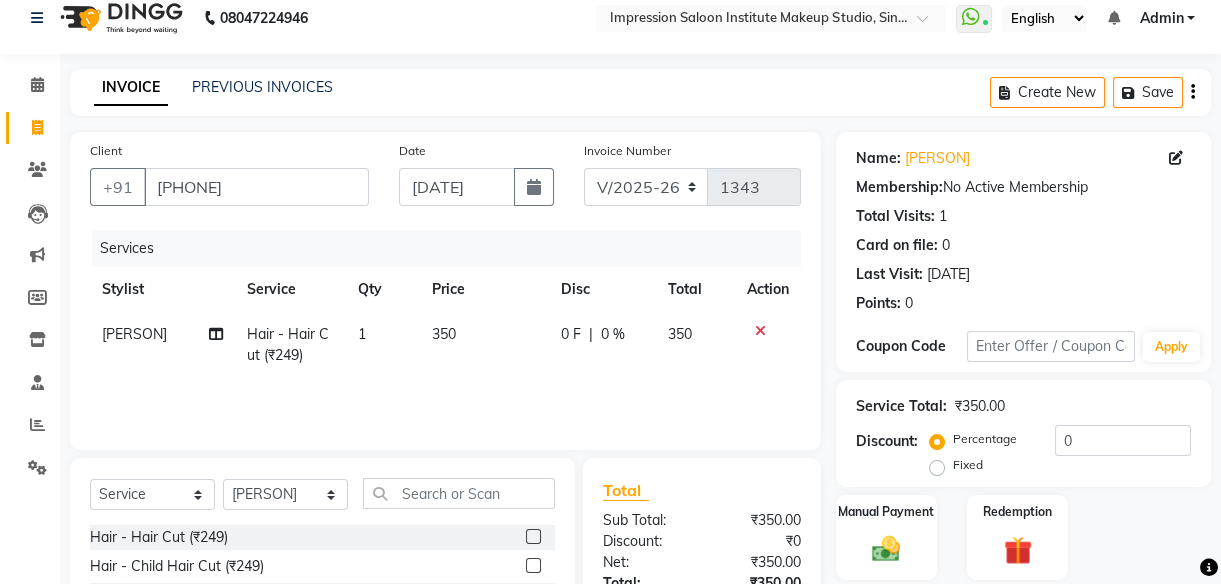 select on "85426" 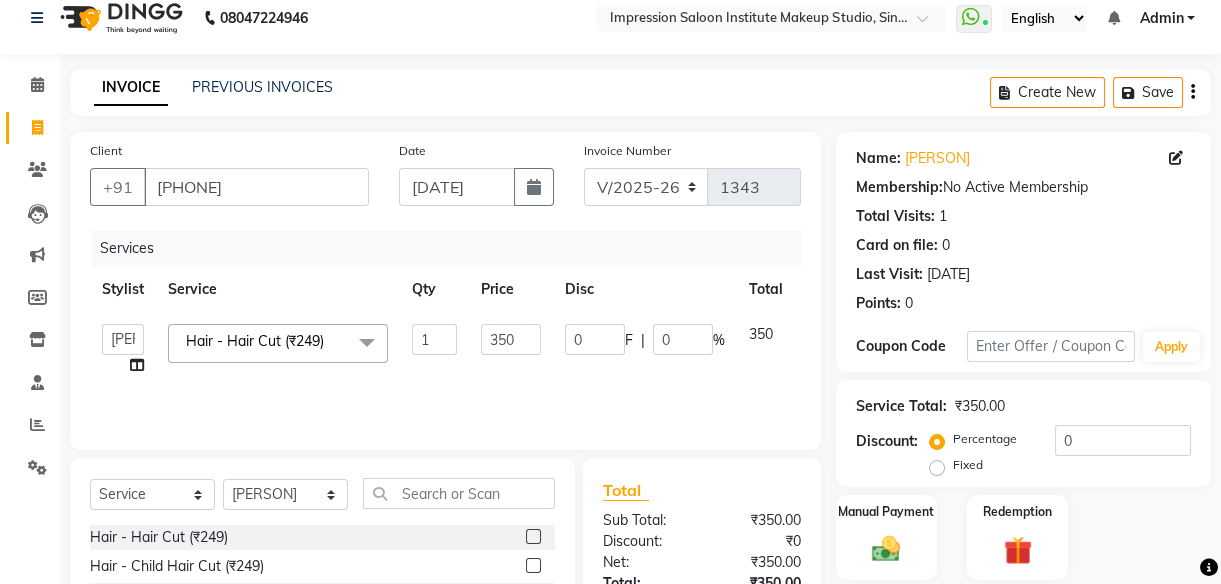 scroll, scrollTop: 0, scrollLeft: 0, axis: both 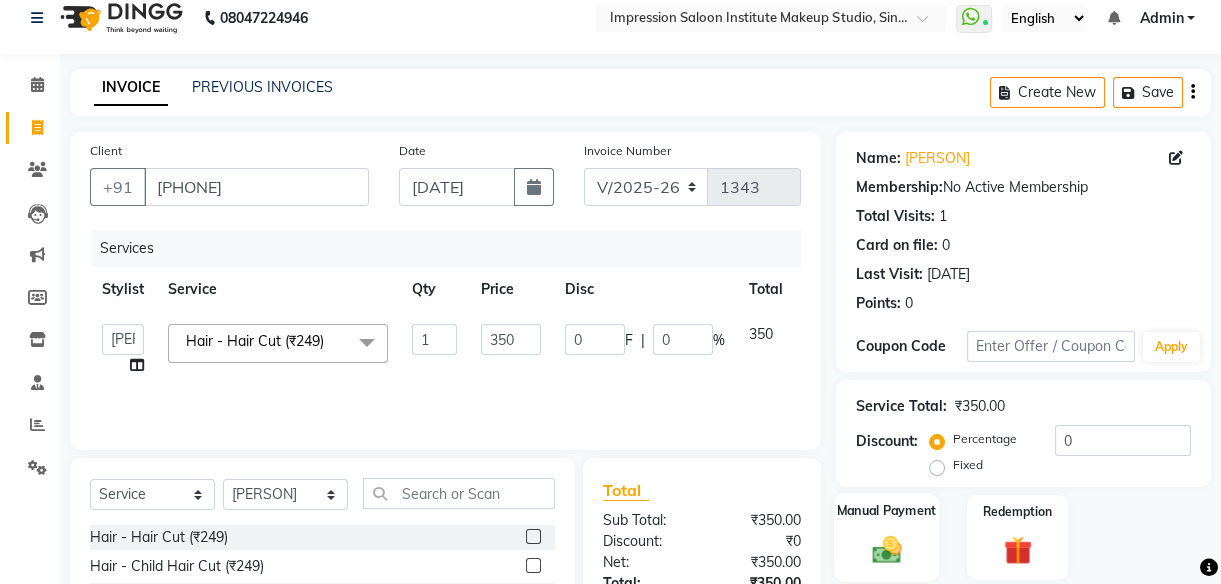 click 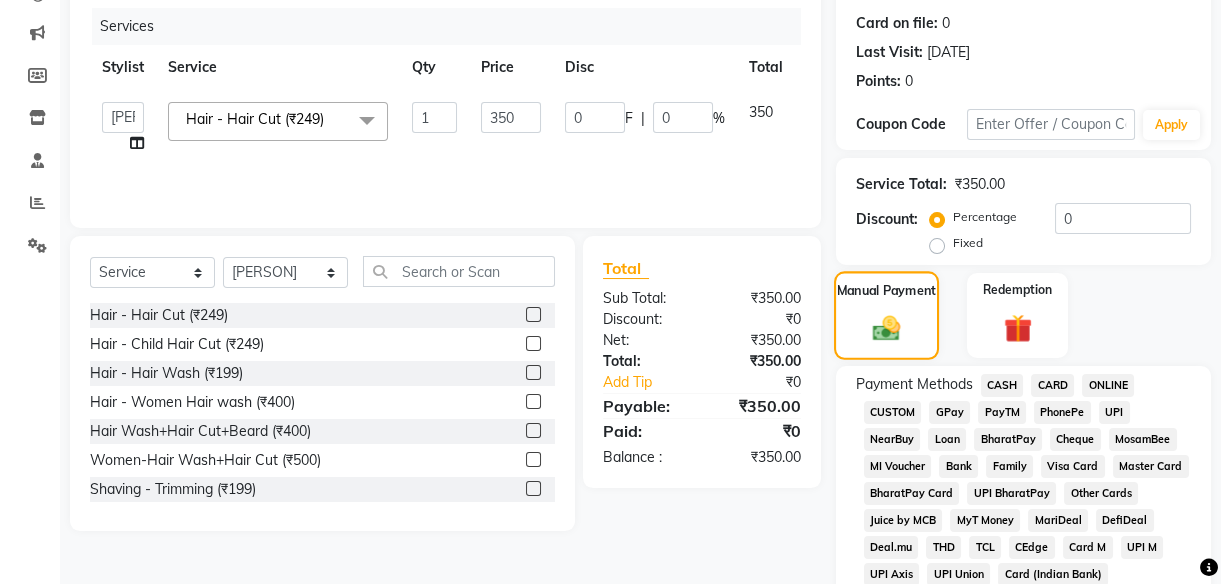 scroll, scrollTop: 241, scrollLeft: 0, axis: vertical 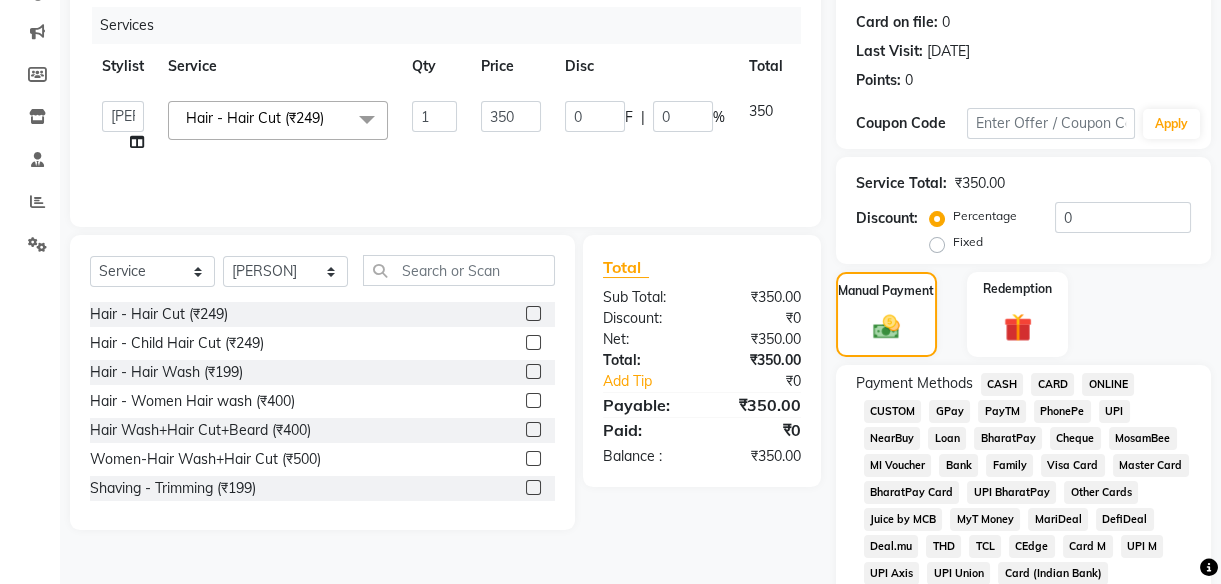 click on "UPI" 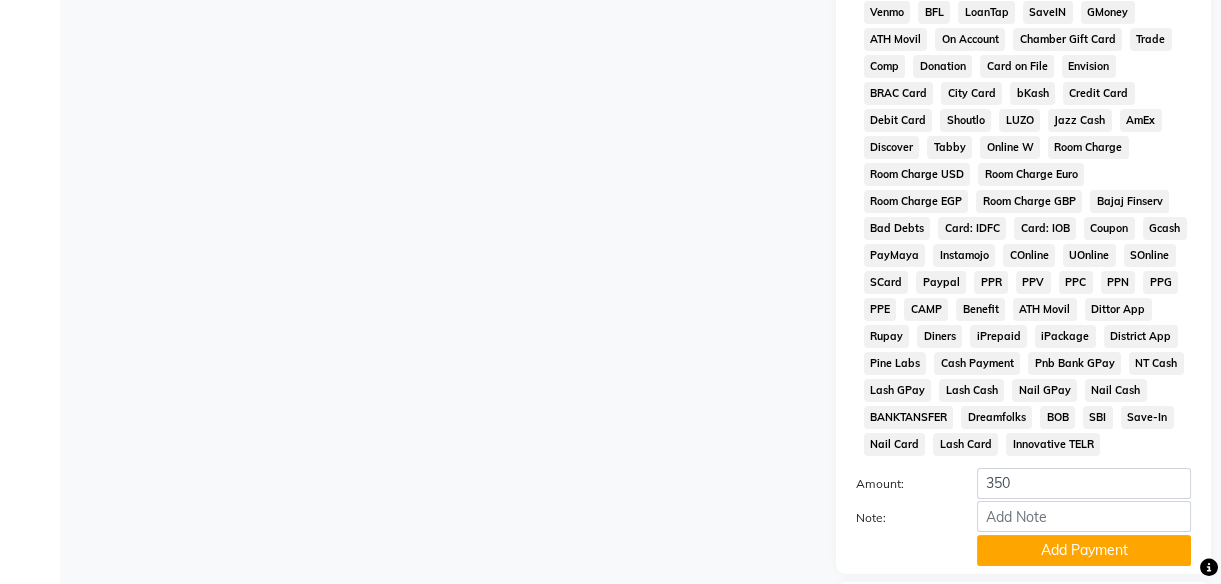 scroll, scrollTop: 884, scrollLeft: 0, axis: vertical 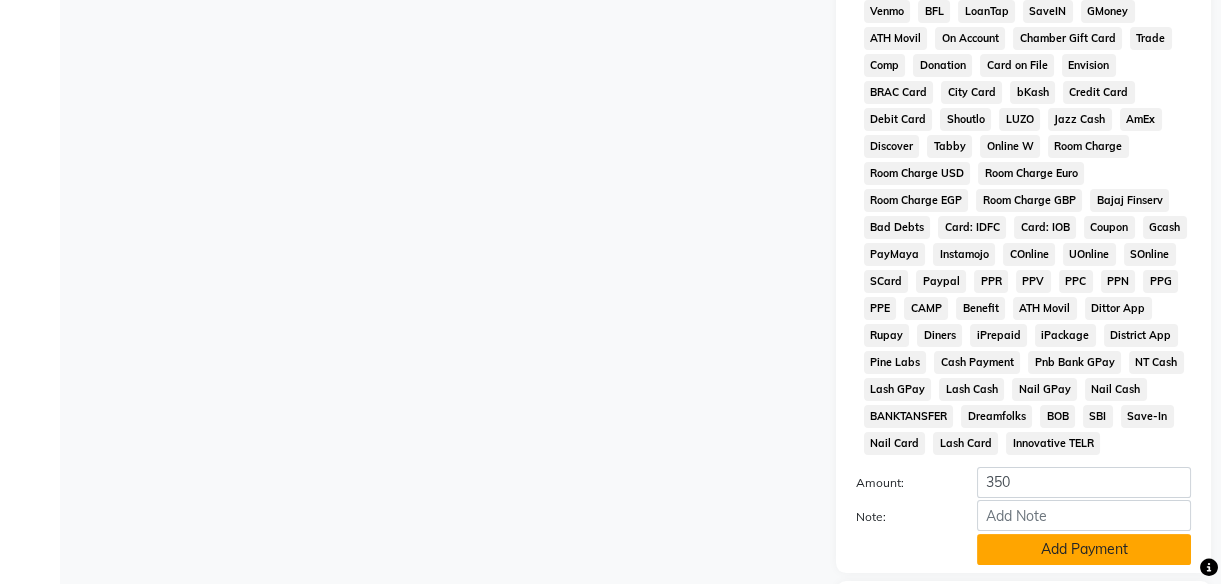 click on "Add Payment" 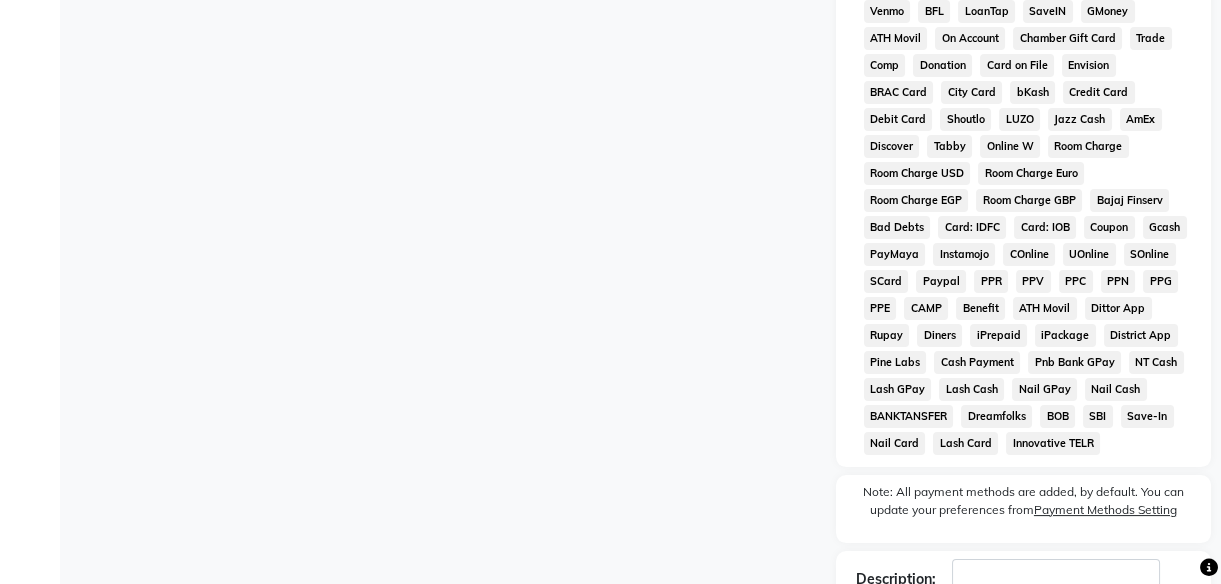scroll, scrollTop: 1026, scrollLeft: 0, axis: vertical 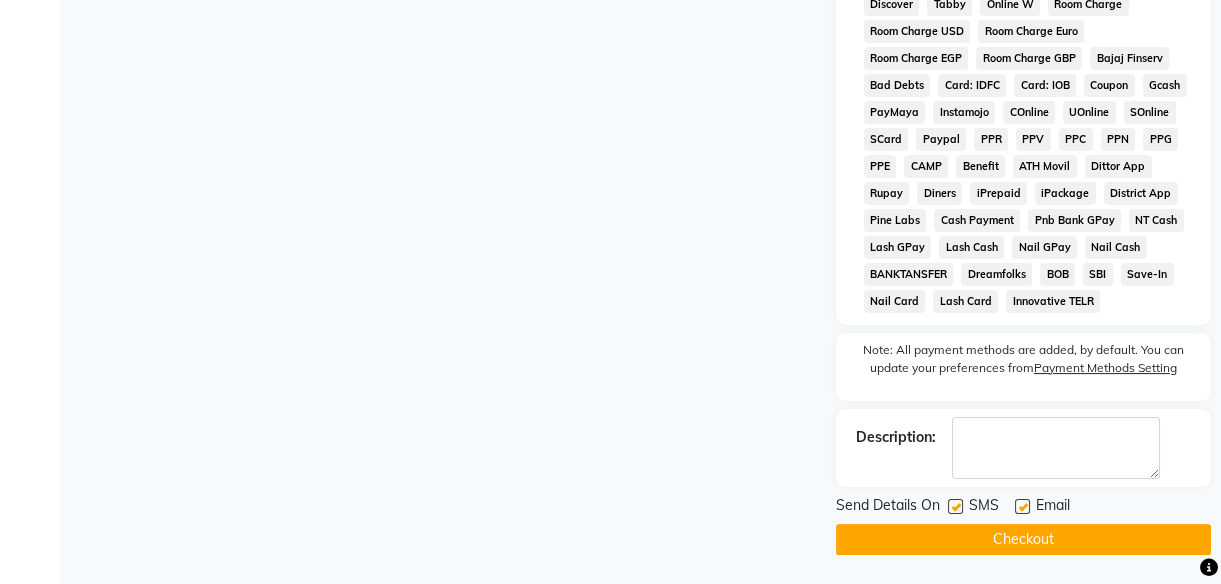 click 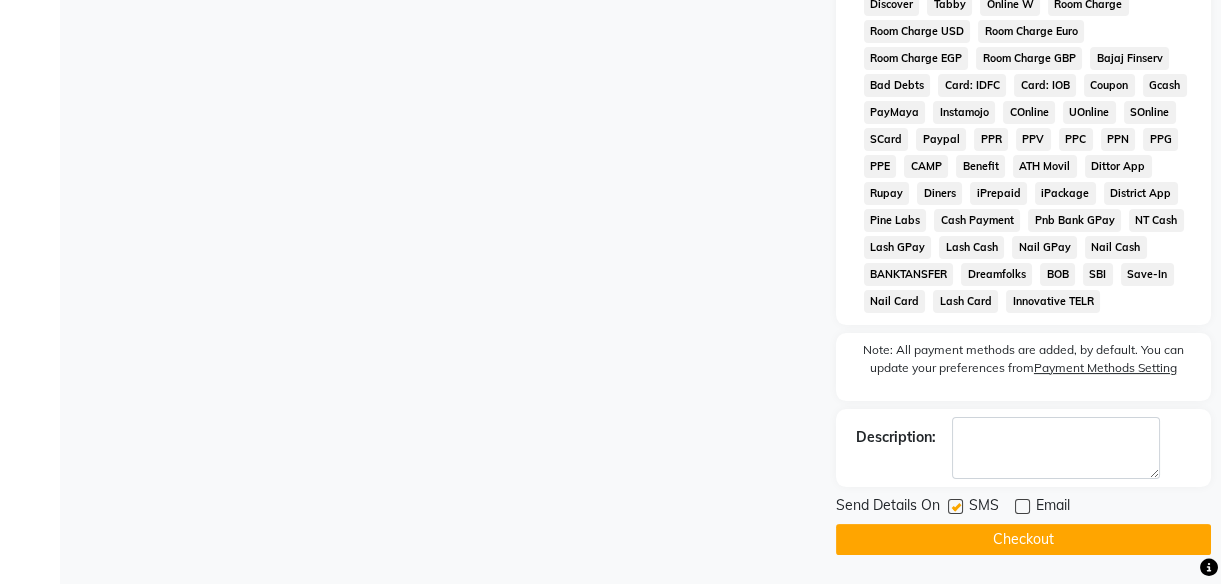 click 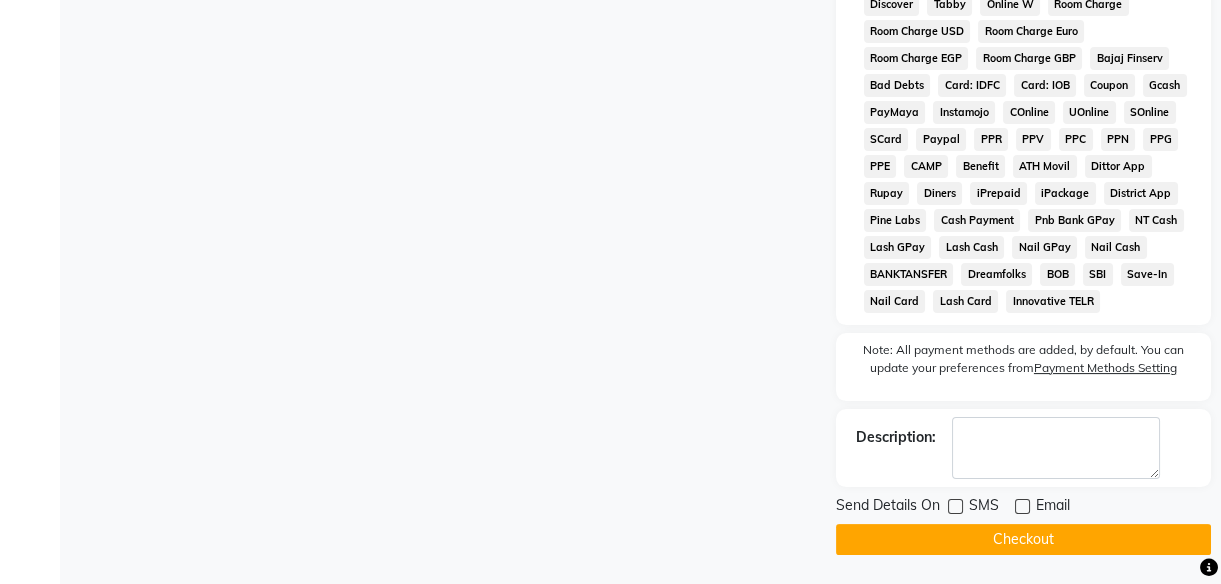 click on "Checkout" 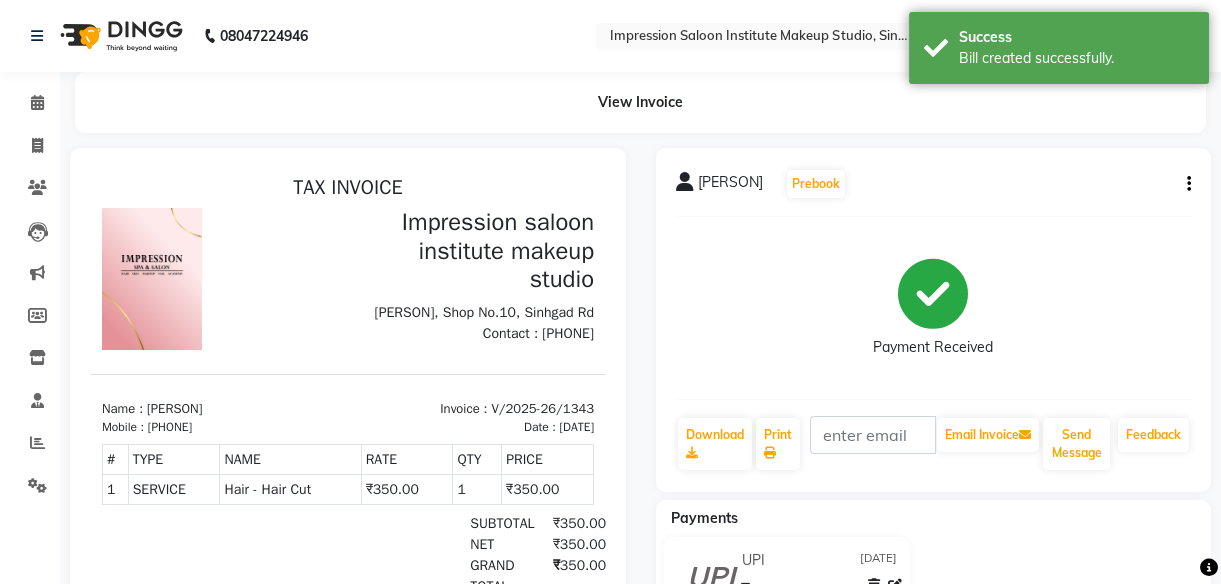 scroll, scrollTop: 0, scrollLeft: 0, axis: both 